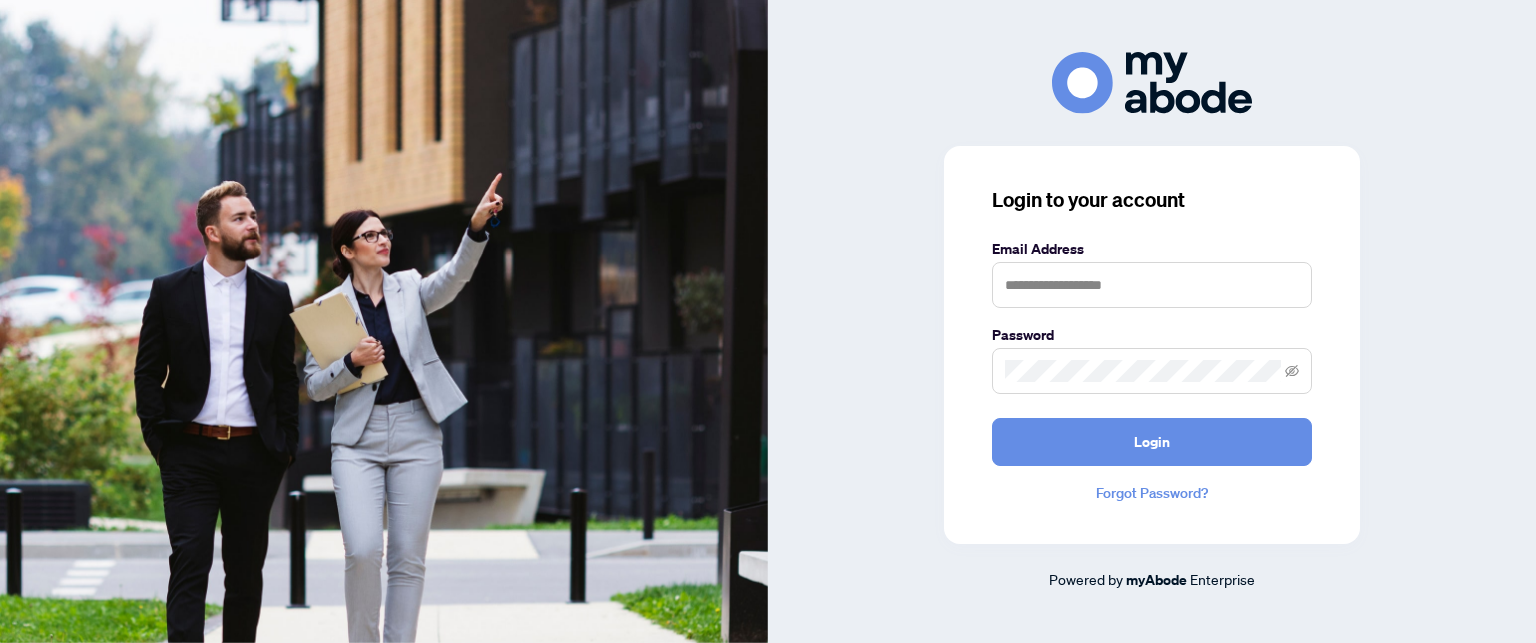 scroll, scrollTop: 0, scrollLeft: 0, axis: both 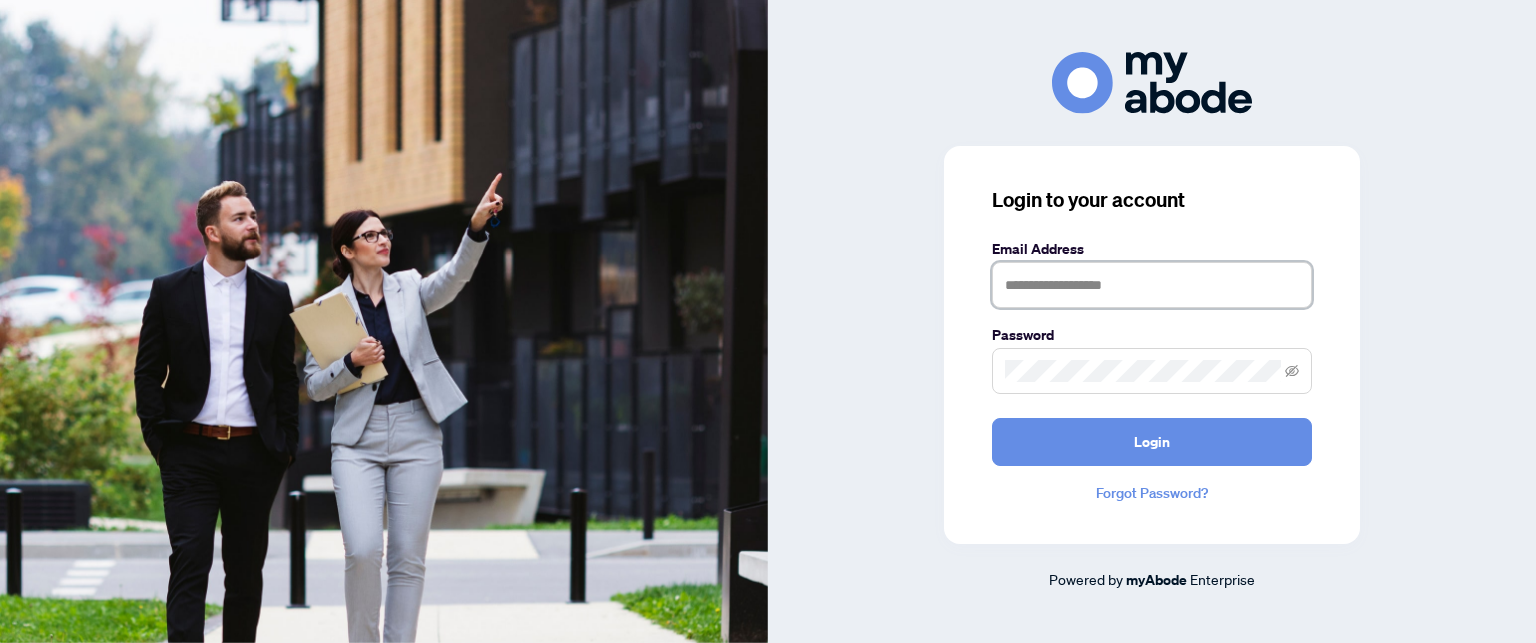 click at bounding box center (1152, 285) 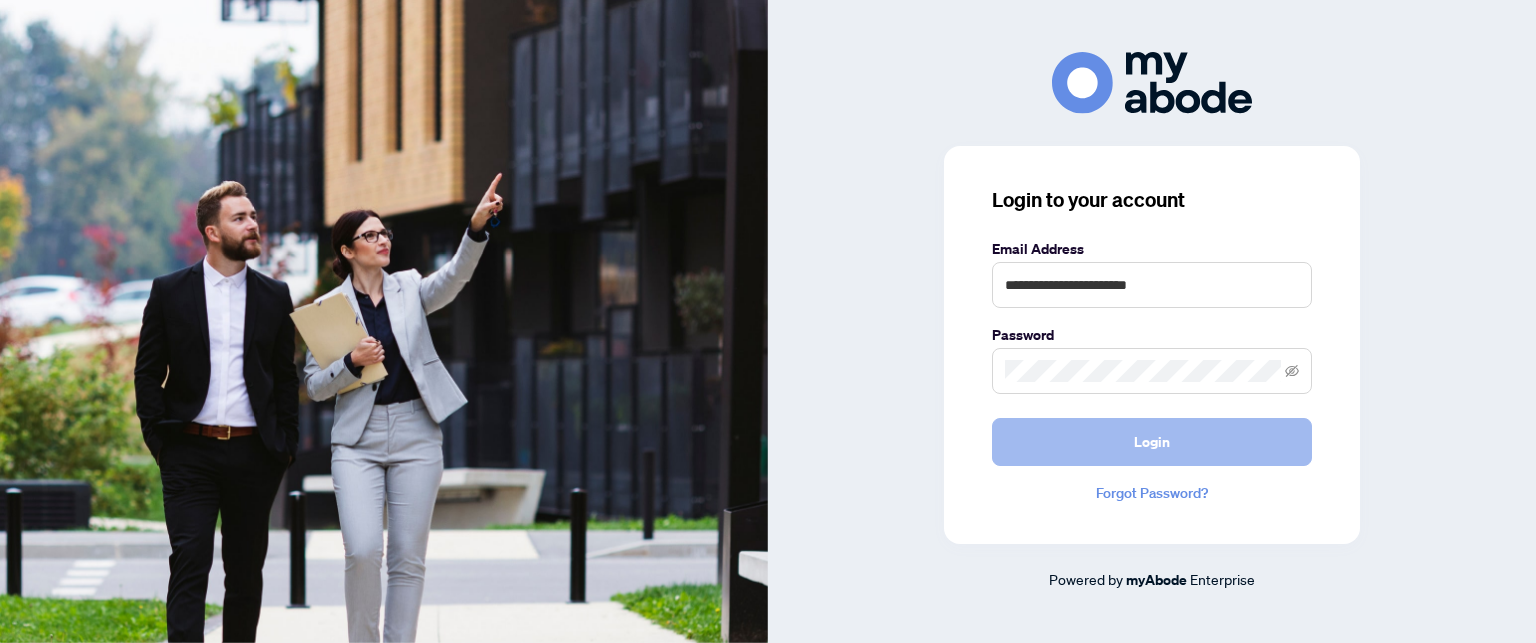 click on "Login" at bounding box center (1152, 442) 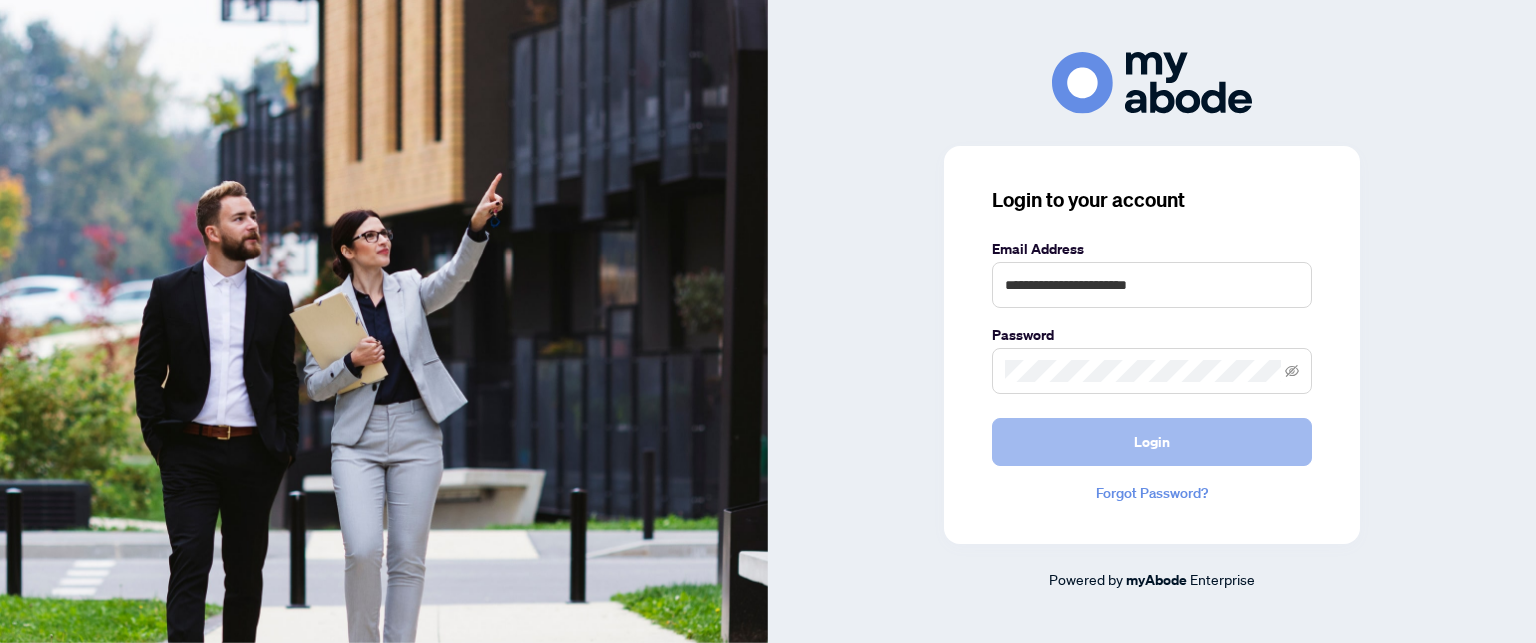 click on "Login" at bounding box center (1152, 442) 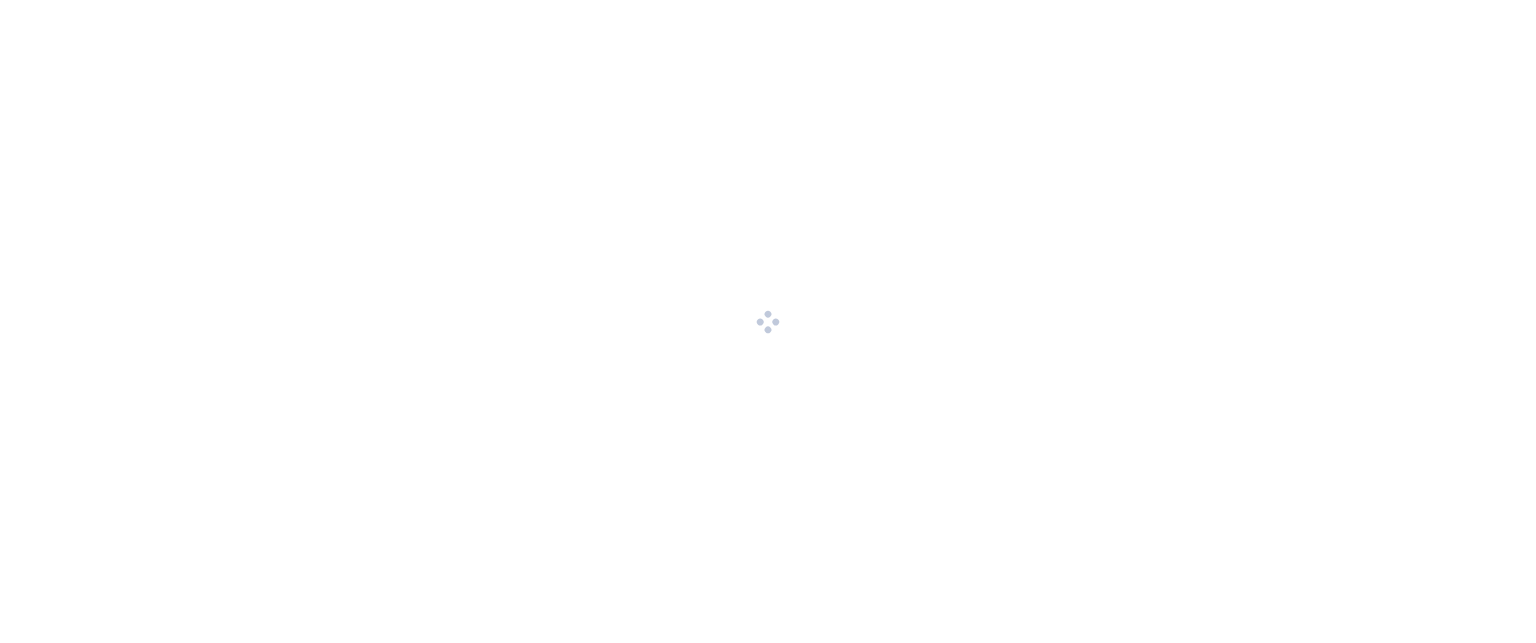 scroll, scrollTop: 0, scrollLeft: 0, axis: both 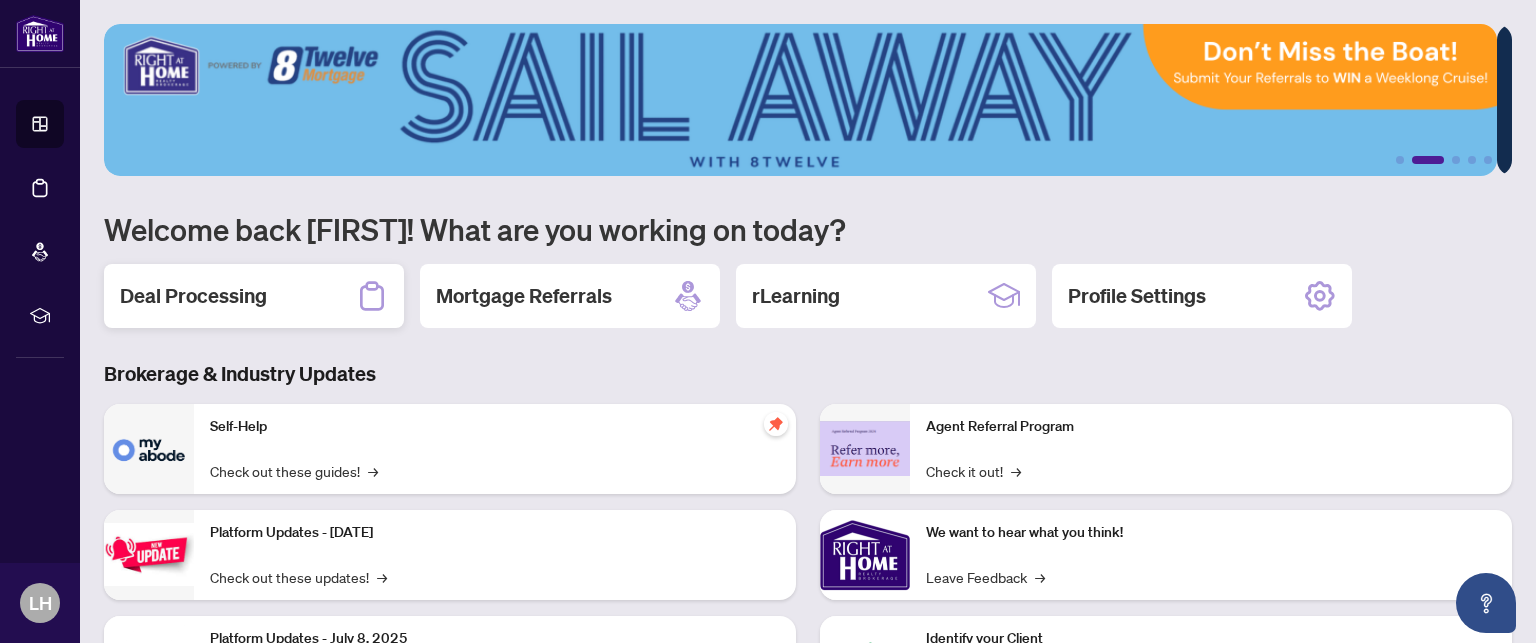 click on "Deal Processing" at bounding box center [193, 296] 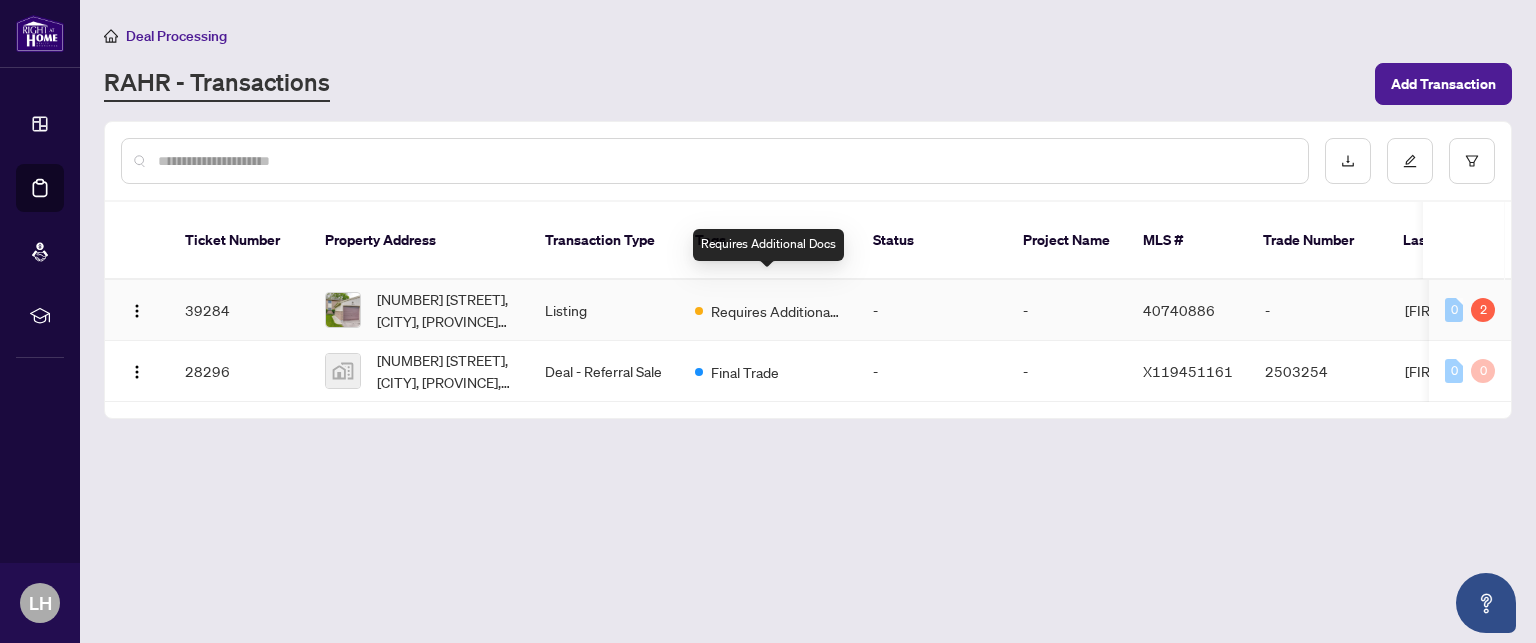 click on "Requires Additional Docs" at bounding box center [776, 311] 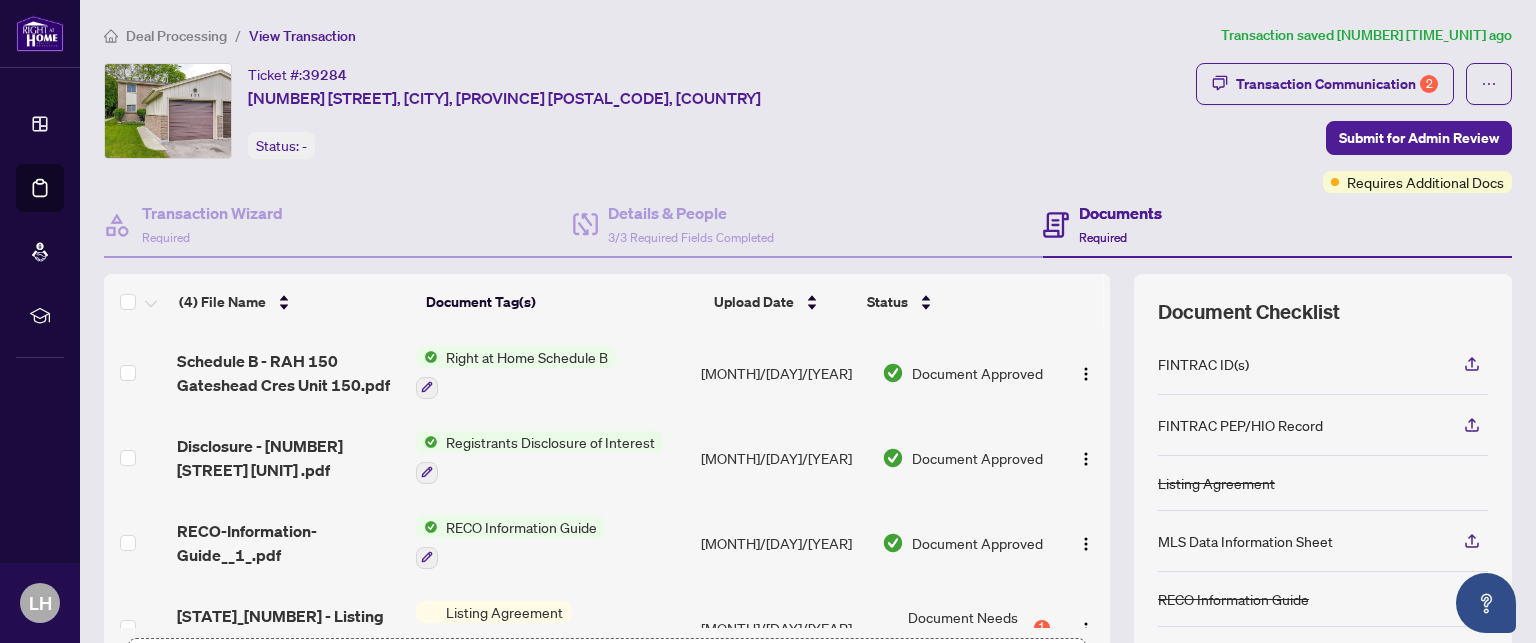 scroll, scrollTop: 45, scrollLeft: 0, axis: vertical 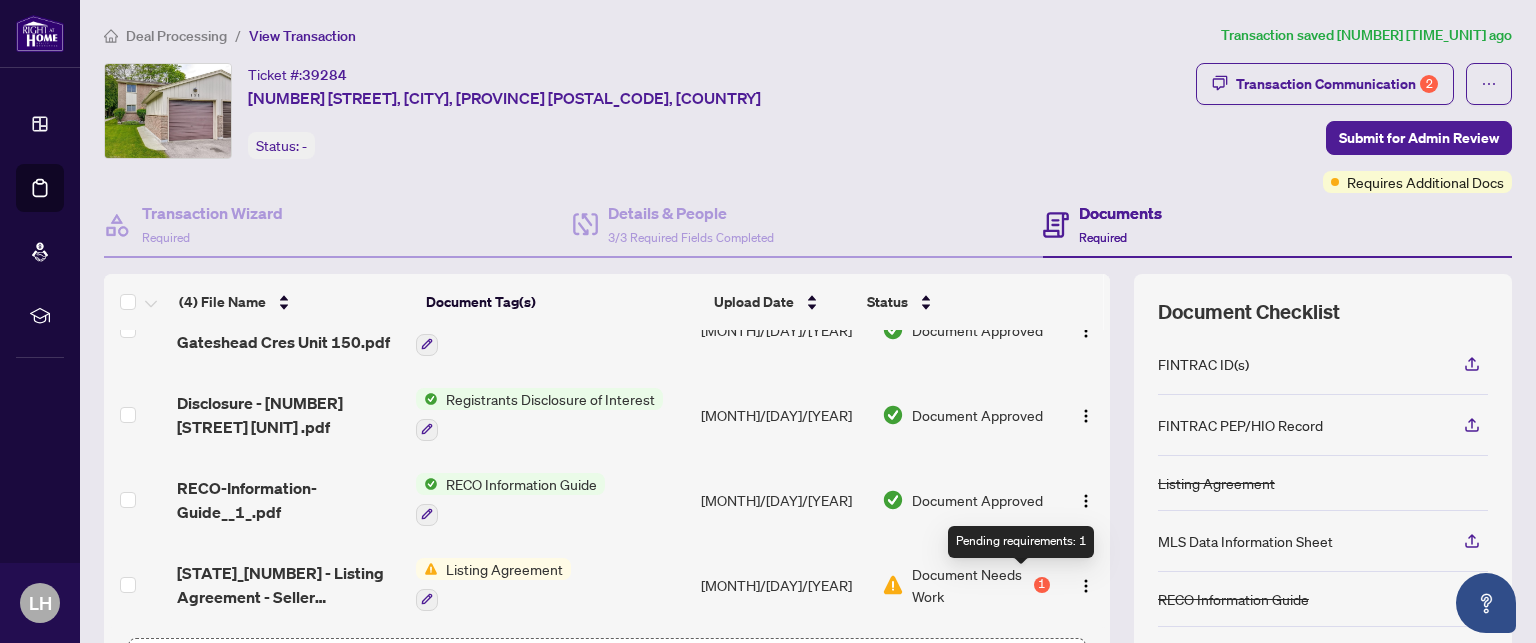 click on "1" at bounding box center [1042, 585] 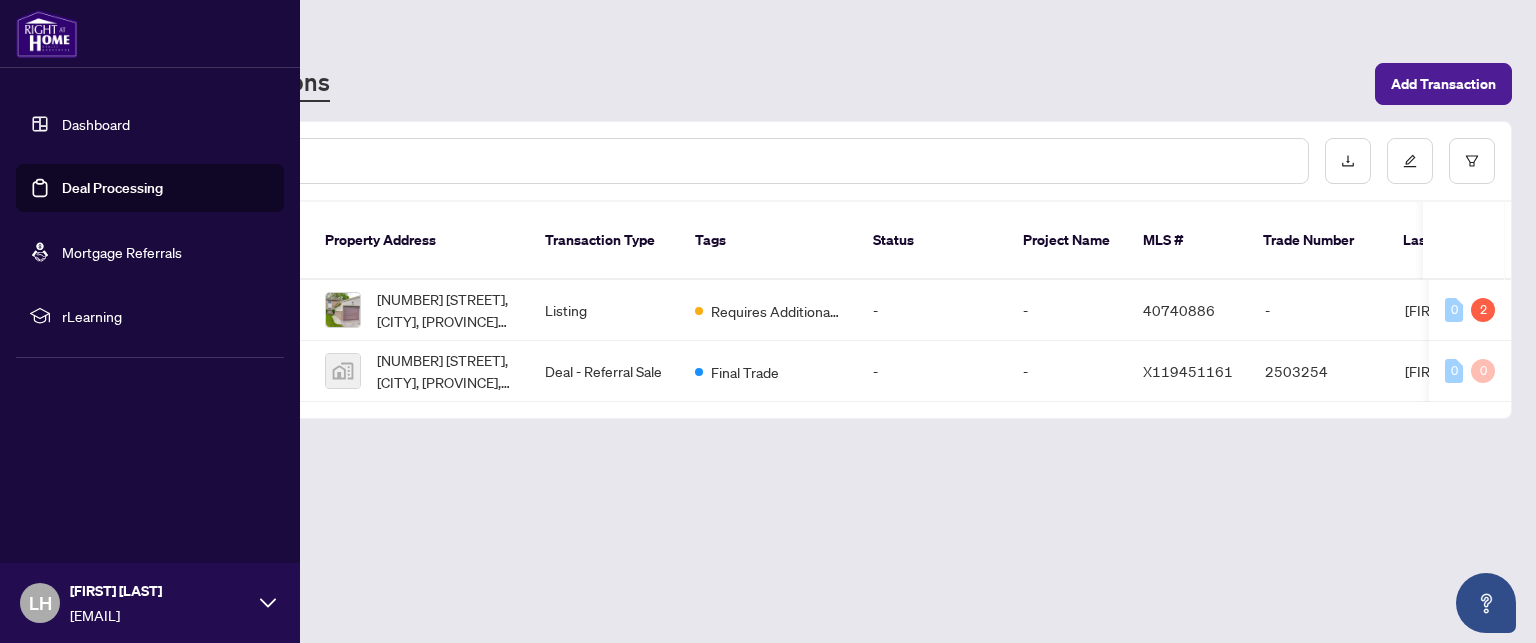 click on "Deal Processing" at bounding box center [112, 188] 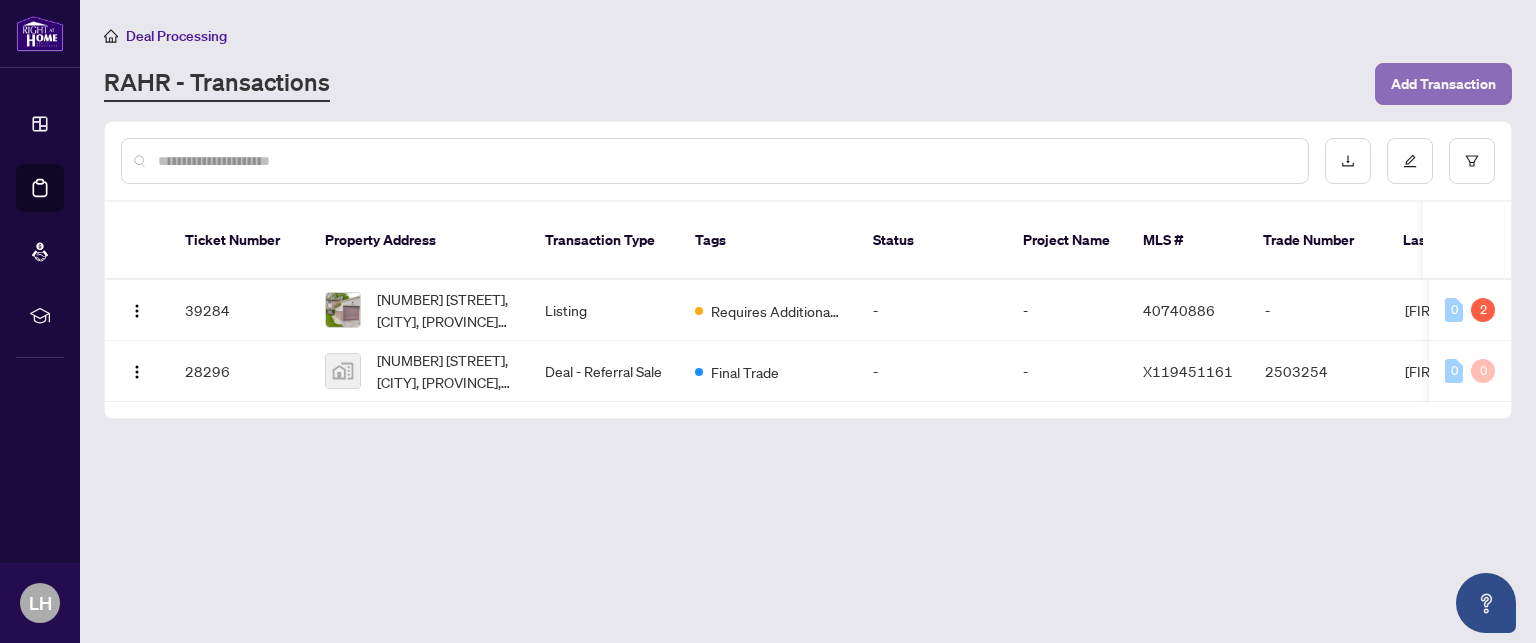 click on "Add Transaction" at bounding box center [1443, 84] 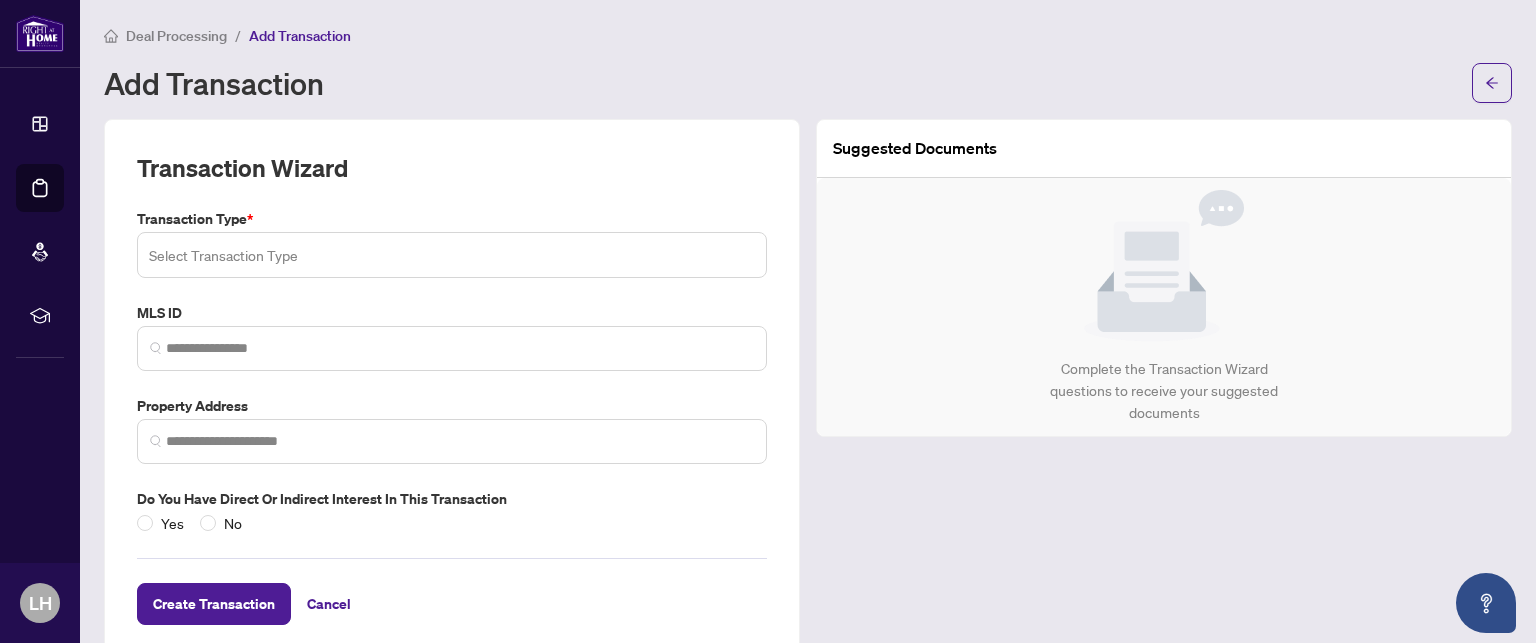click at bounding box center (452, 255) 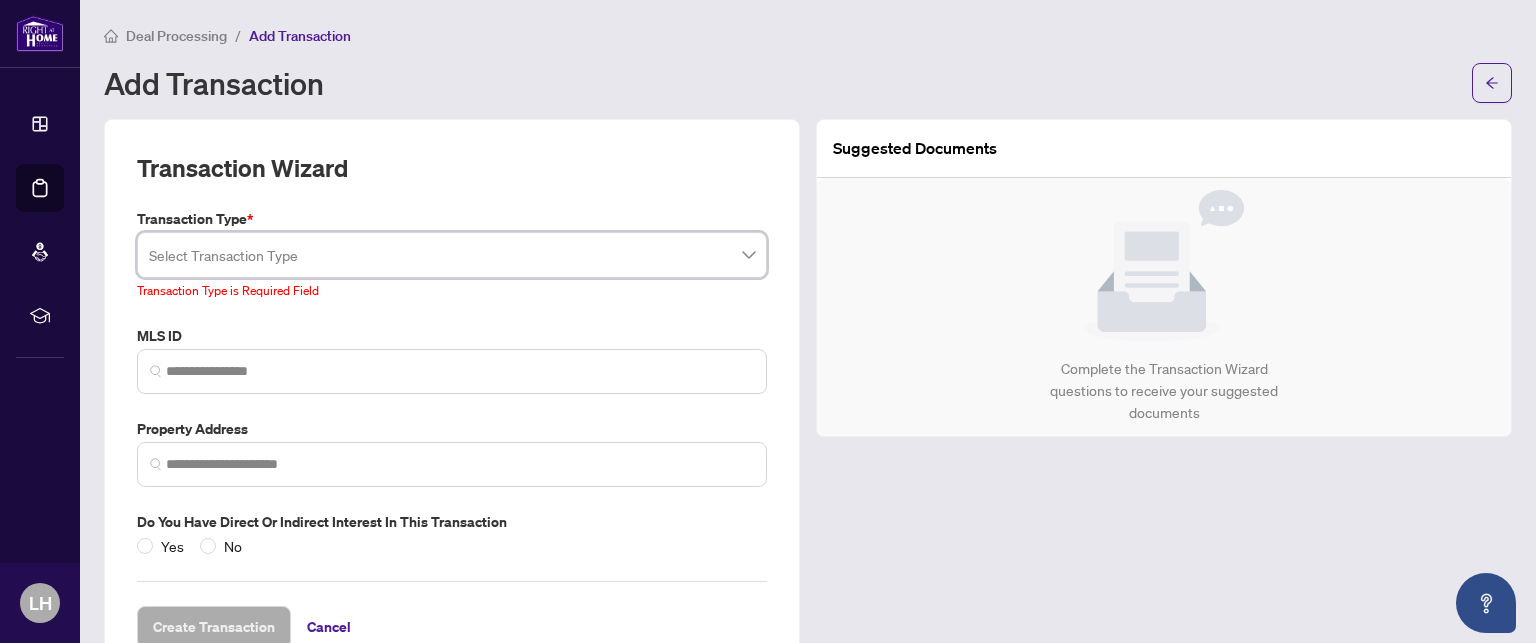 click on "Add Transaction" at bounding box center (782, 83) 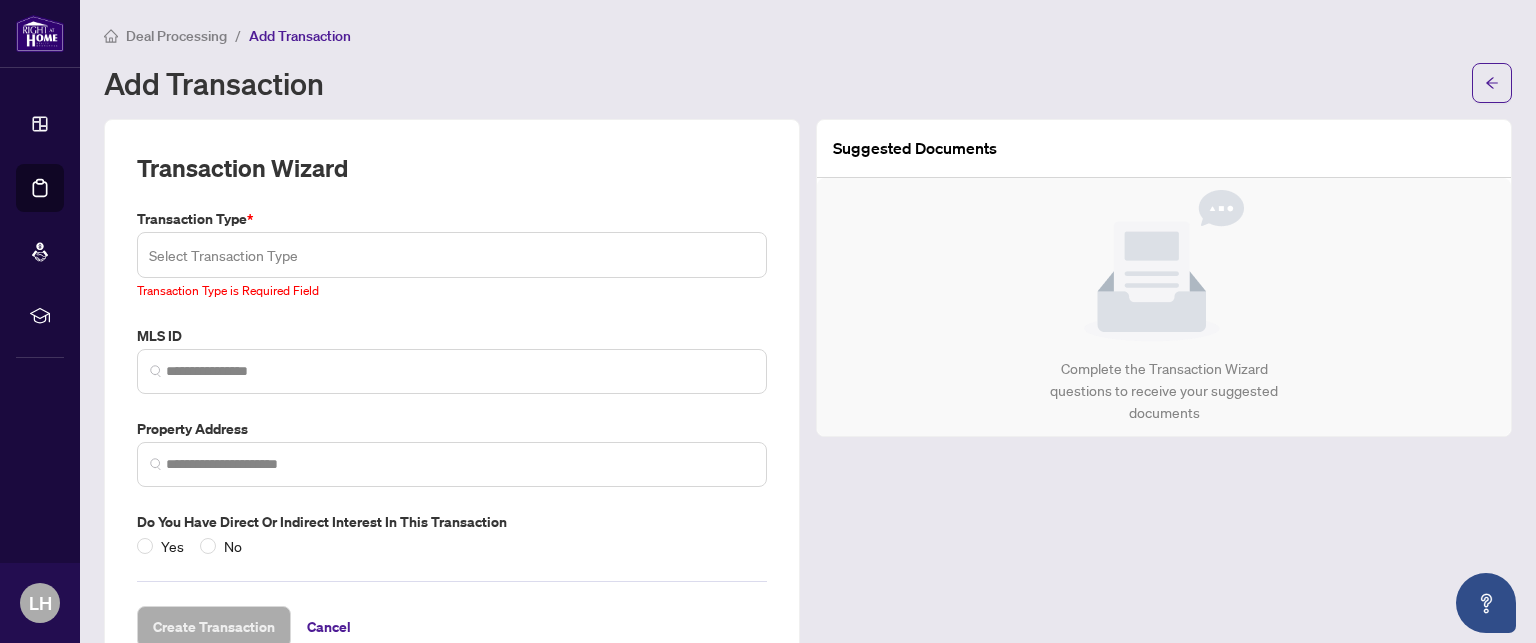 click at bounding box center (452, 255) 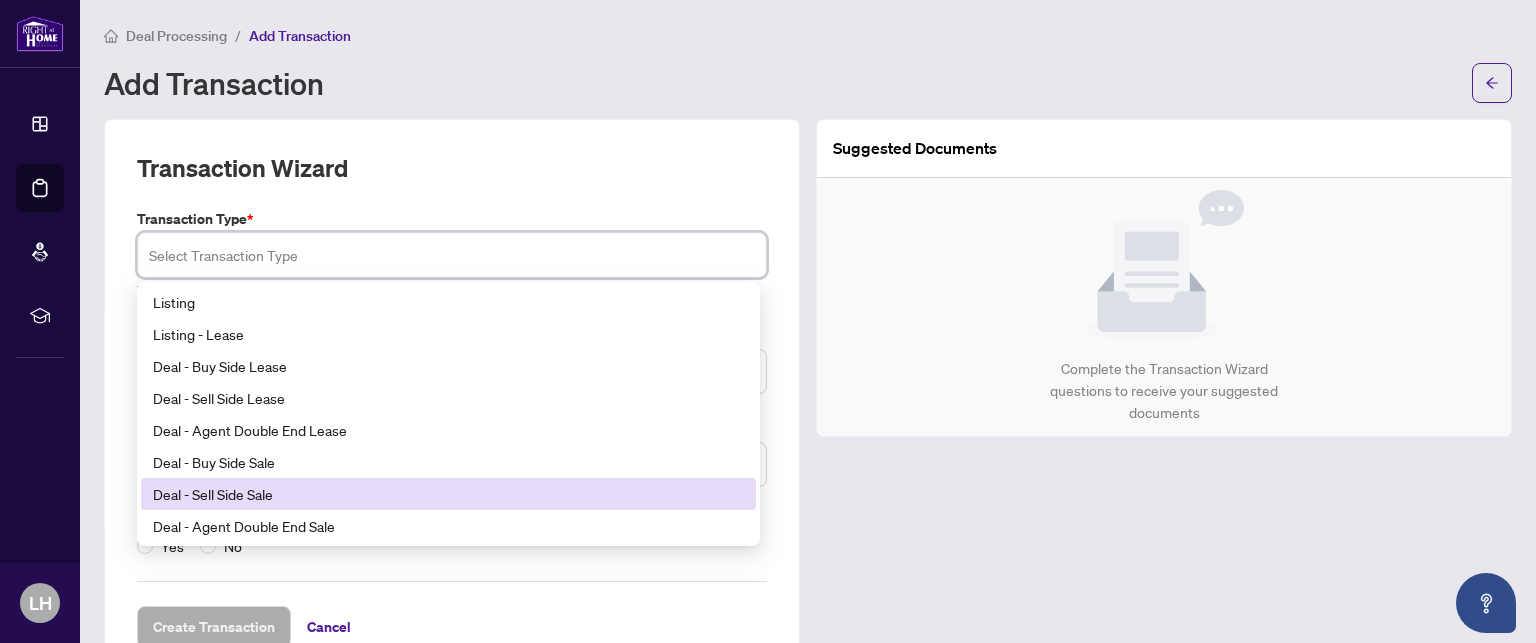 click on "Deal - Sell Side Sale" at bounding box center [448, 494] 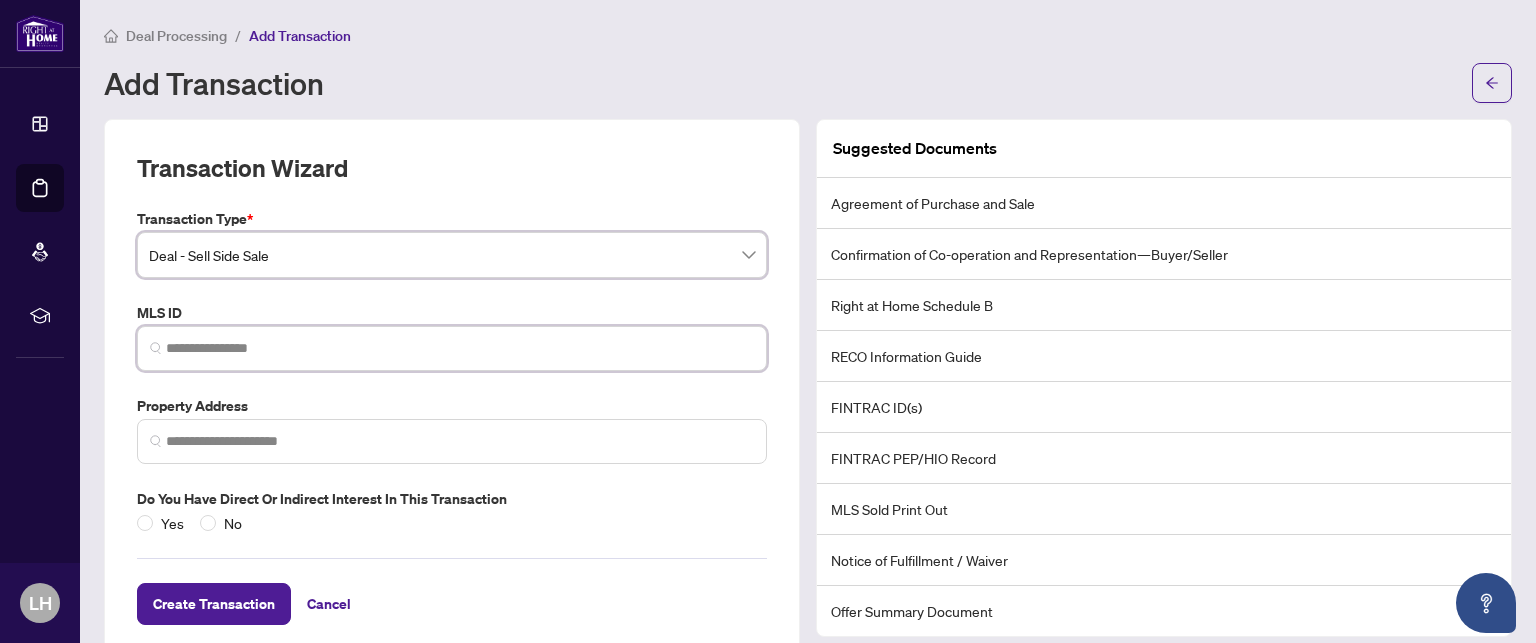 click at bounding box center (460, 348) 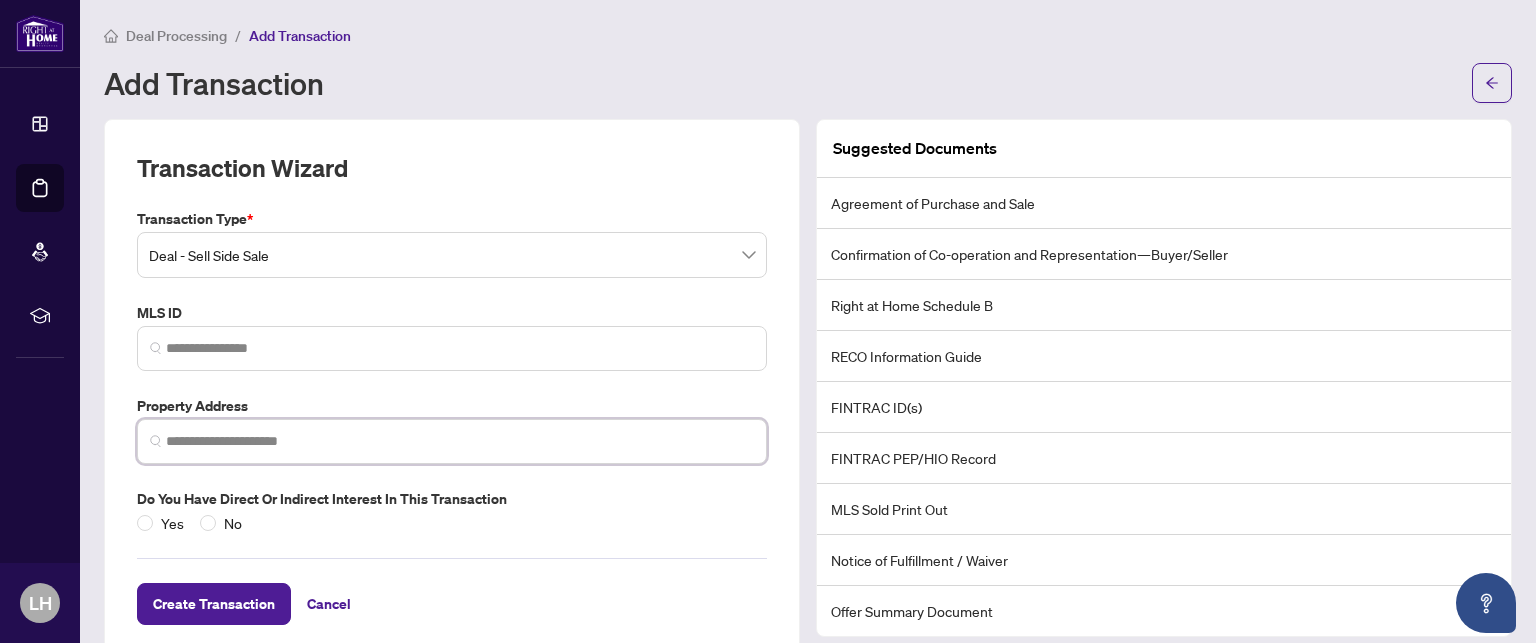 click at bounding box center [460, 441] 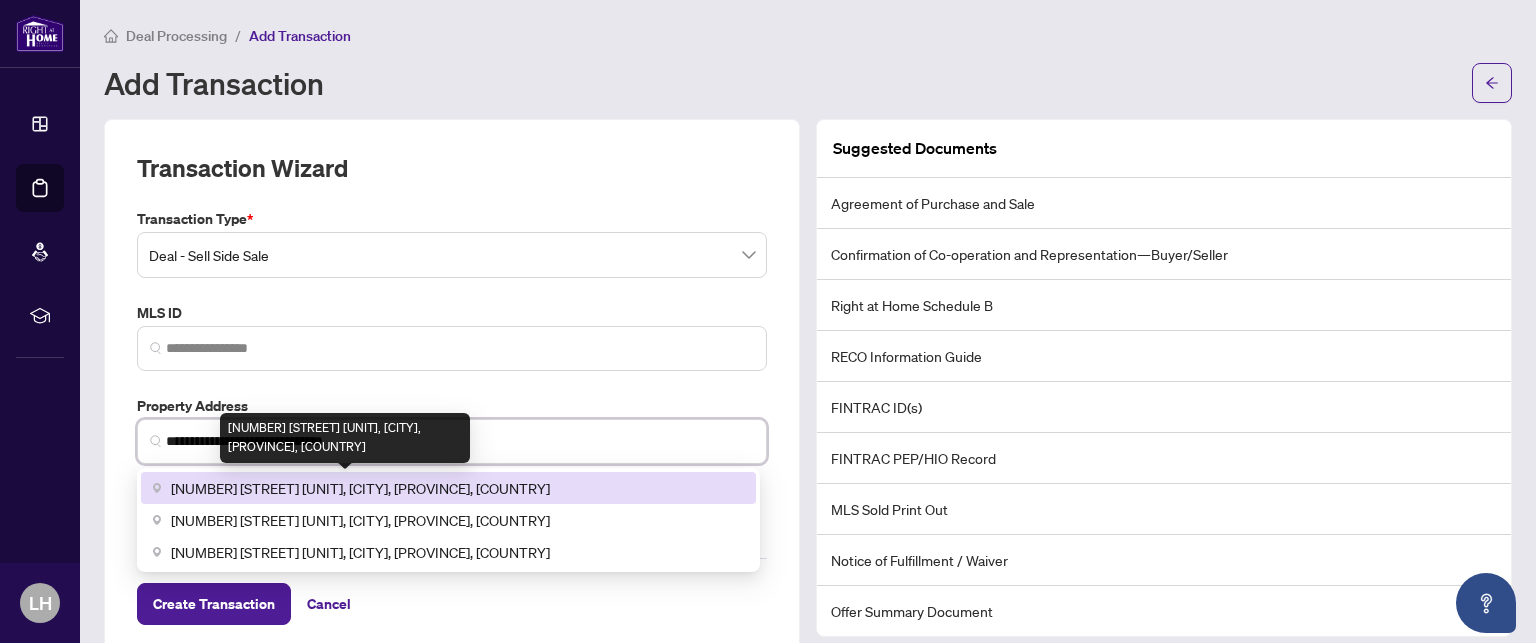 click on "[NUMBER] [STREET] [UNIT], [CITY], [PROVINCE], [COUNTRY]" at bounding box center [360, 488] 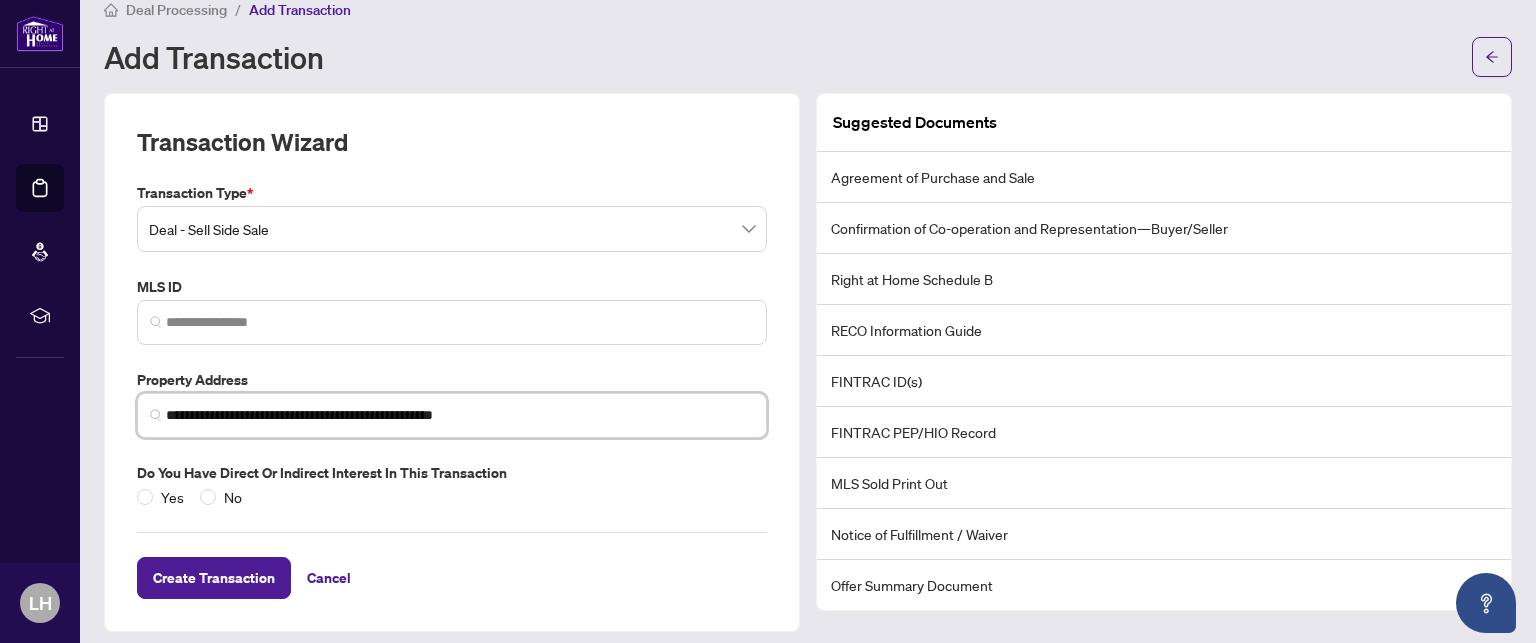 scroll, scrollTop: 36, scrollLeft: 0, axis: vertical 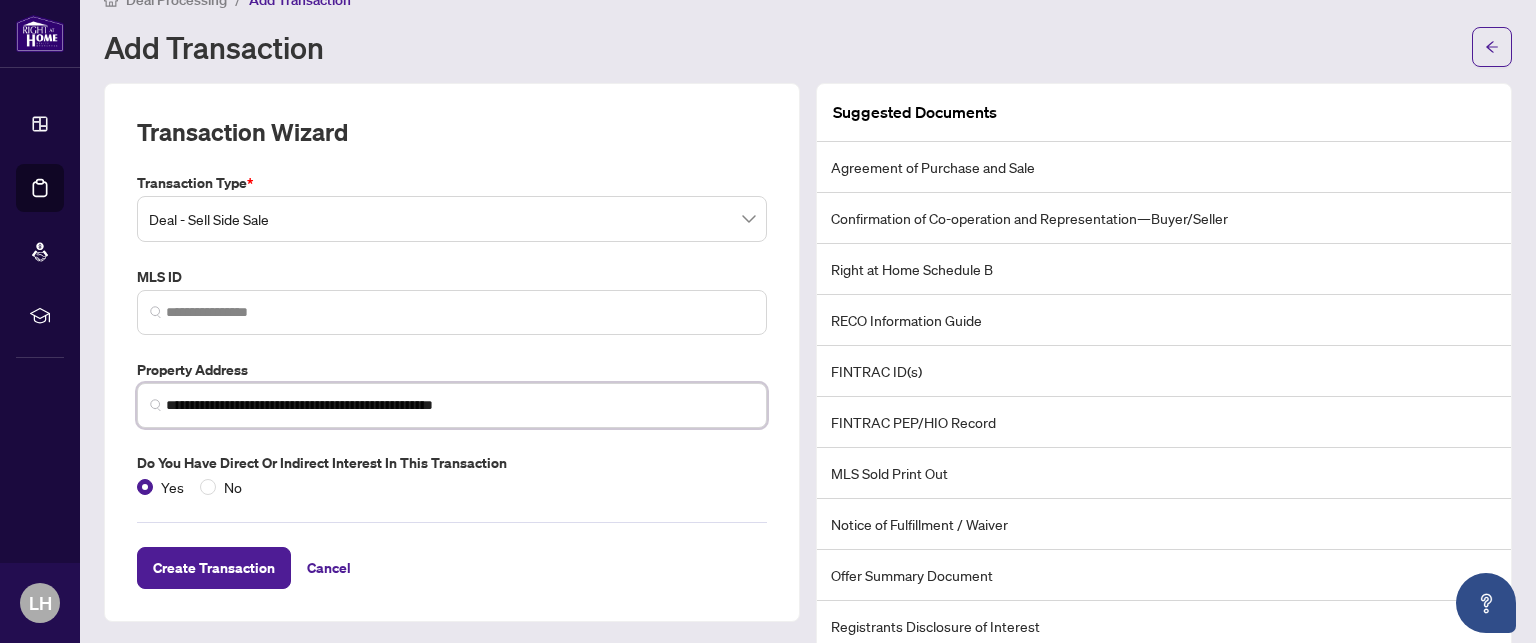 click on "**********" at bounding box center (460, 405) 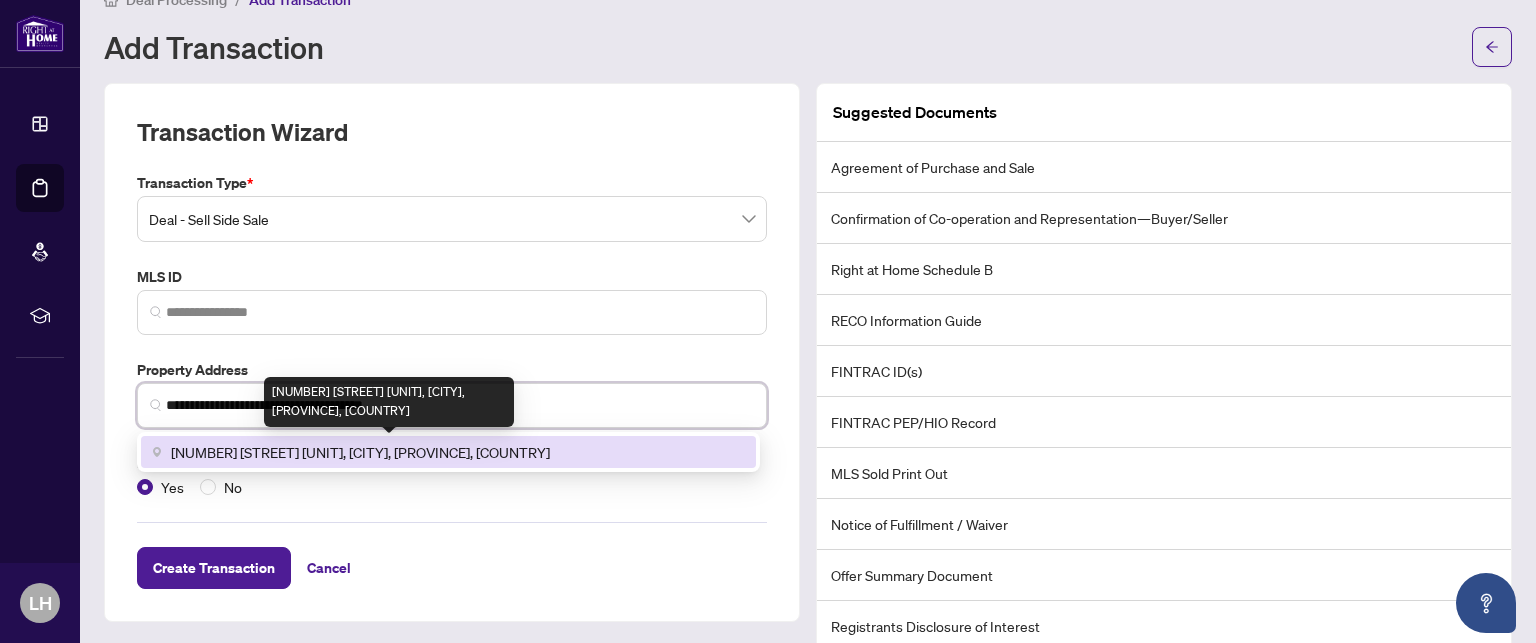 click on "[NUMBER] [STREET] [UNIT], [CITY], [PROVINCE], [COUNTRY]" at bounding box center (360, 452) 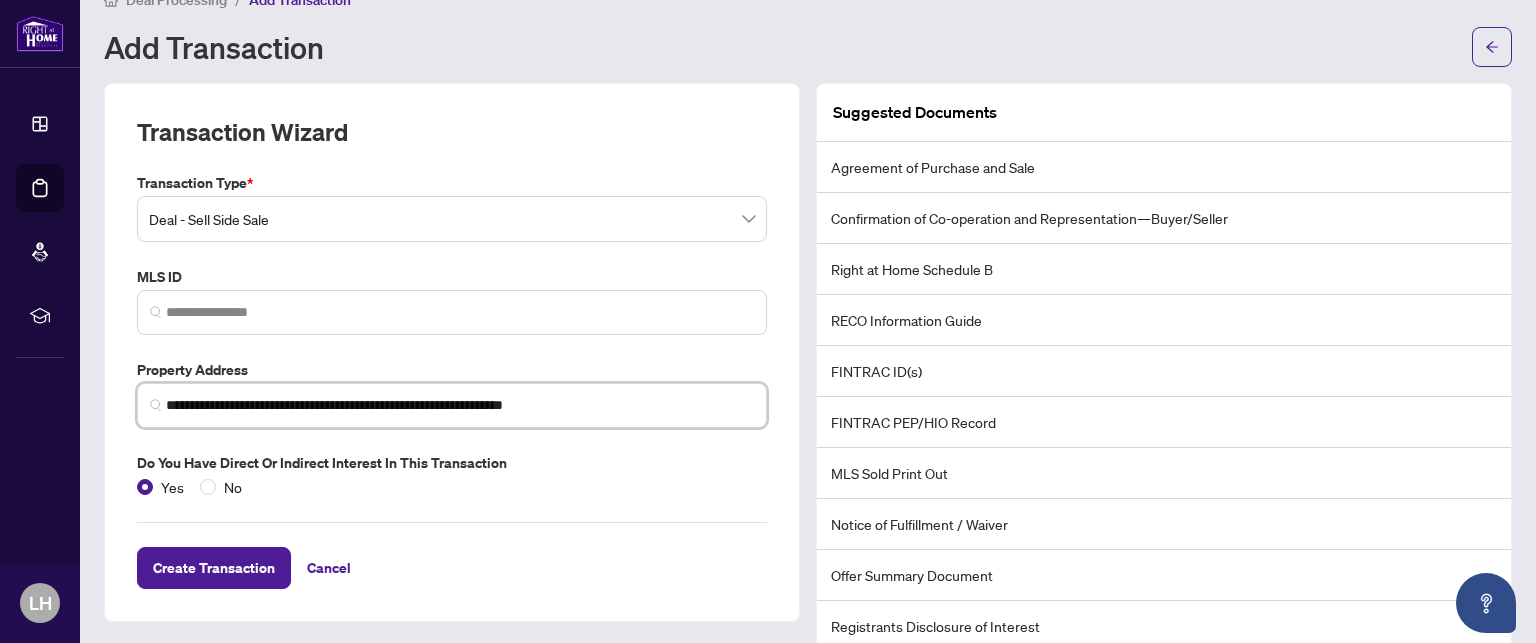 type on "**********" 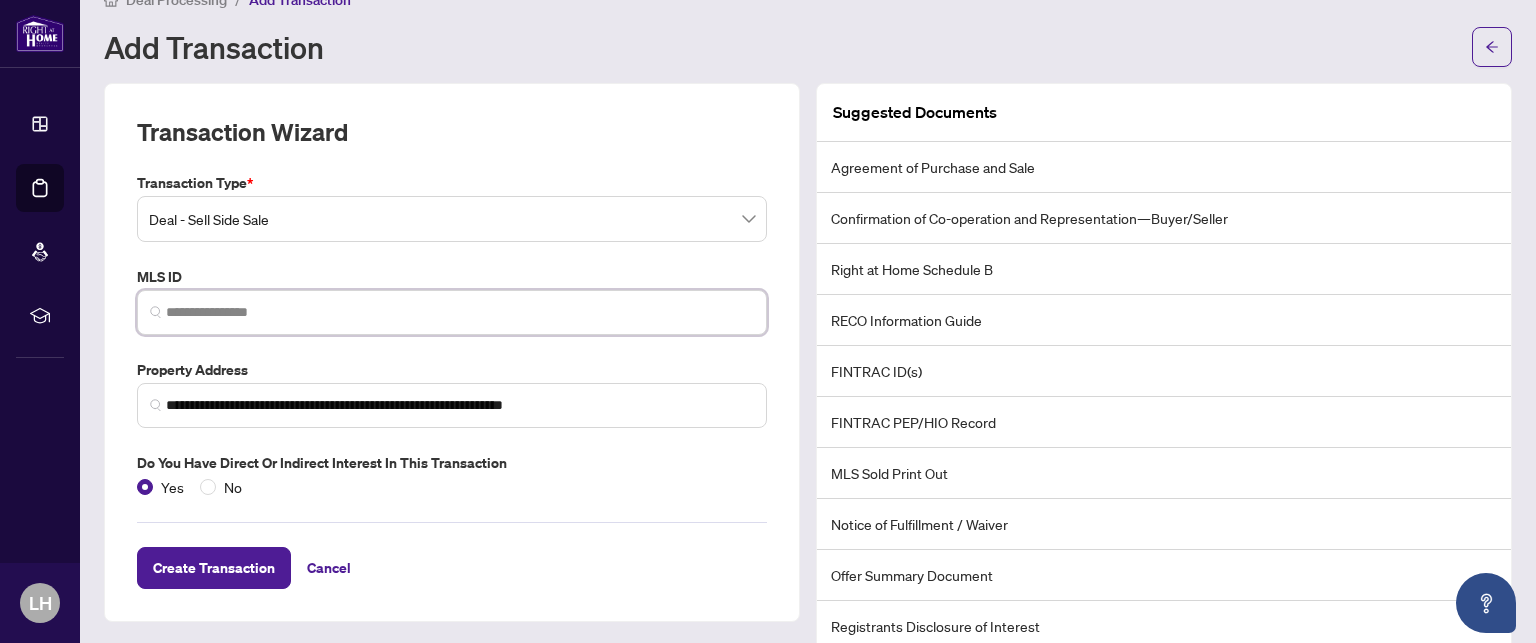 click at bounding box center [460, 312] 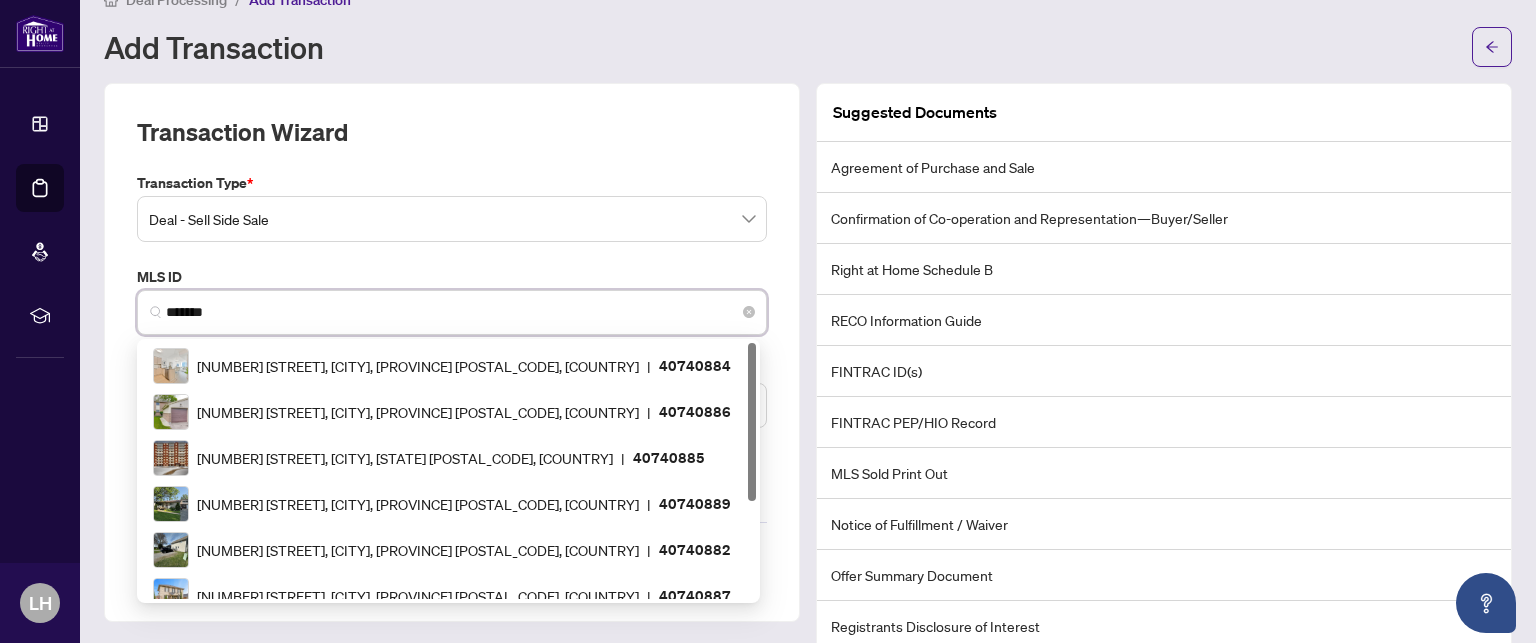 type on "********" 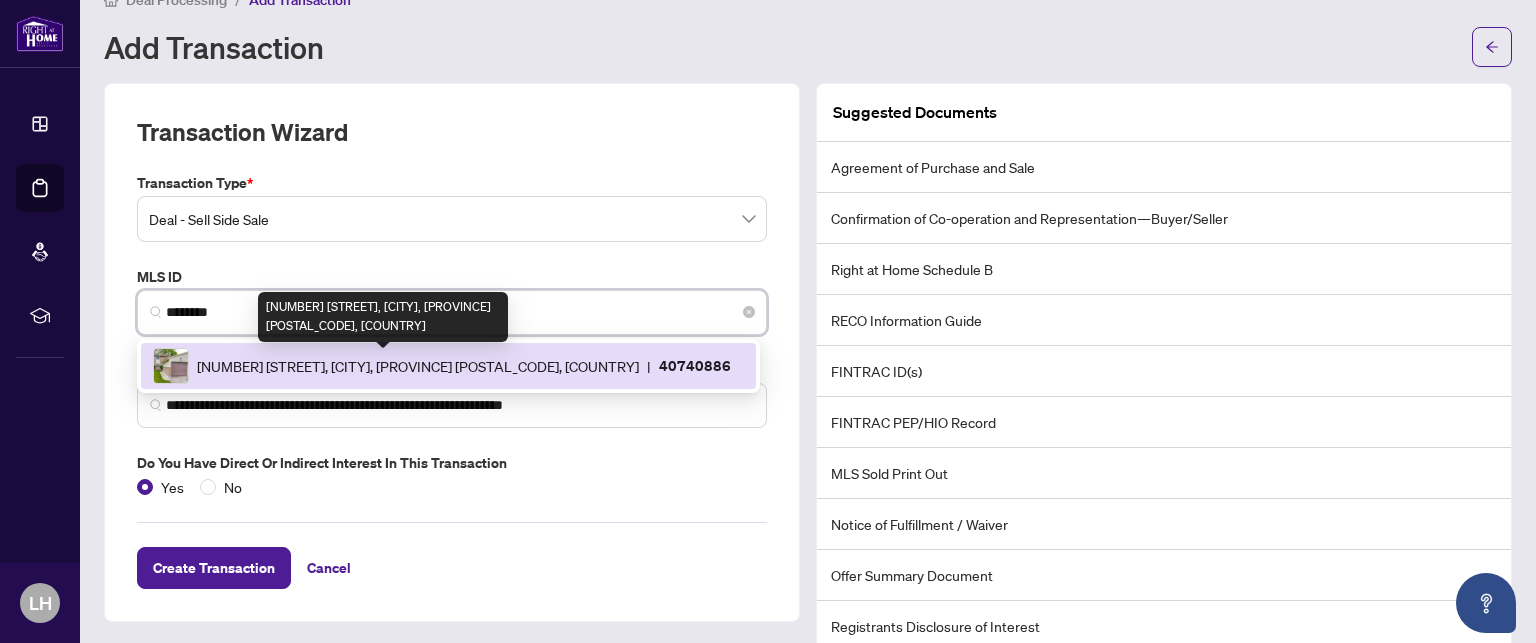 click on "[NUMBER] [STREET], [CITY], [PROVINCE] [POSTAL_CODE], [COUNTRY]" at bounding box center (418, 366) 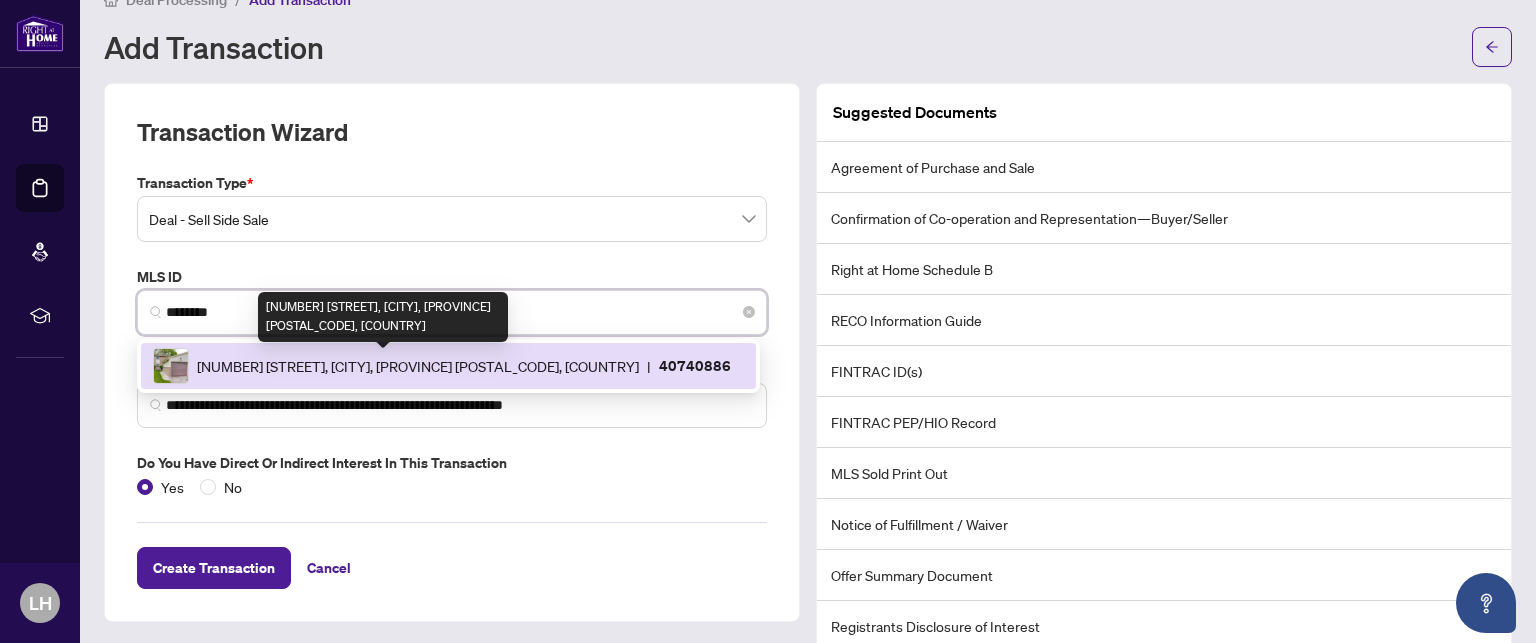 type on "**********" 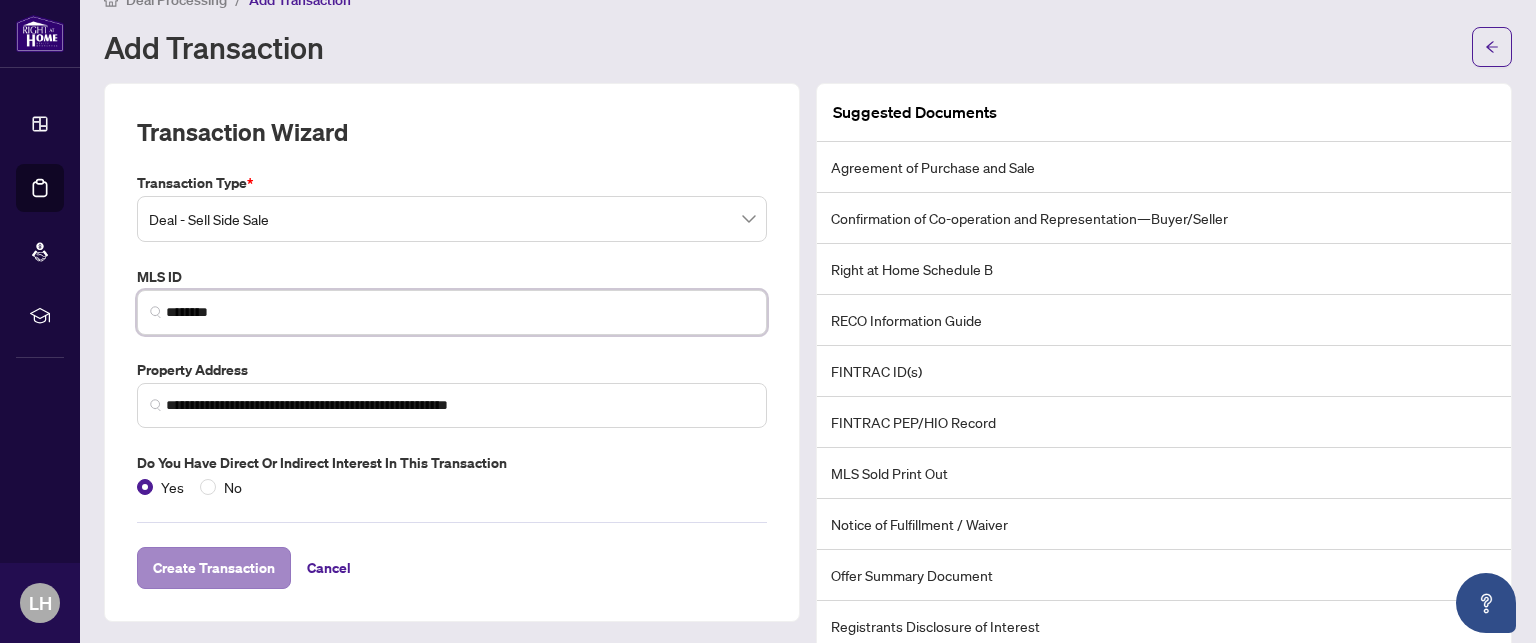 type on "********" 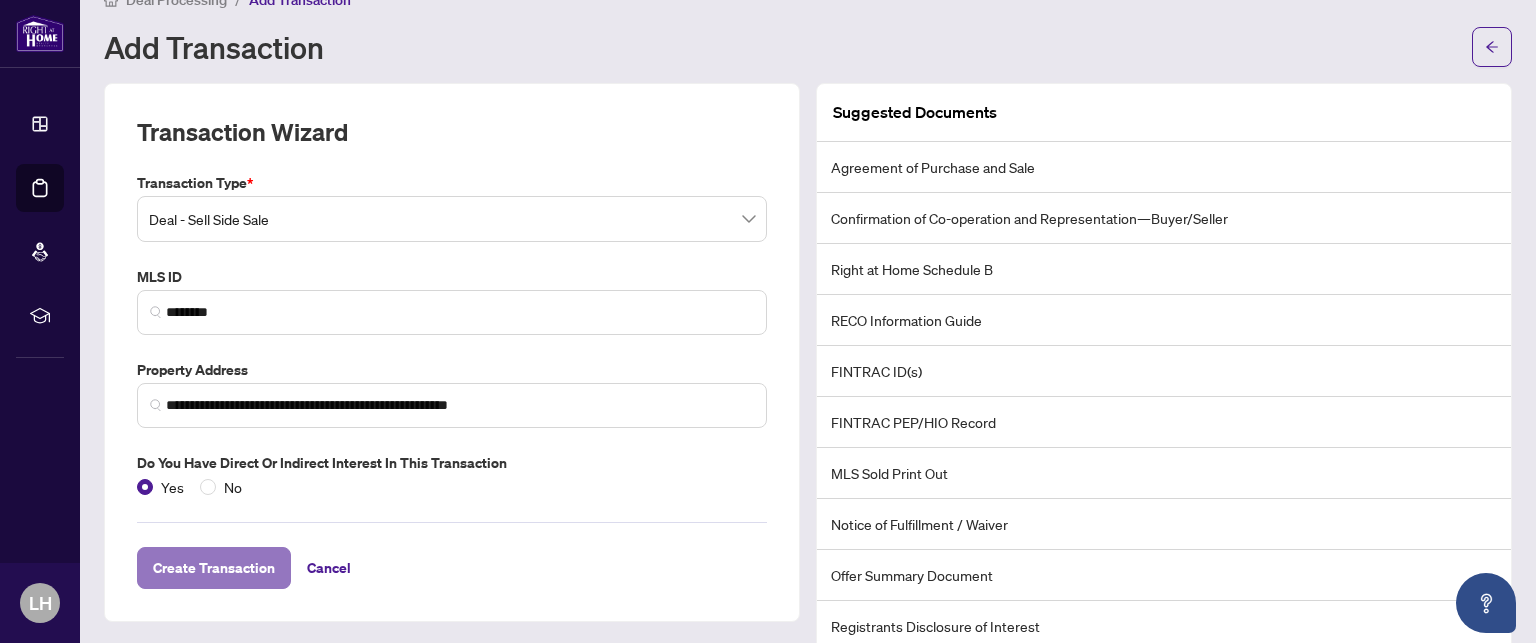 click on "Create Transaction" at bounding box center [214, 568] 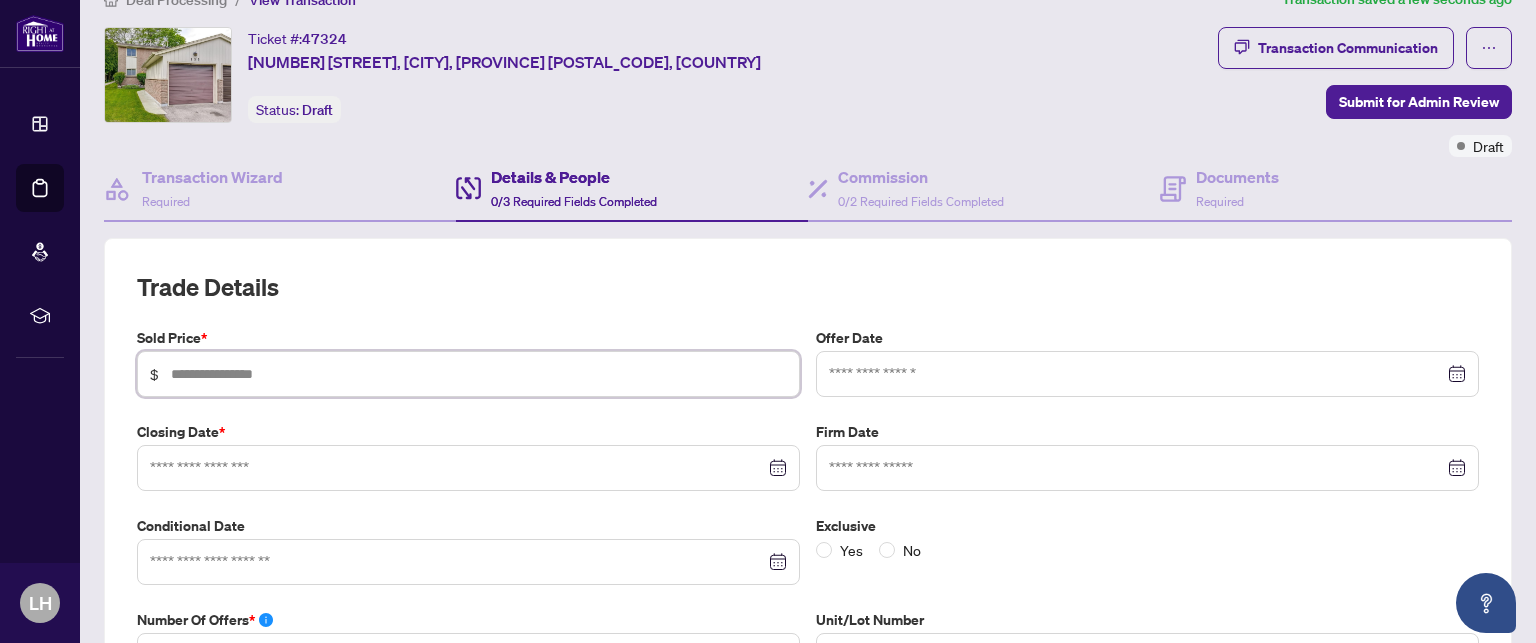 click at bounding box center [479, 374] 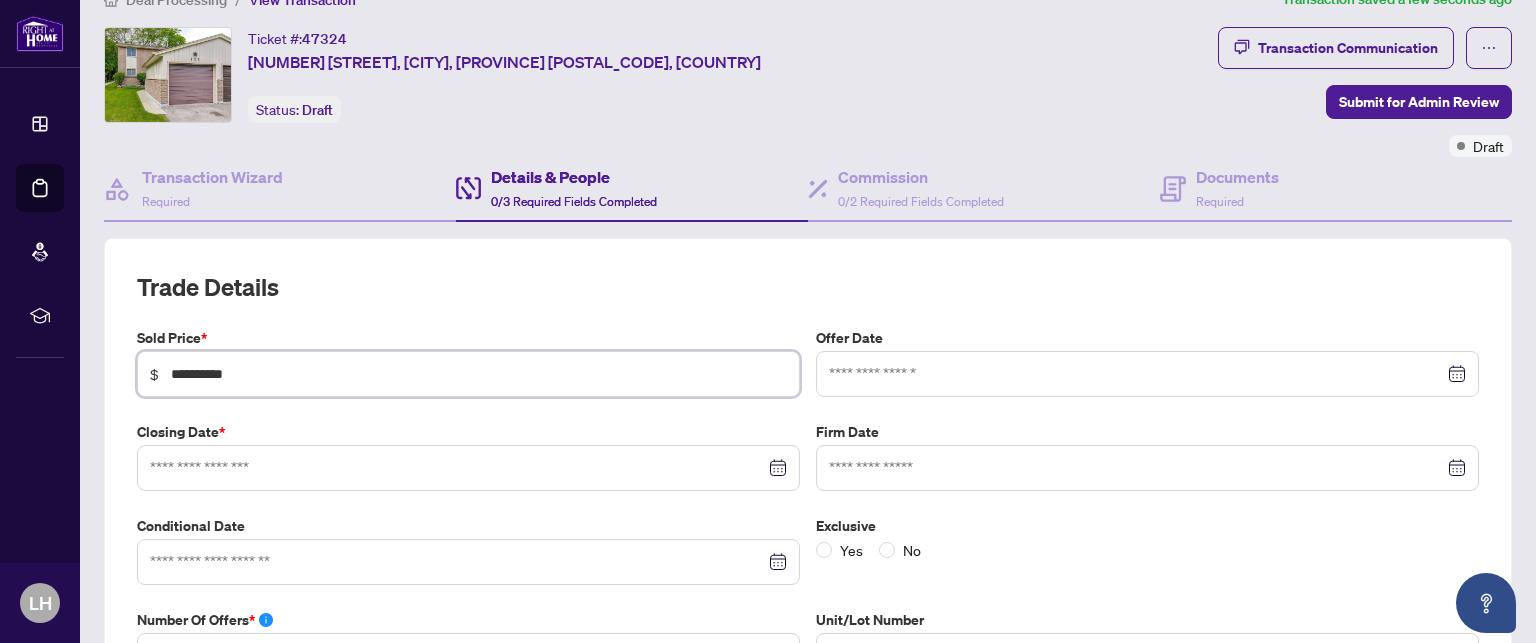 type on "**********" 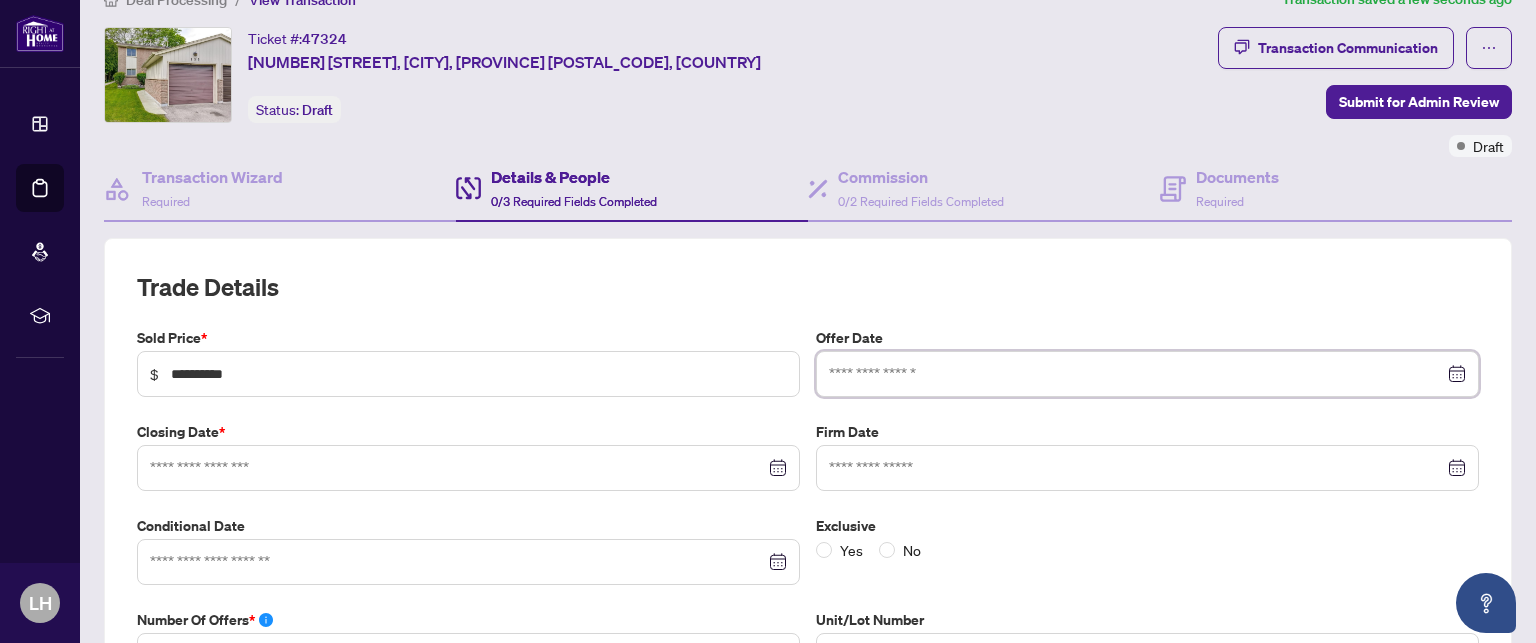 click at bounding box center (1136, 374) 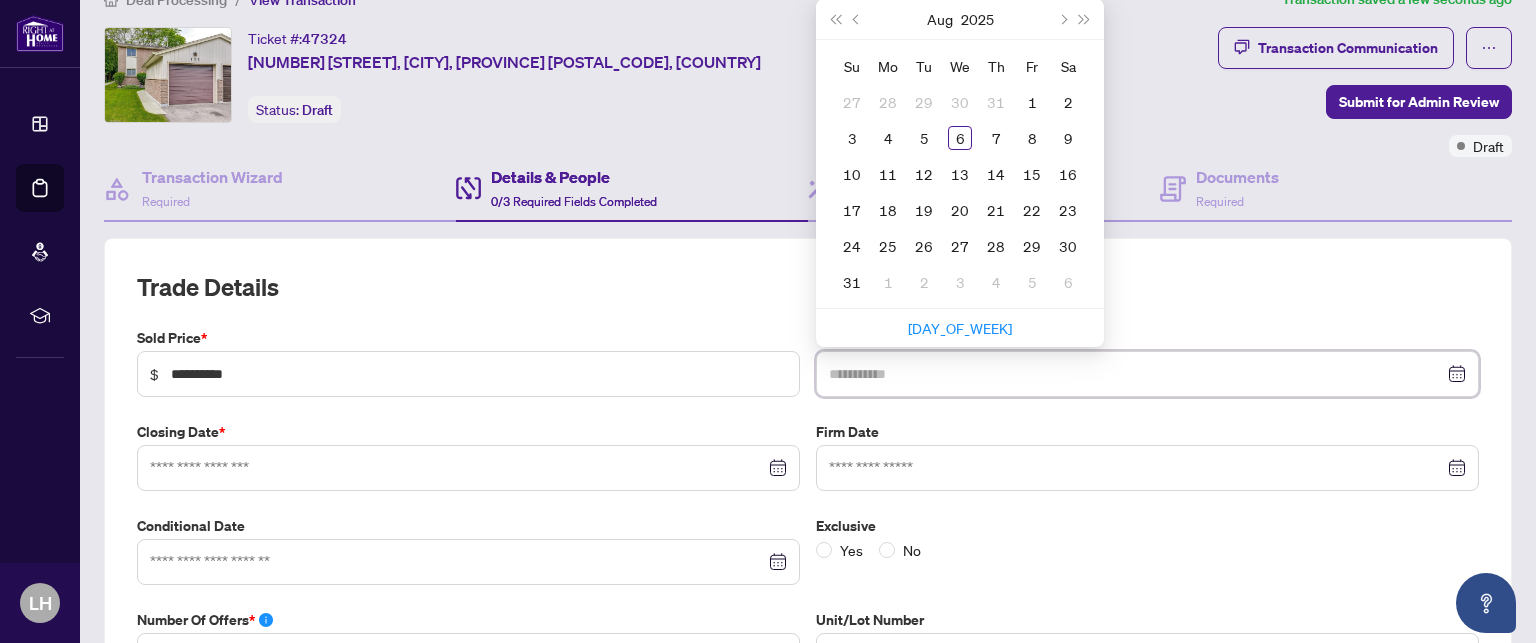 type on "**********" 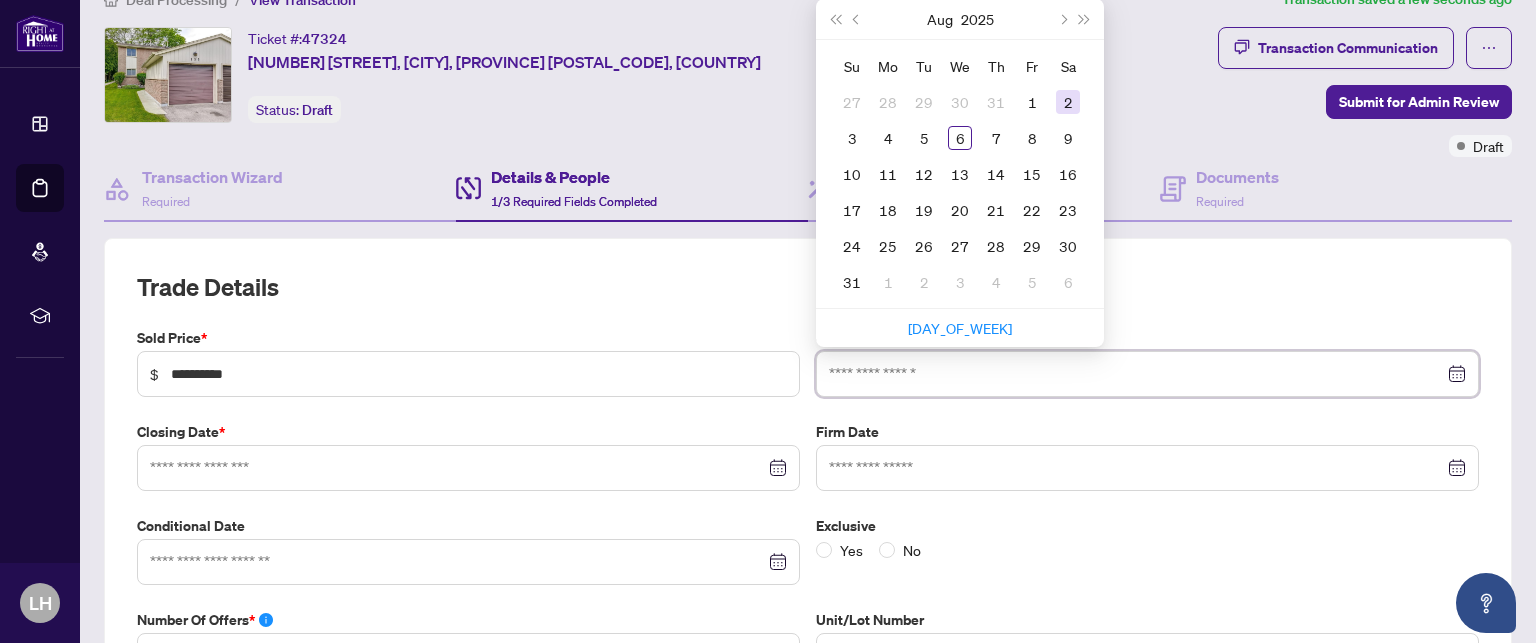 type on "**********" 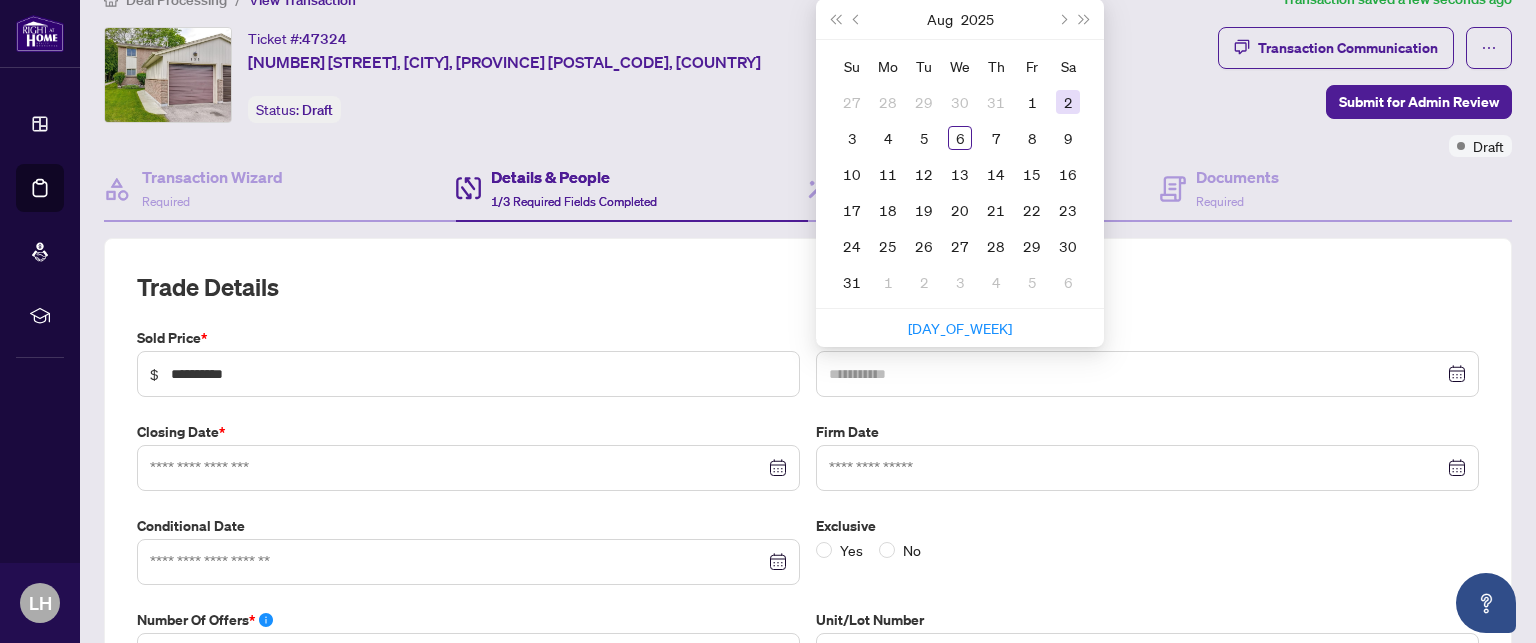 click on "2" at bounding box center [1068, 102] 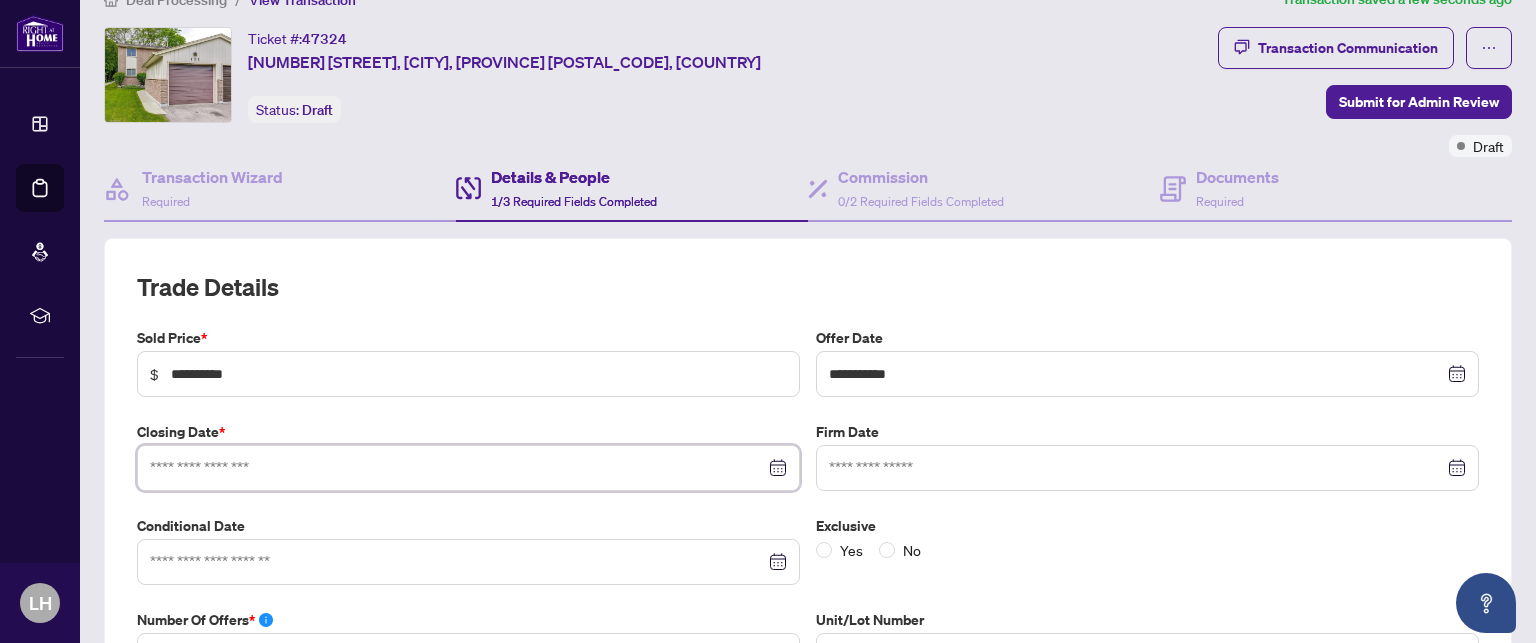 click at bounding box center [457, 468] 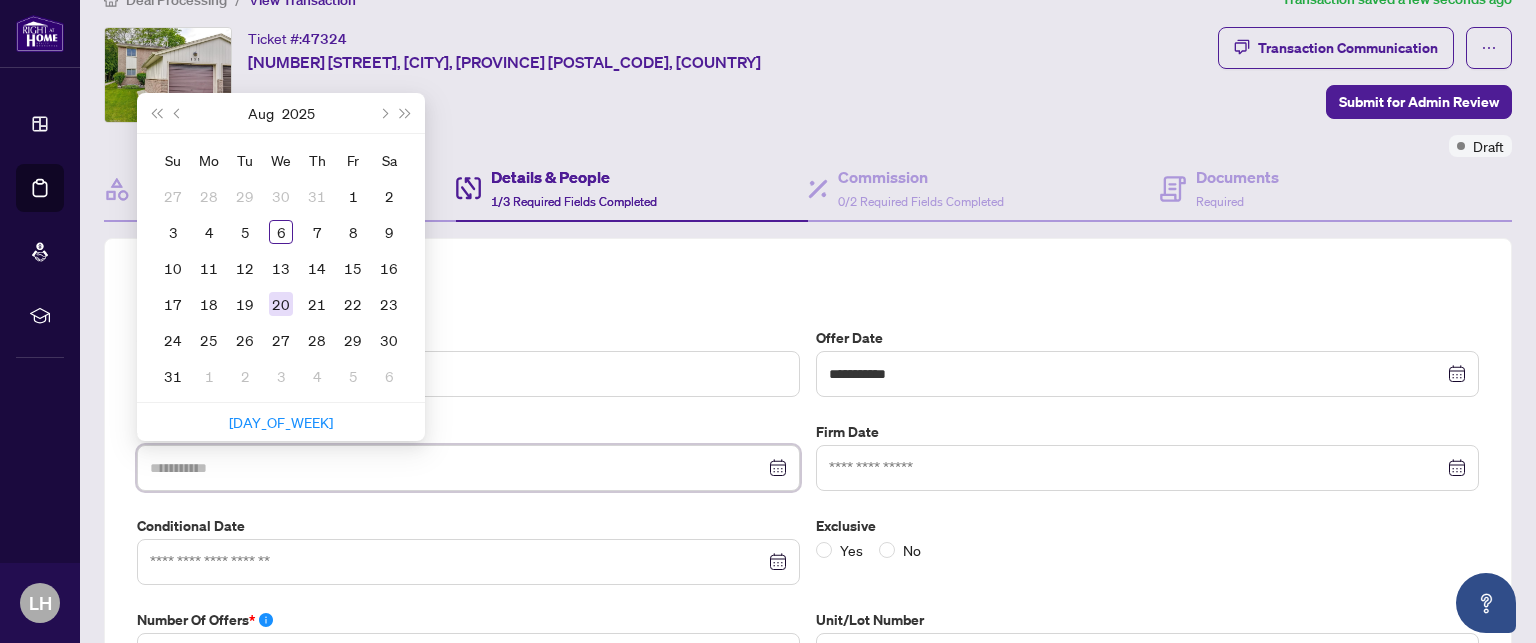 type on "**********" 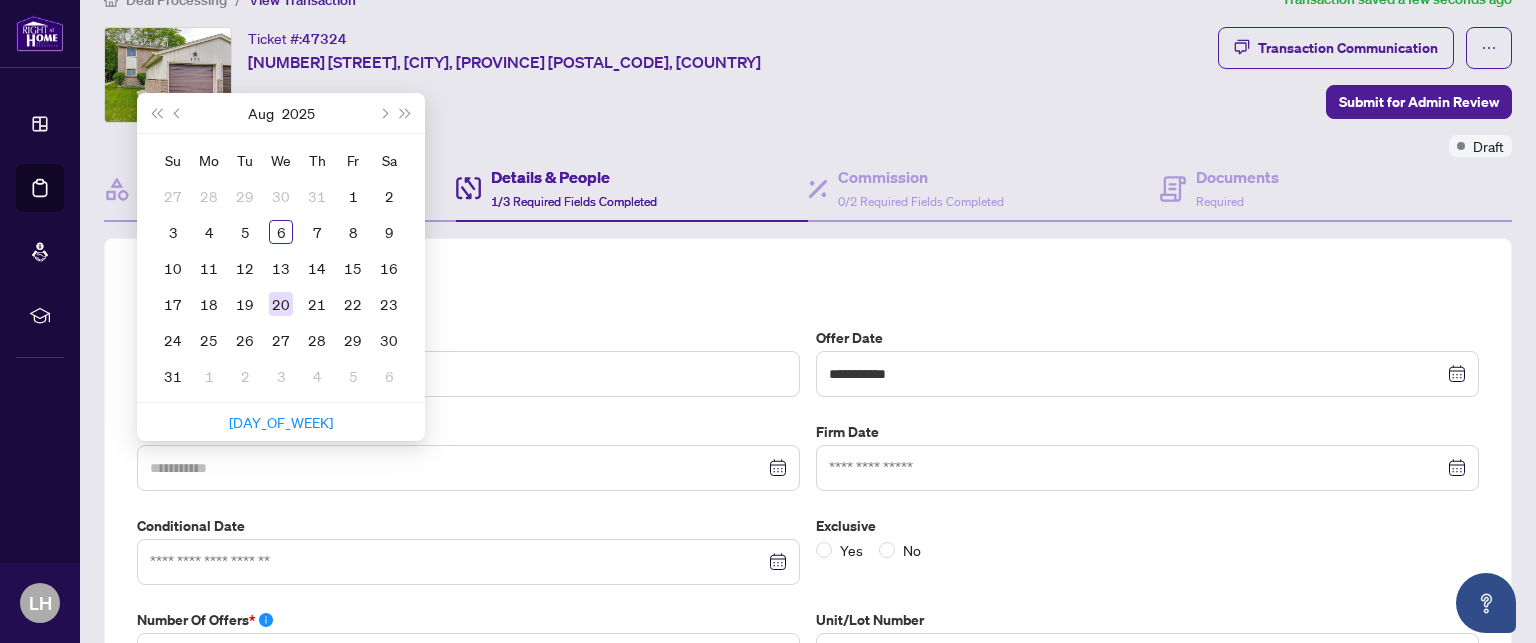 click on "20" at bounding box center [281, 304] 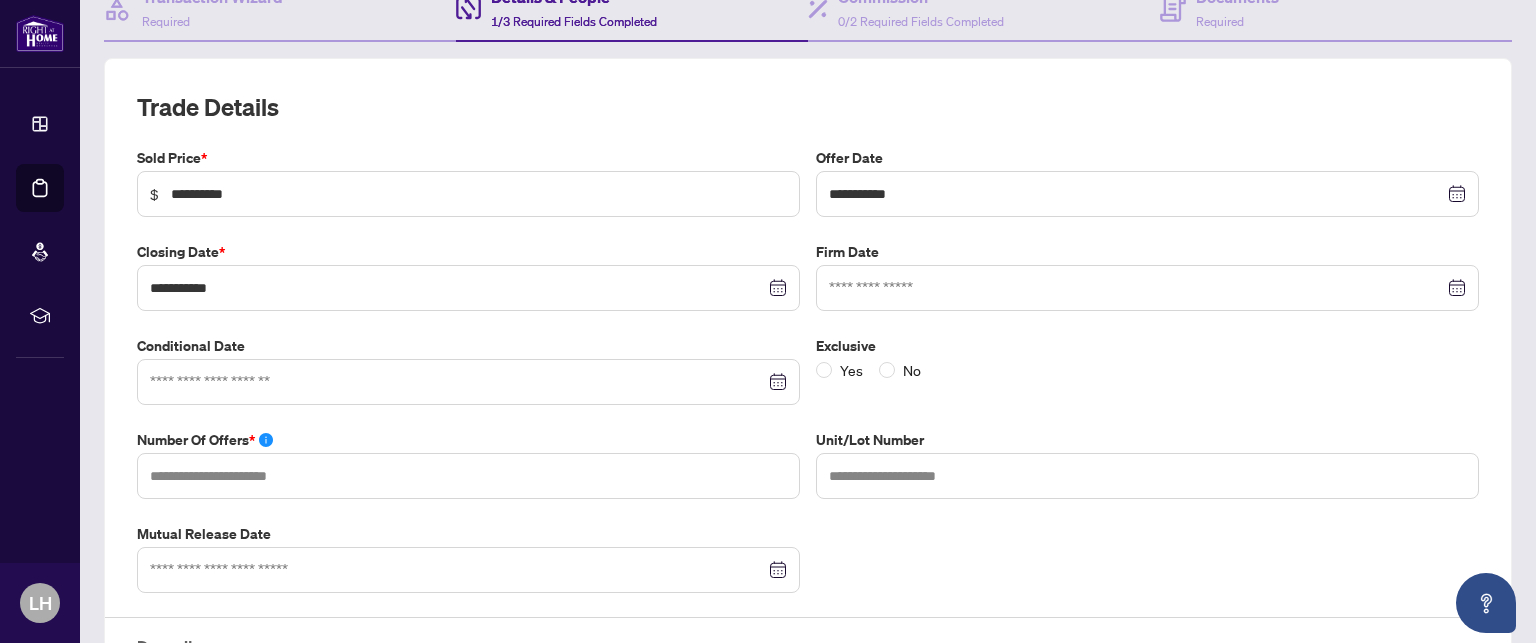 scroll, scrollTop: 219, scrollLeft: 0, axis: vertical 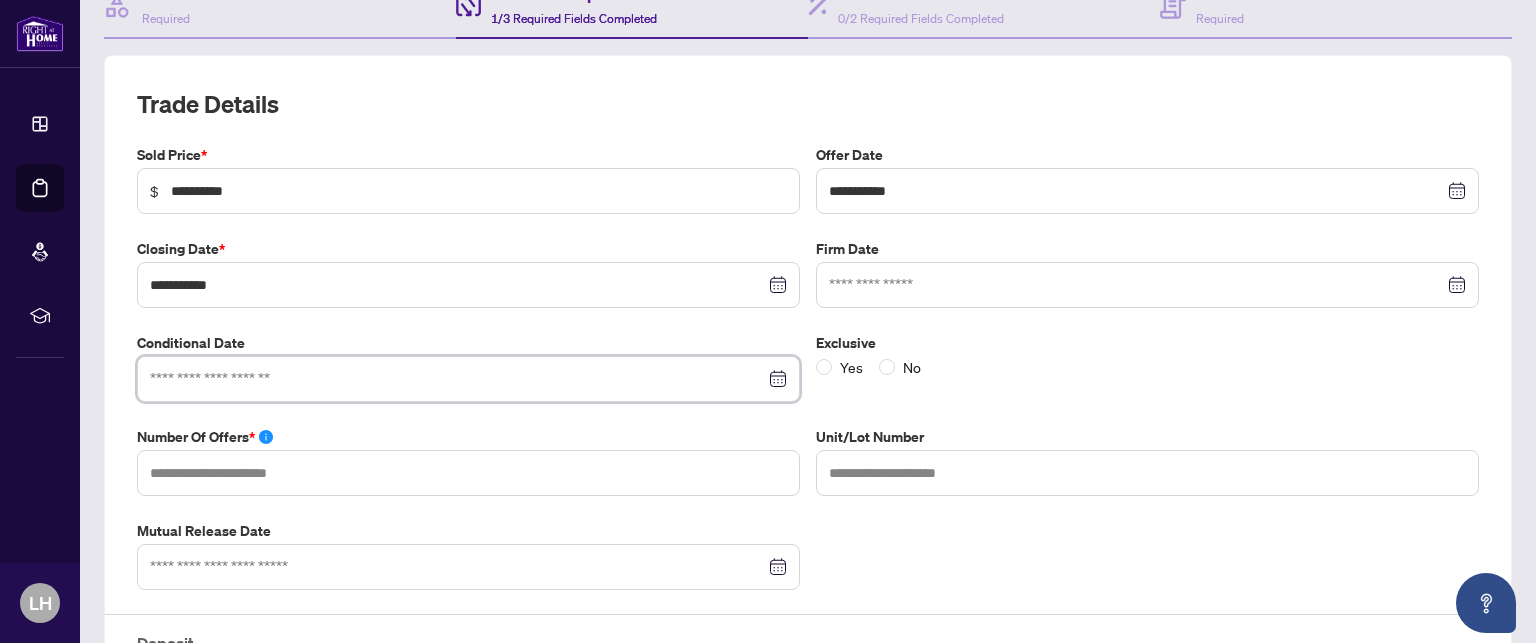 click at bounding box center (457, 379) 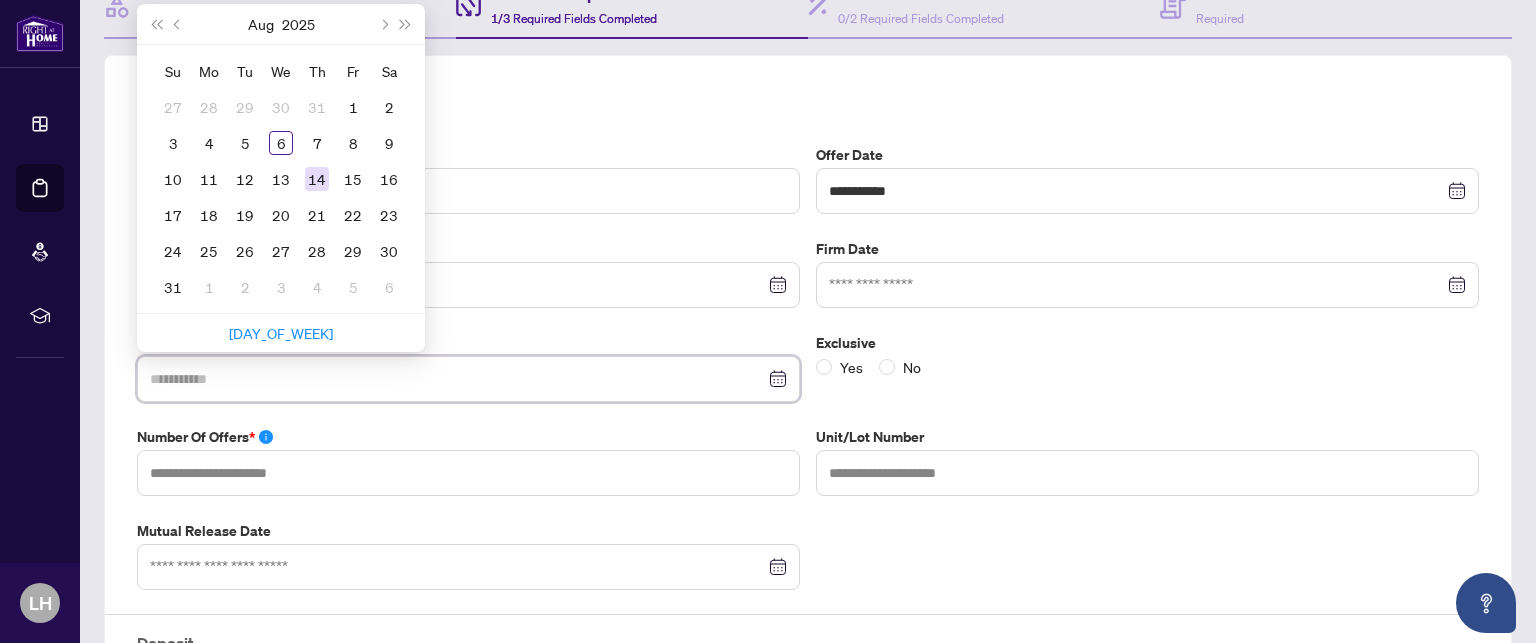 type on "**********" 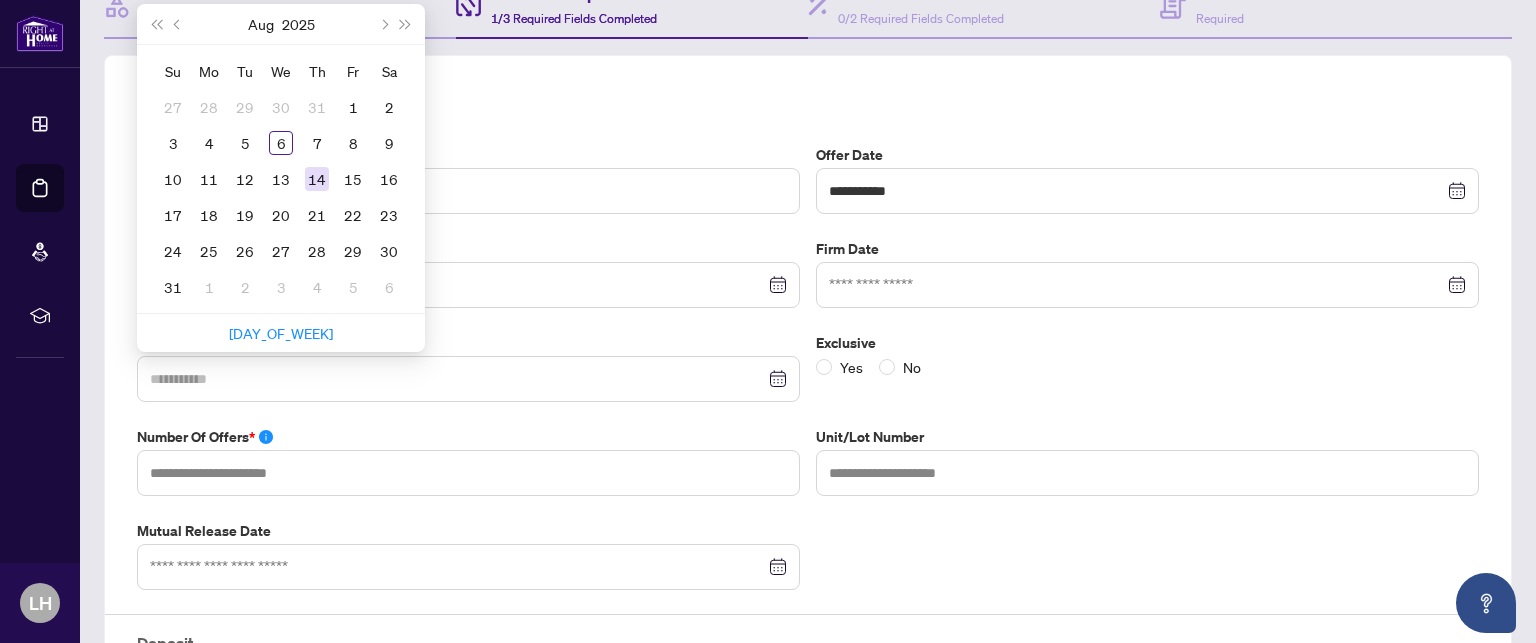click on "14" at bounding box center [317, 179] 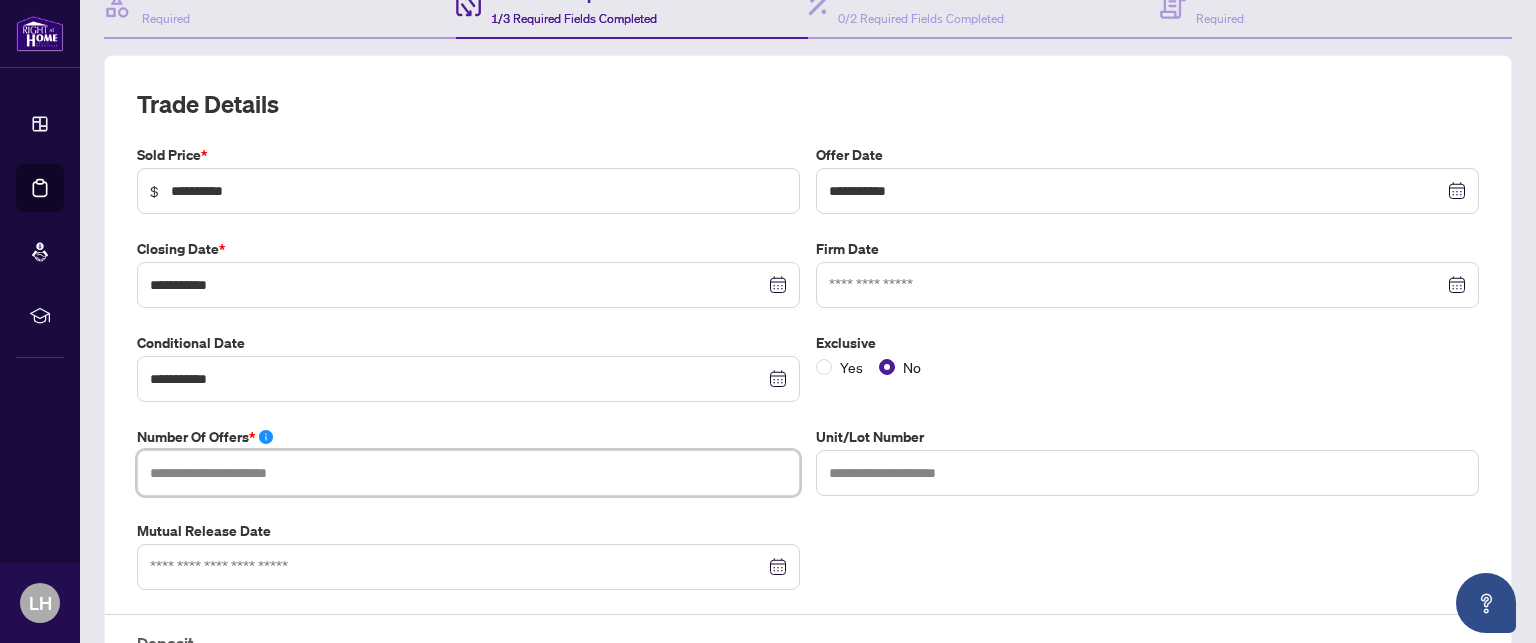 click at bounding box center (468, 473) 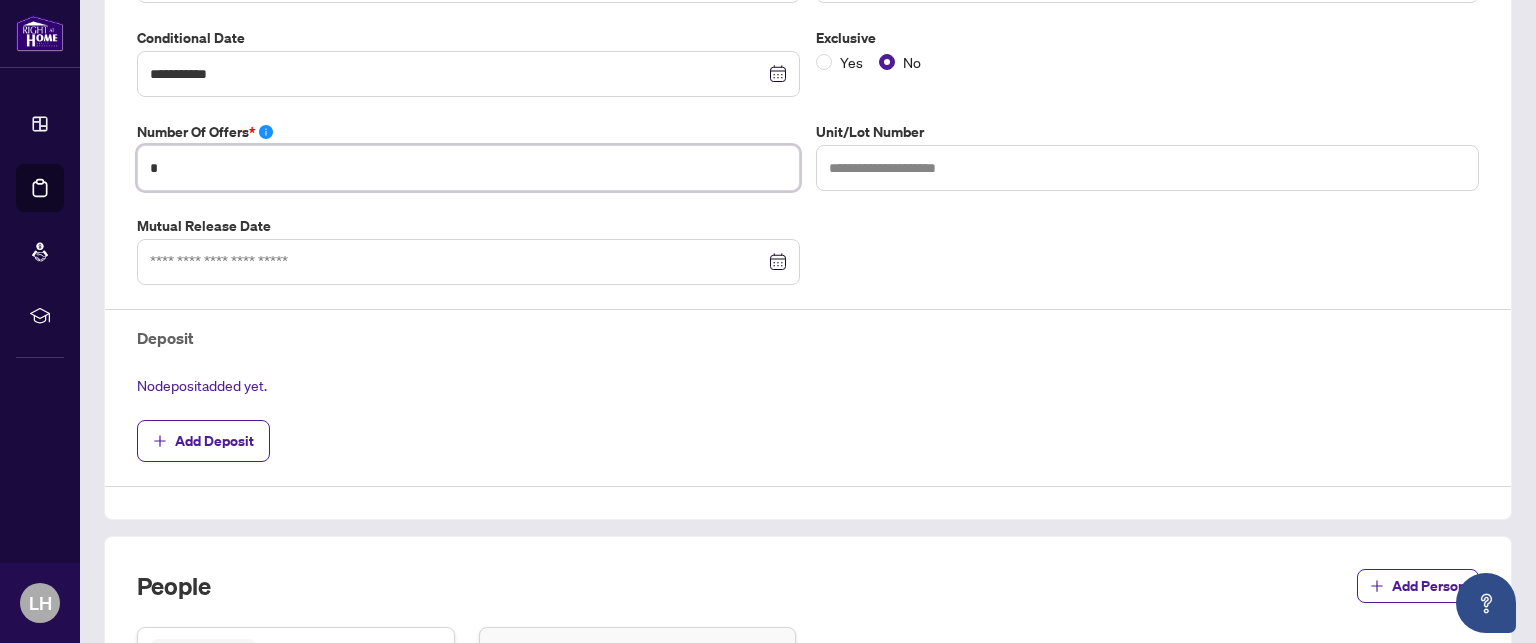 scroll, scrollTop: 530, scrollLeft: 0, axis: vertical 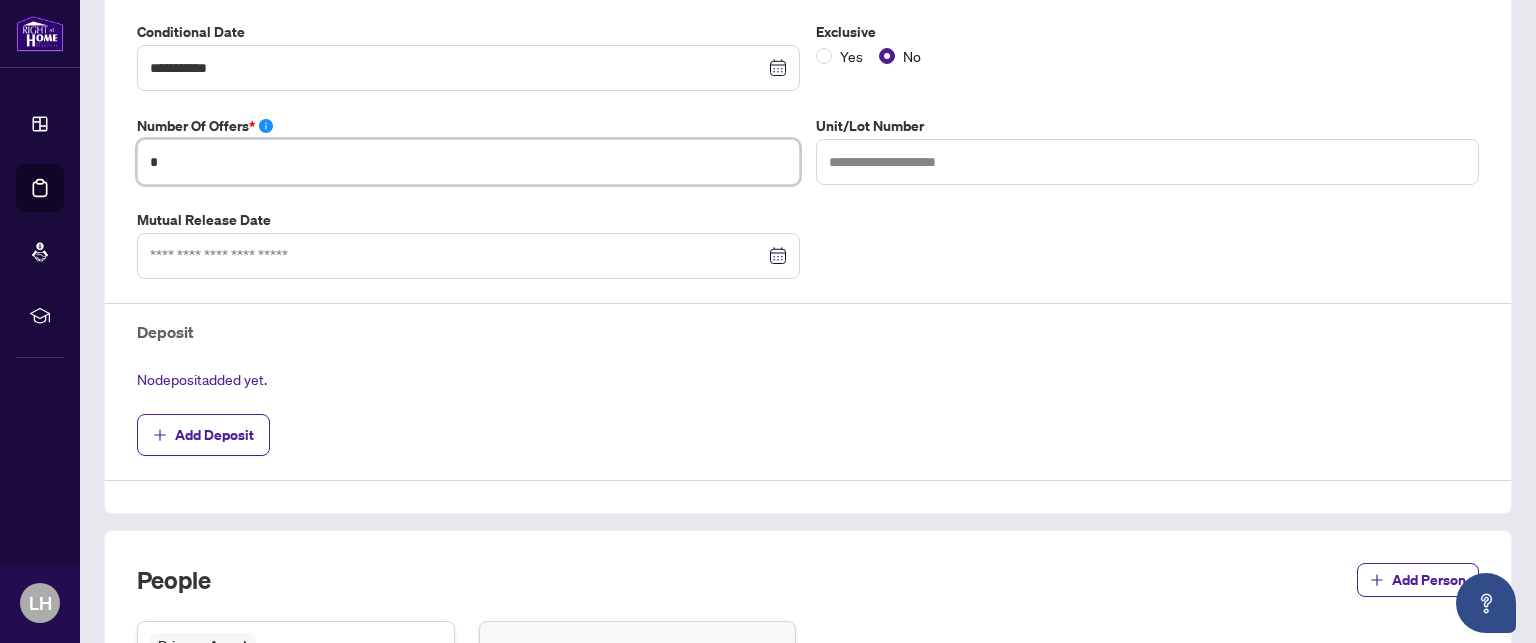type on "*" 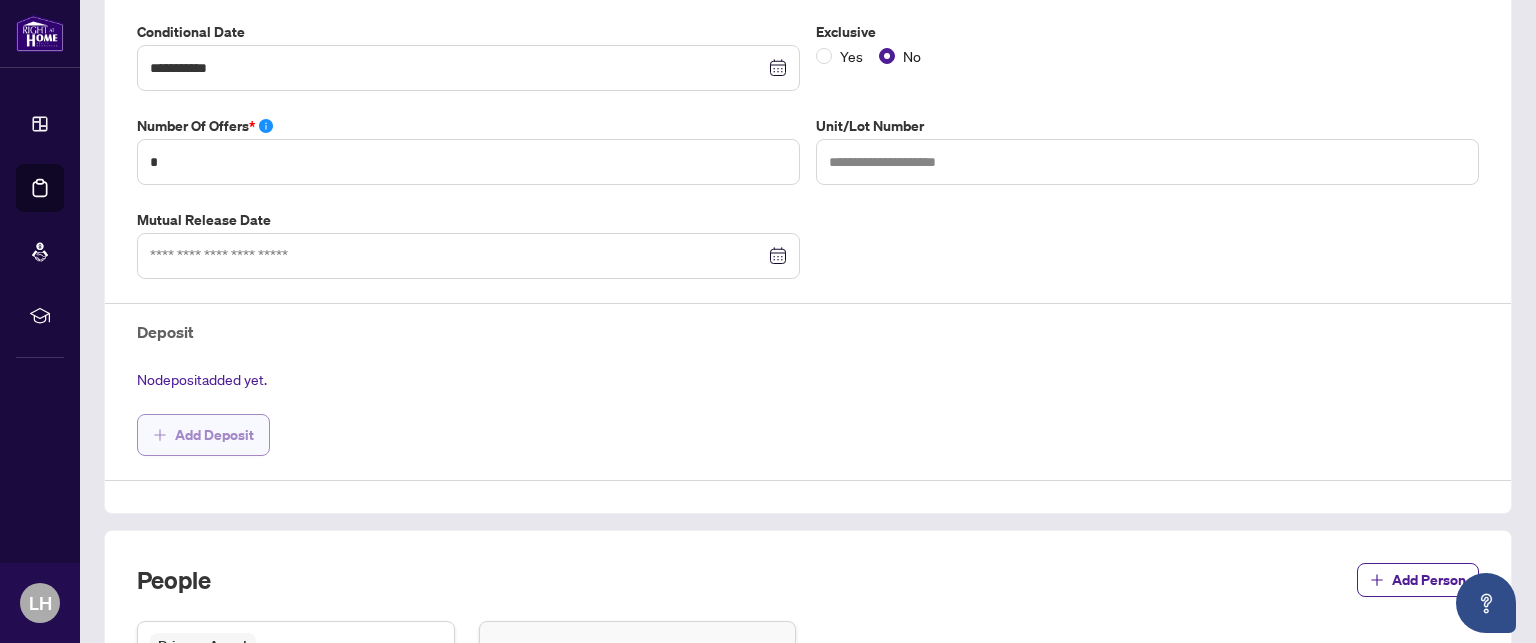 click on "Add Deposit" at bounding box center (214, 435) 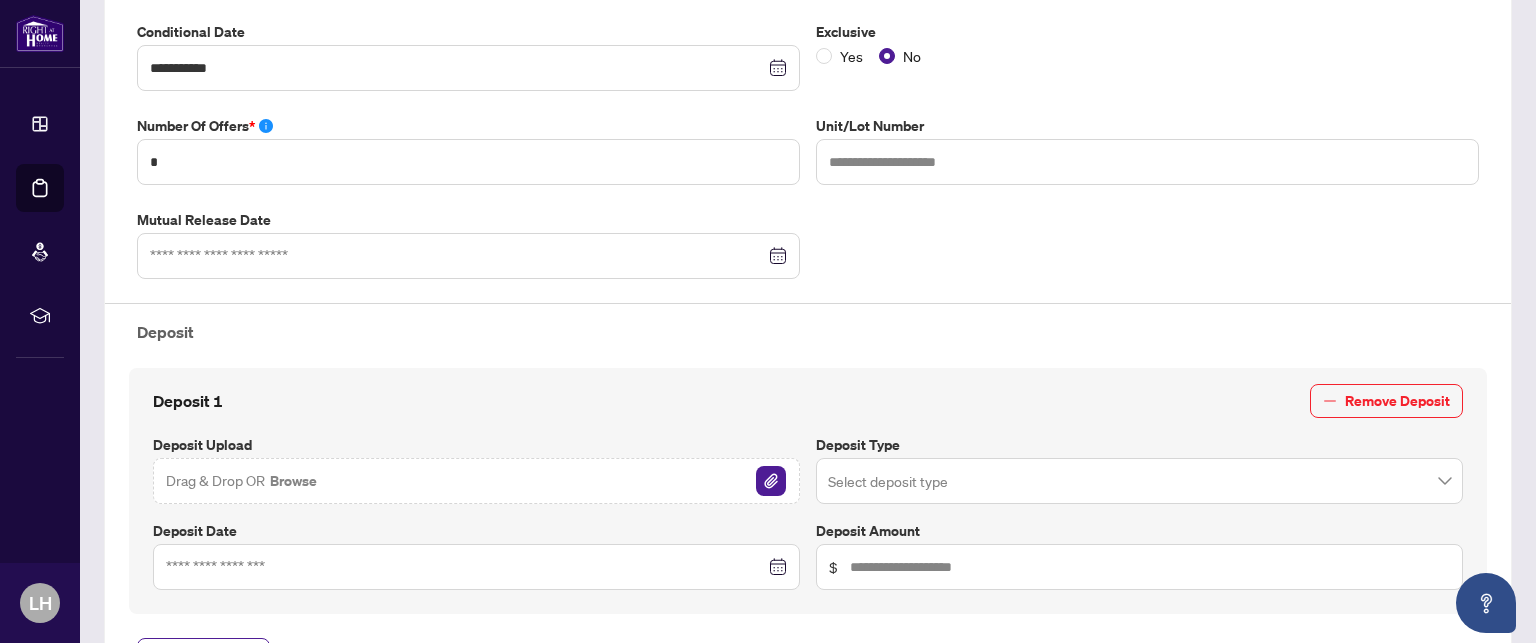 click on "Drag & Drop OR   Browse" at bounding box center [242, 481] 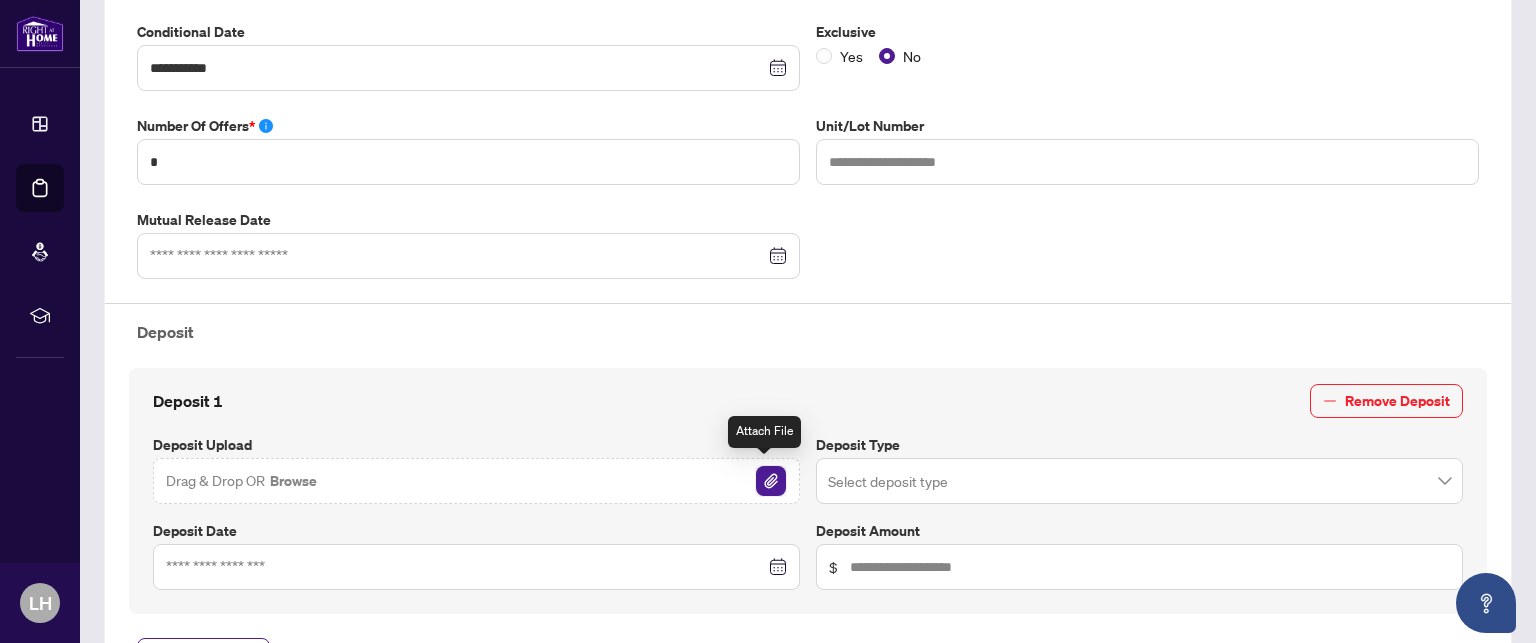 click at bounding box center [771, 481] 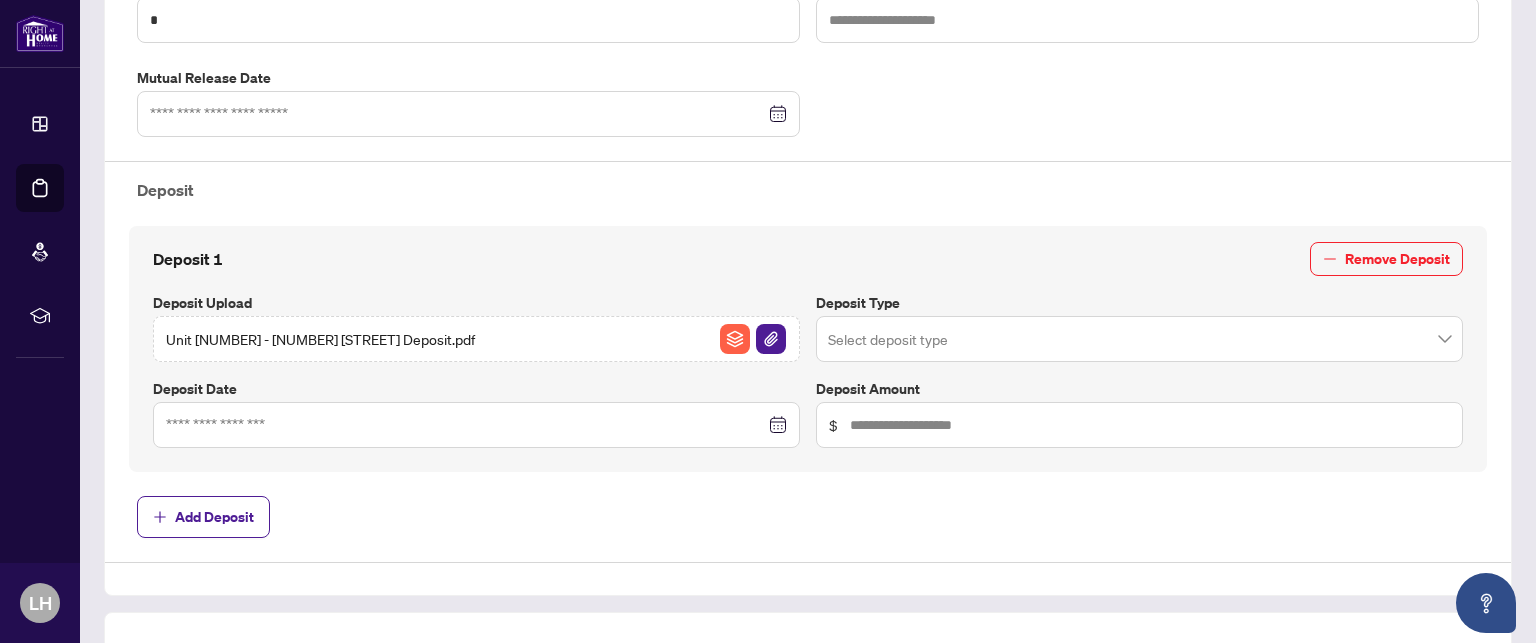 scroll, scrollTop: 677, scrollLeft: 0, axis: vertical 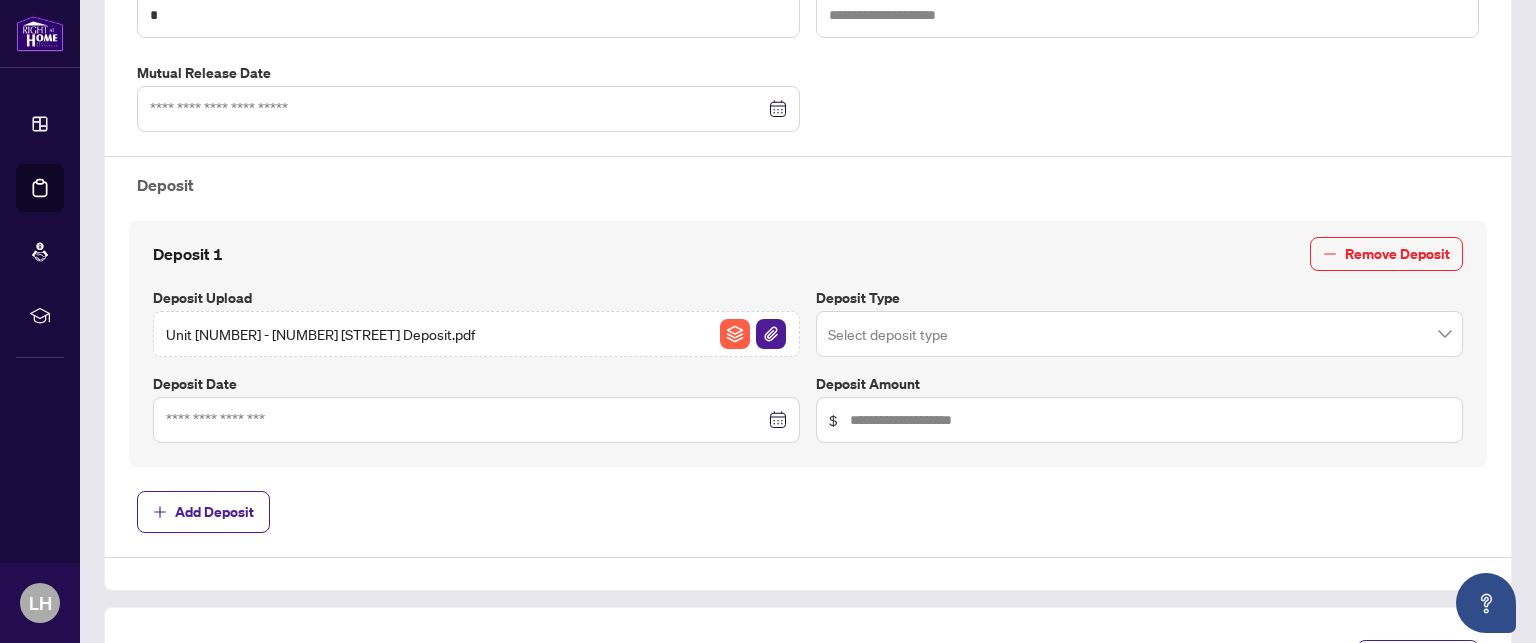click at bounding box center (476, 420) 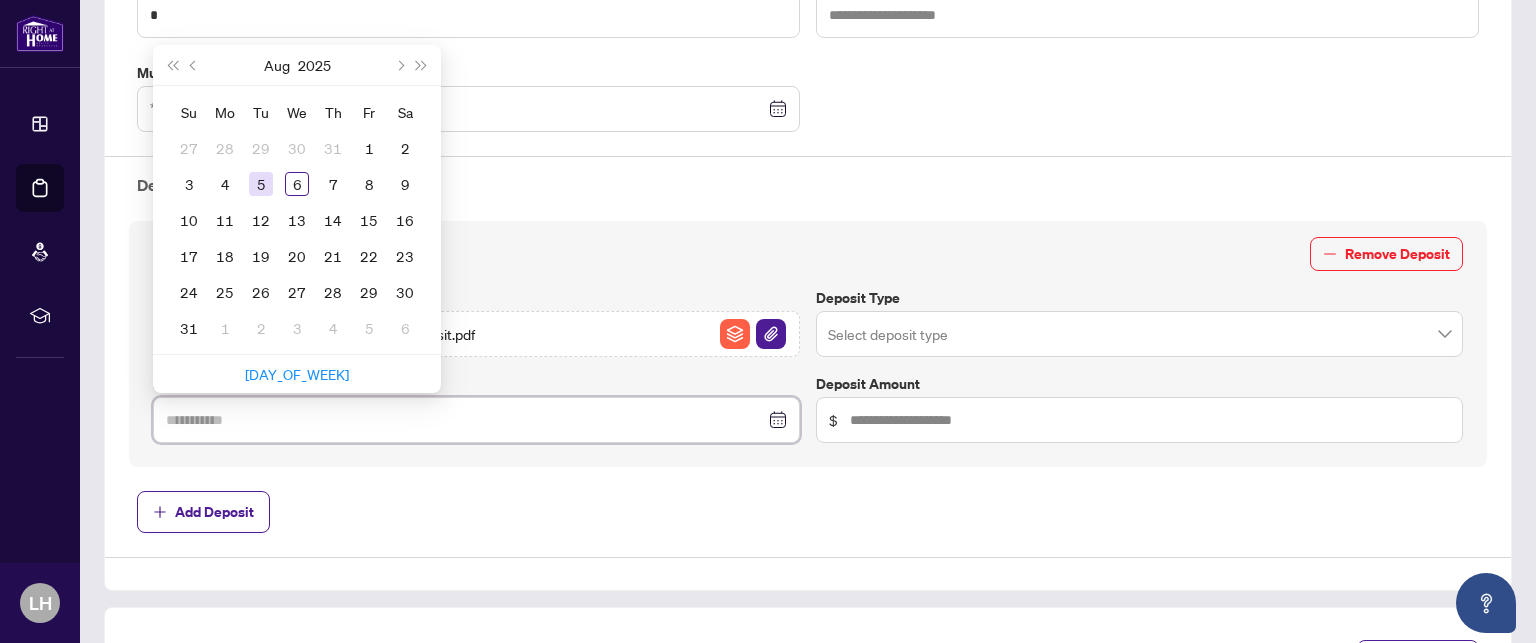 type on "**********" 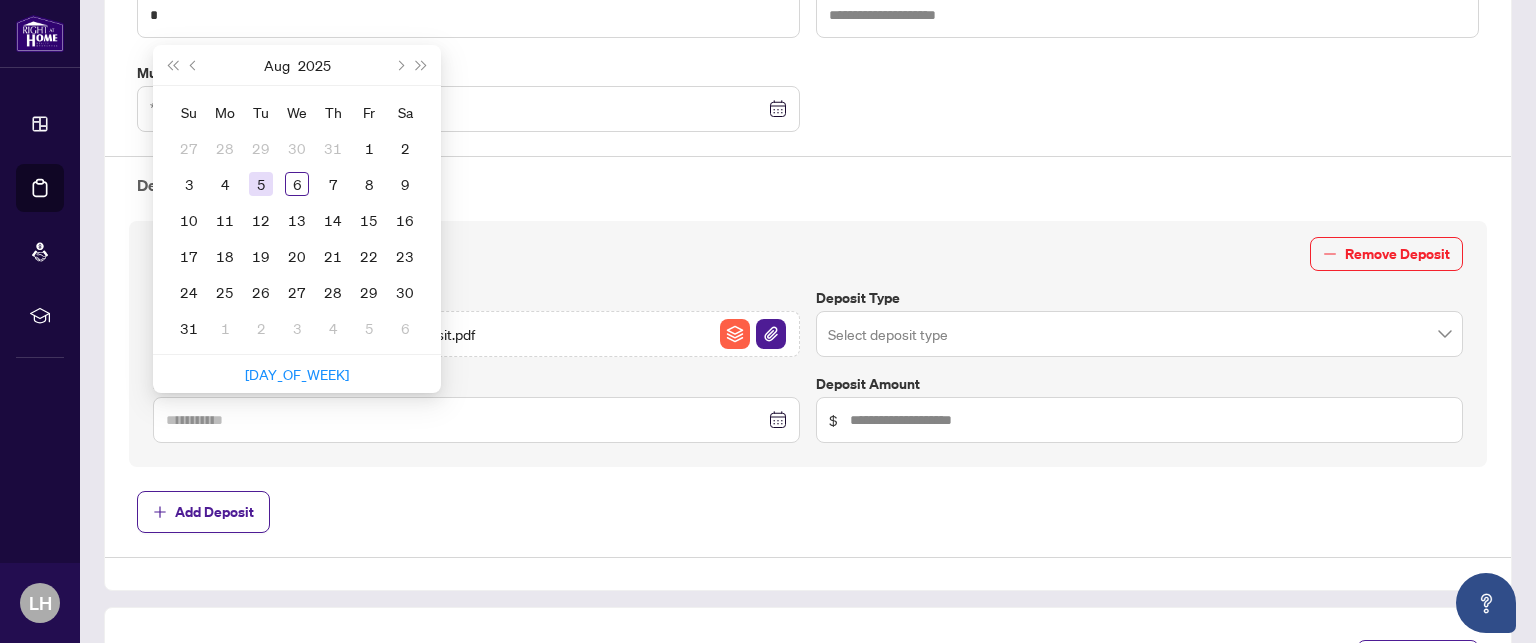 click on "5" at bounding box center [261, 184] 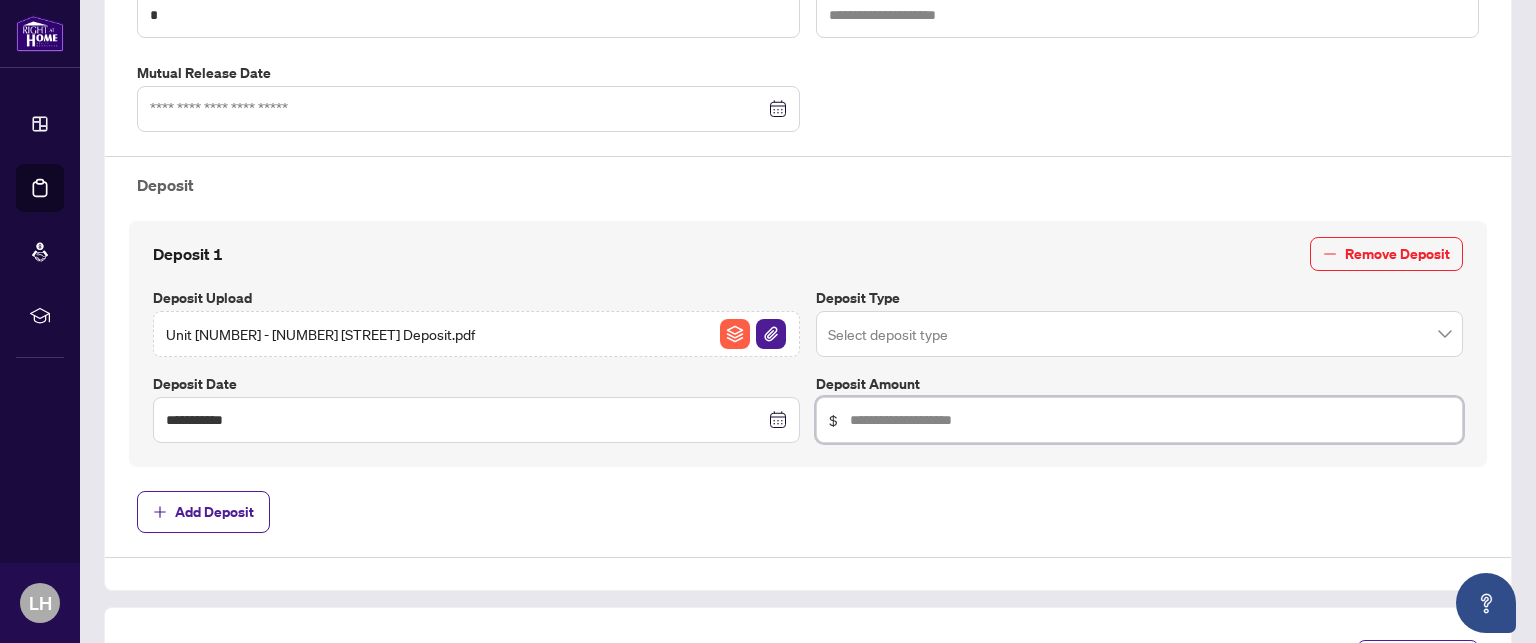 click at bounding box center (1150, 420) 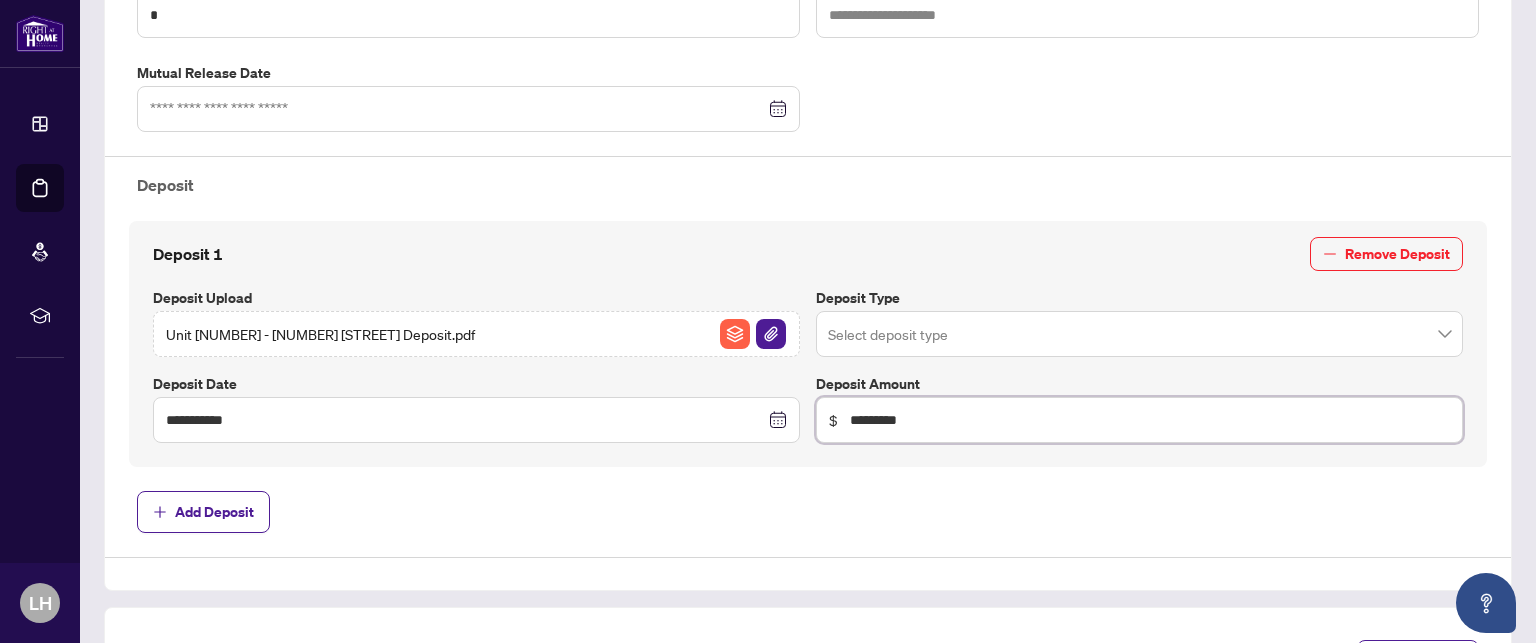 type on "*********" 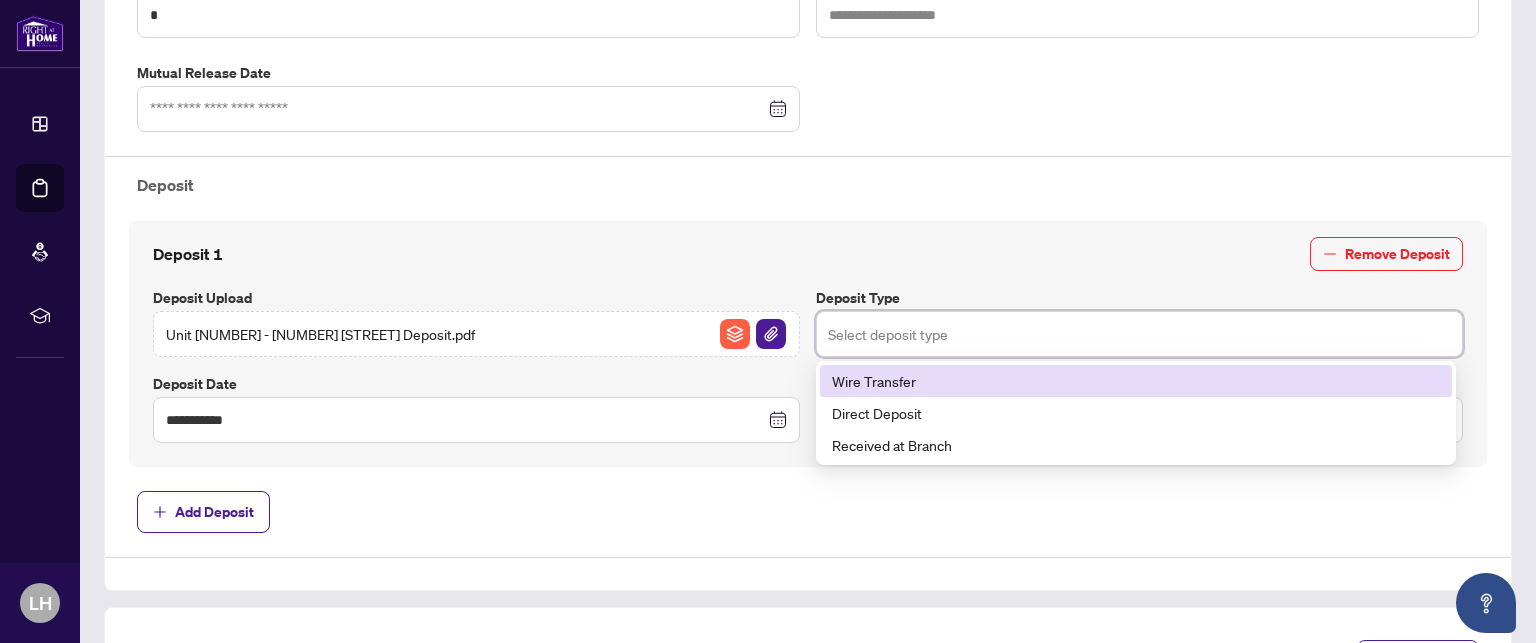 click at bounding box center [1139, 334] 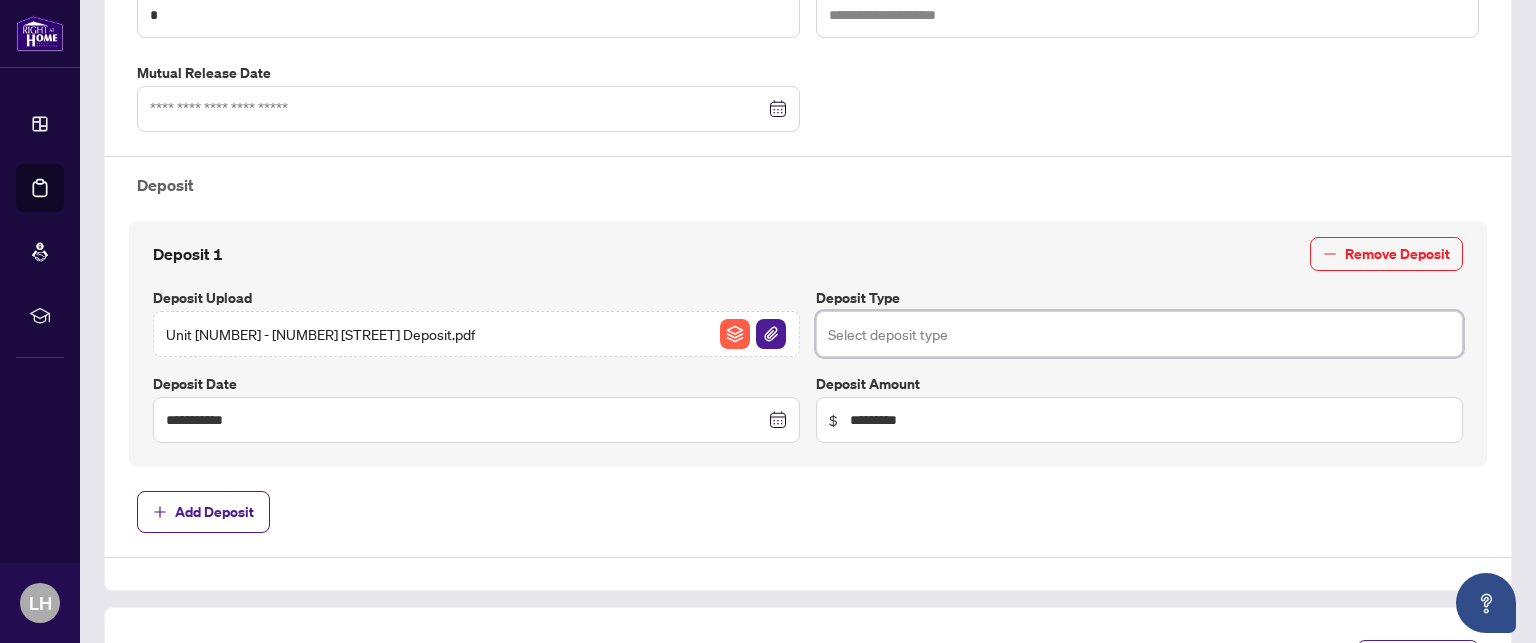 click at bounding box center [1139, 334] 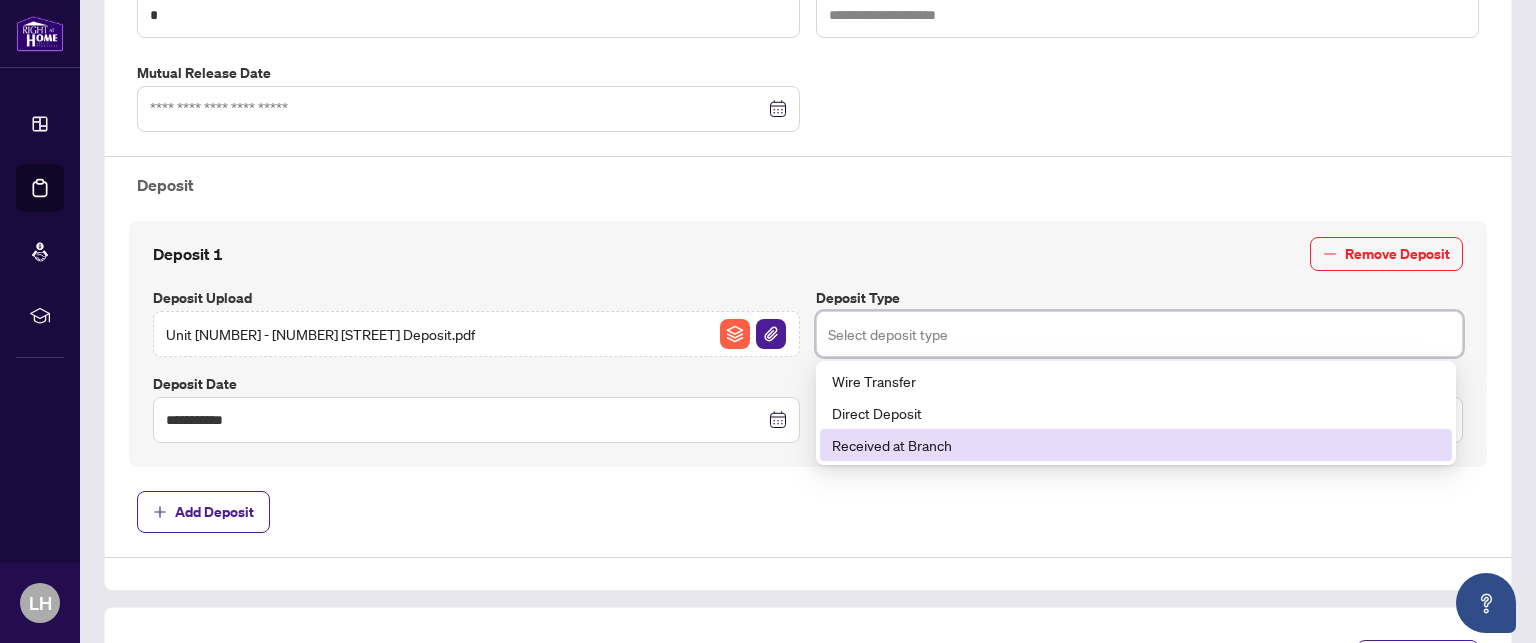 click on "Received at Branch" at bounding box center (1136, 445) 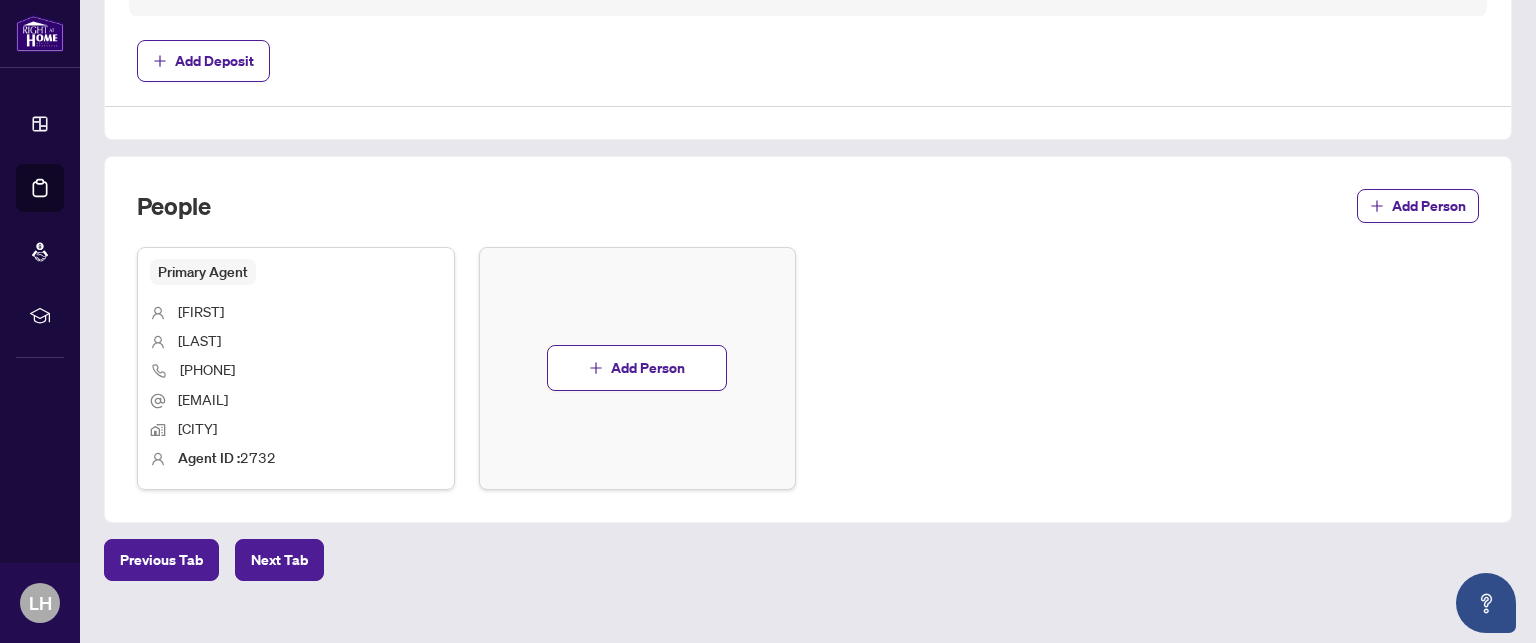 scroll, scrollTop: 1130, scrollLeft: 0, axis: vertical 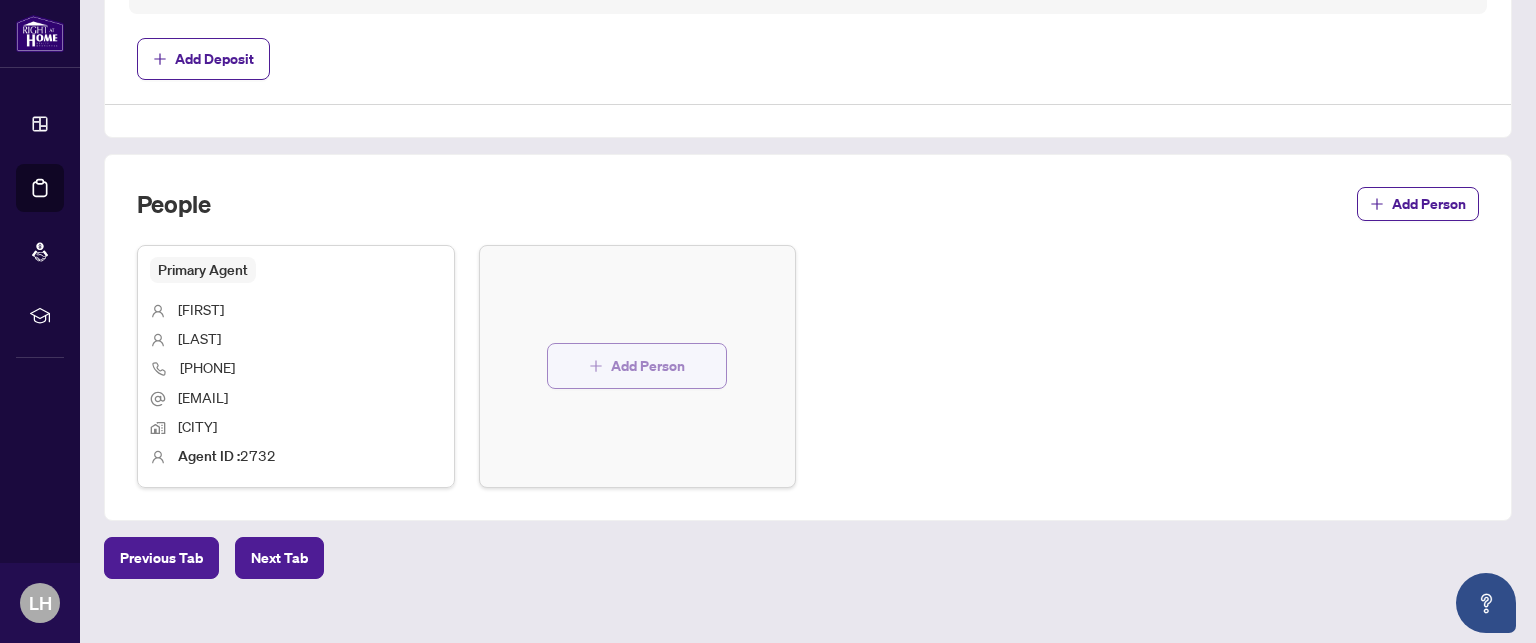 click on "Add Person" at bounding box center [648, 366] 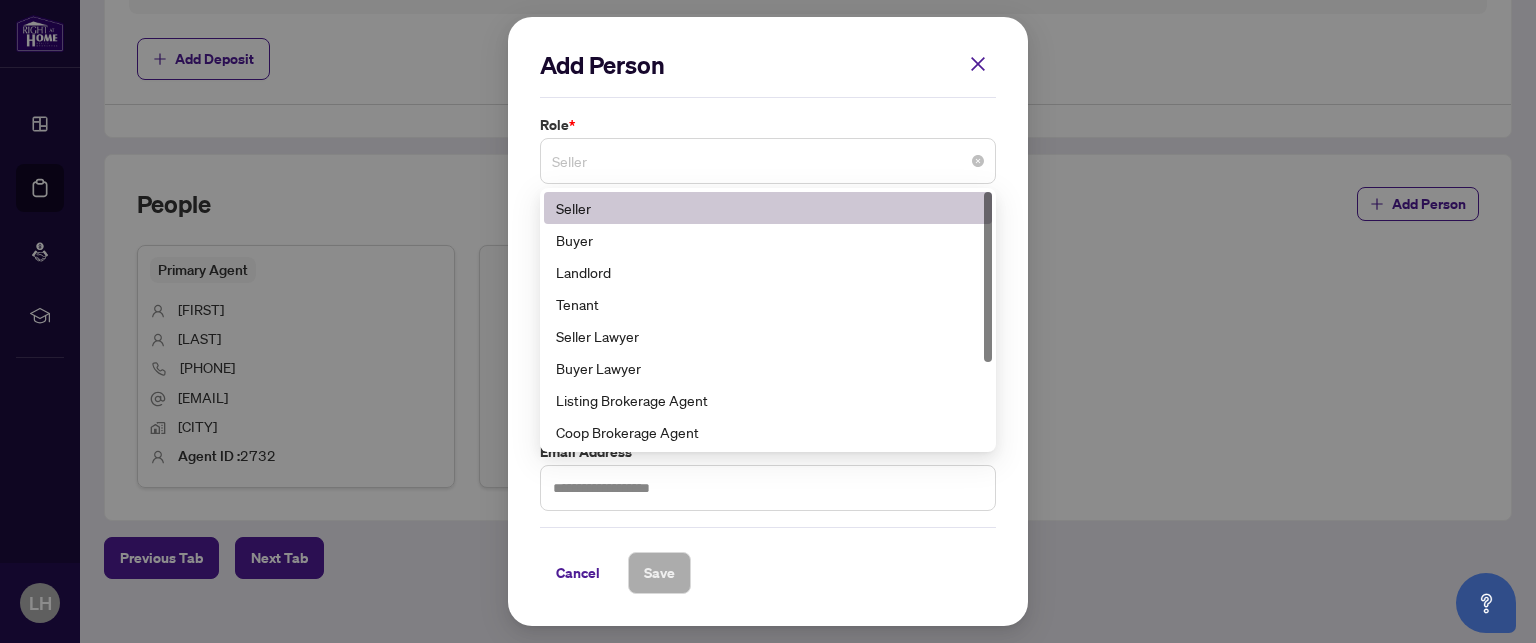 click on "Seller" at bounding box center [768, 161] 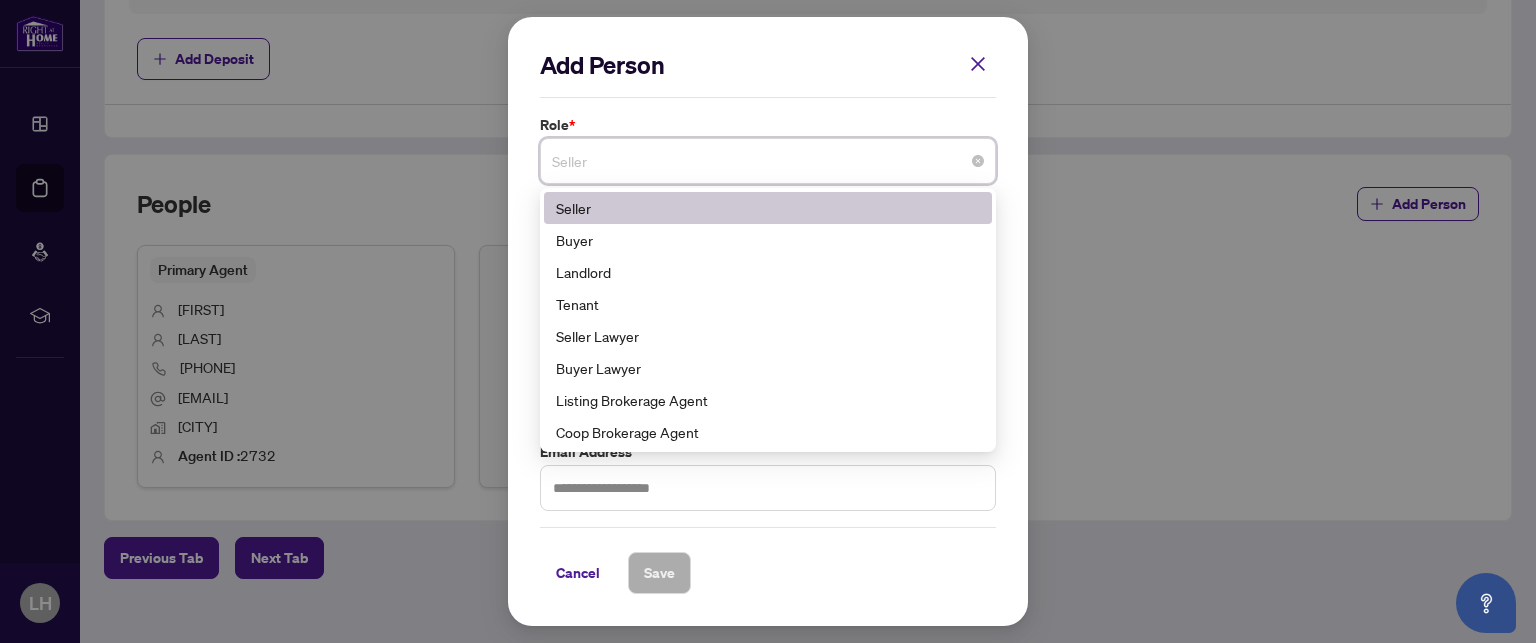 click on "Seller" at bounding box center (768, 208) 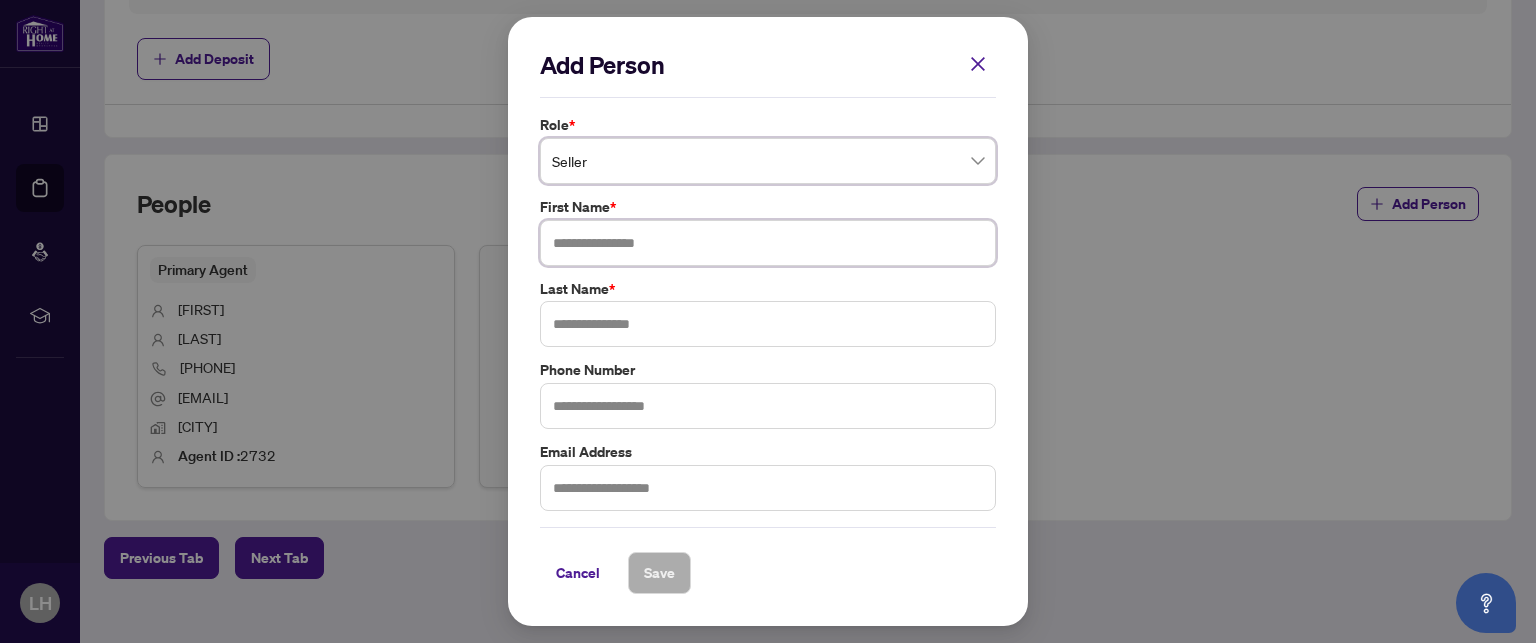 click at bounding box center (768, 243) 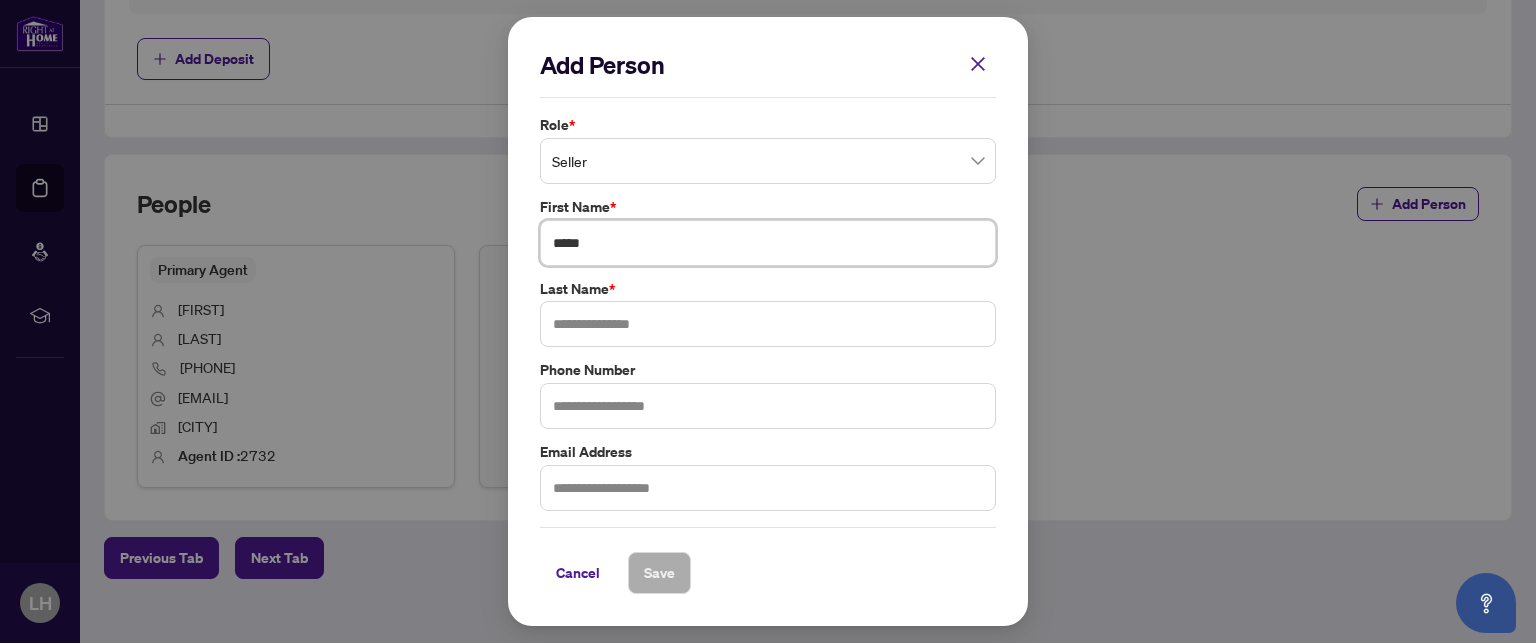type on "****" 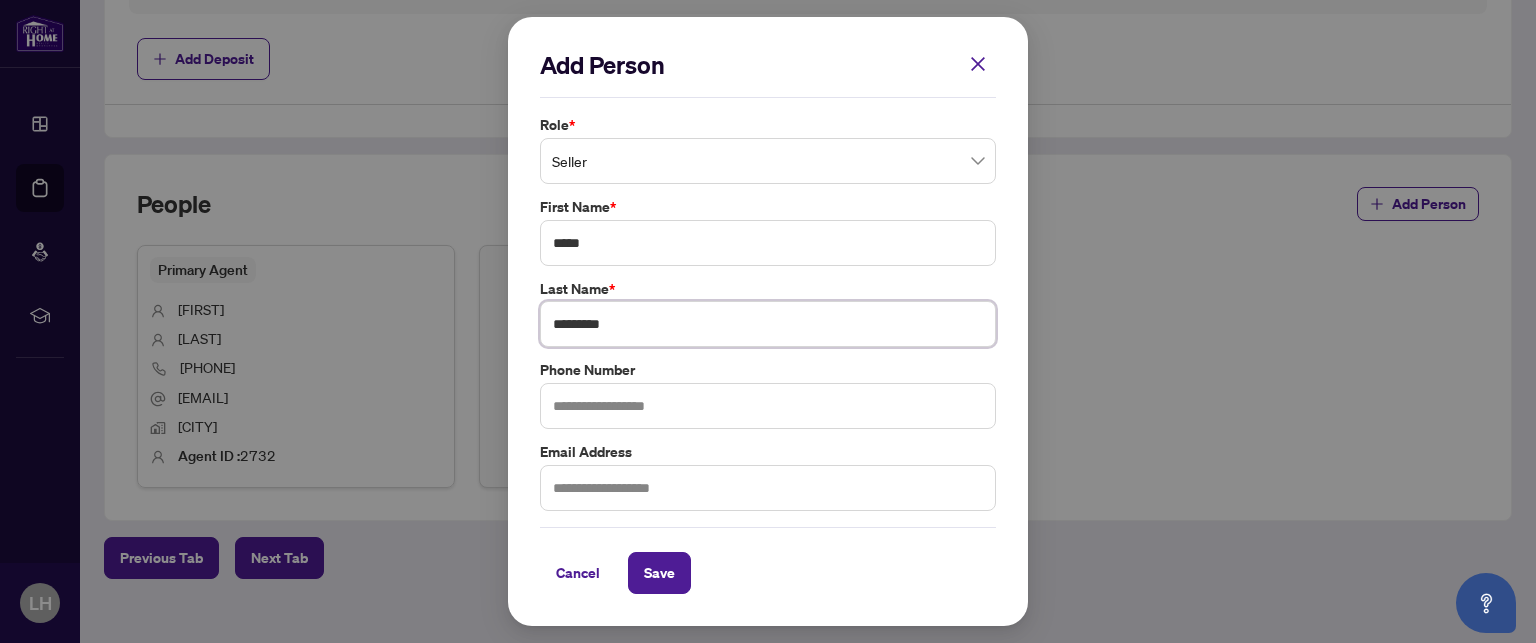 type on "*********" 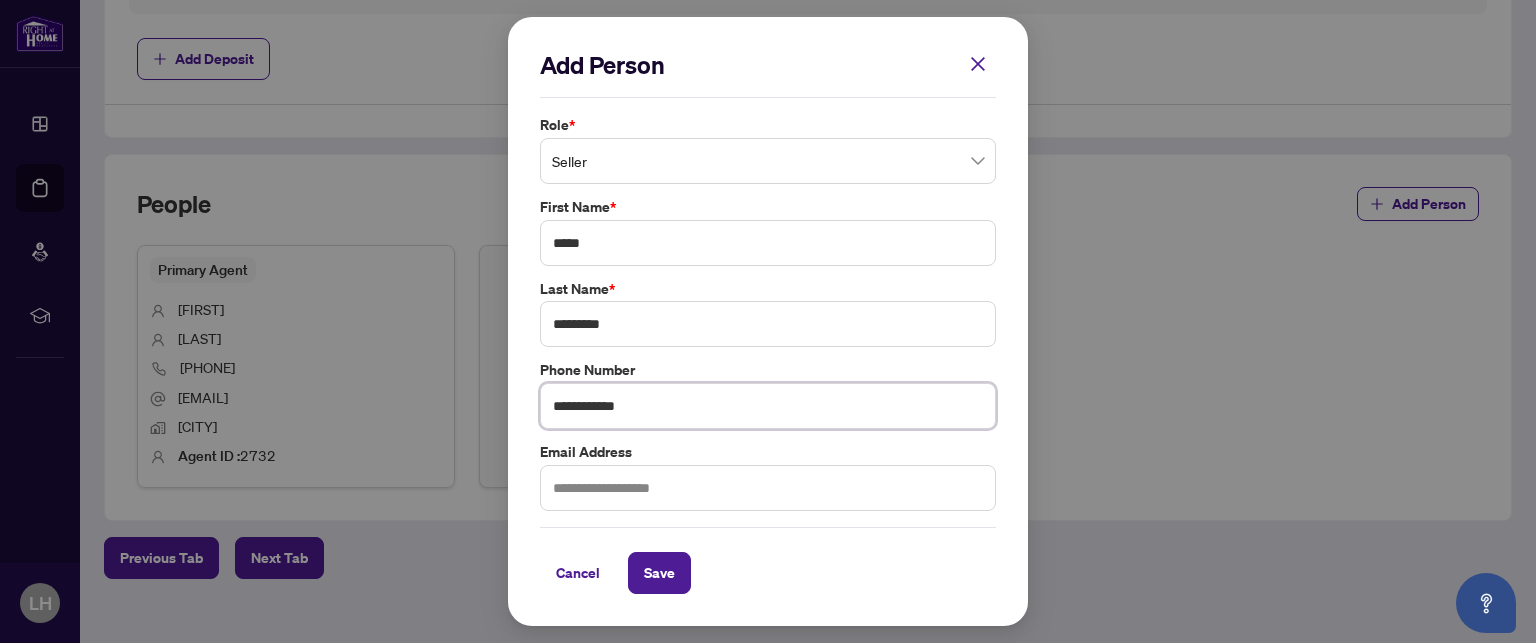 type on "**********" 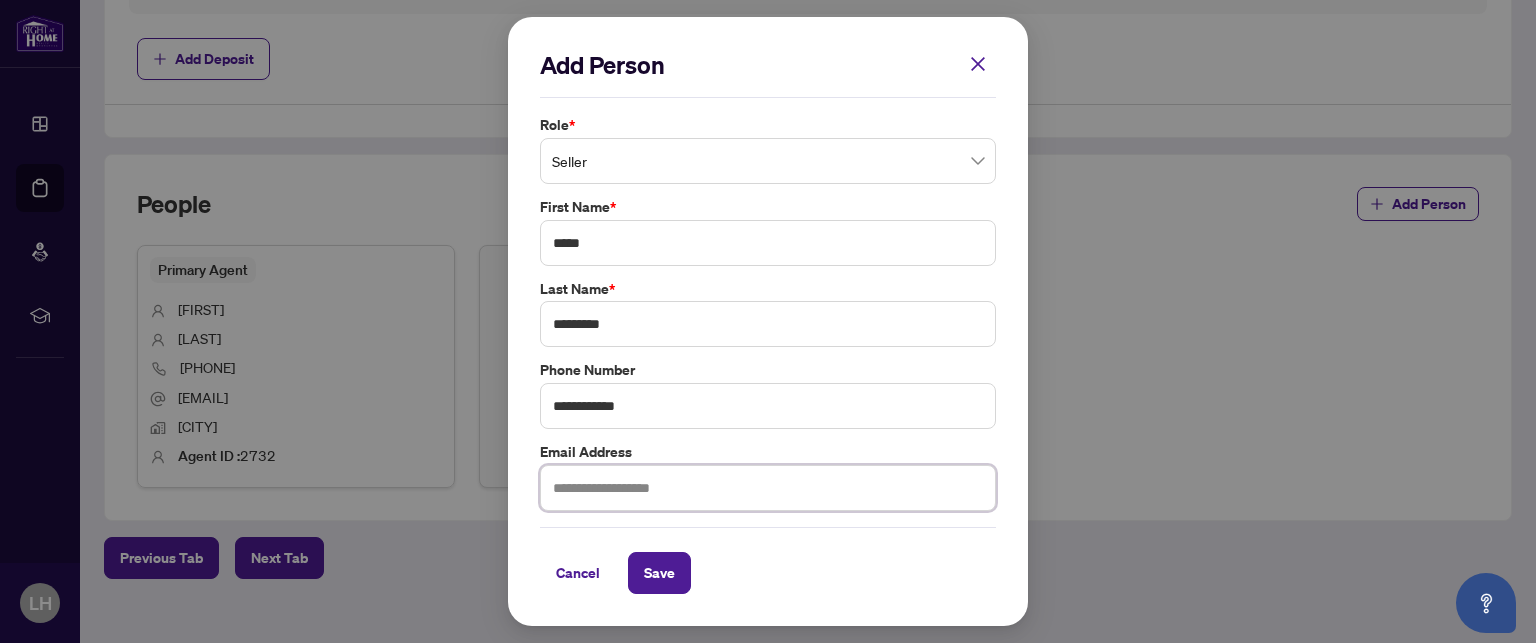 click at bounding box center (768, 488) 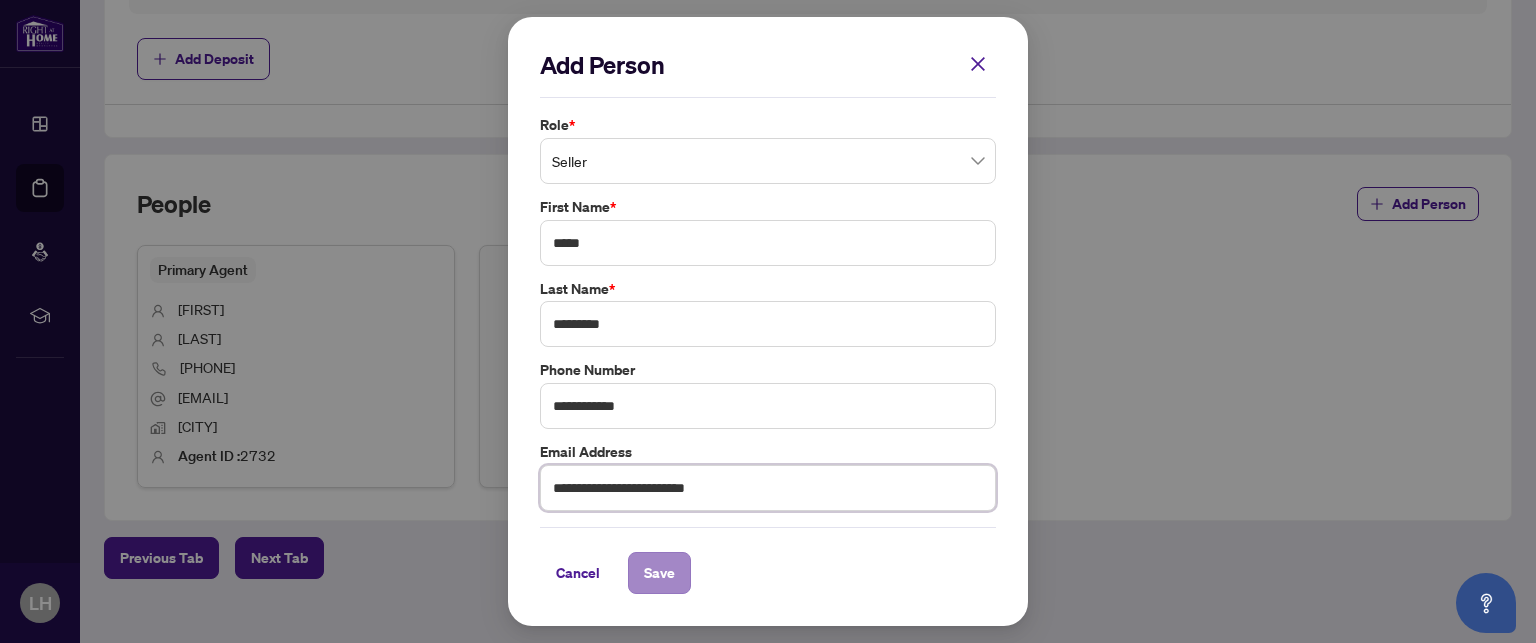 type on "**********" 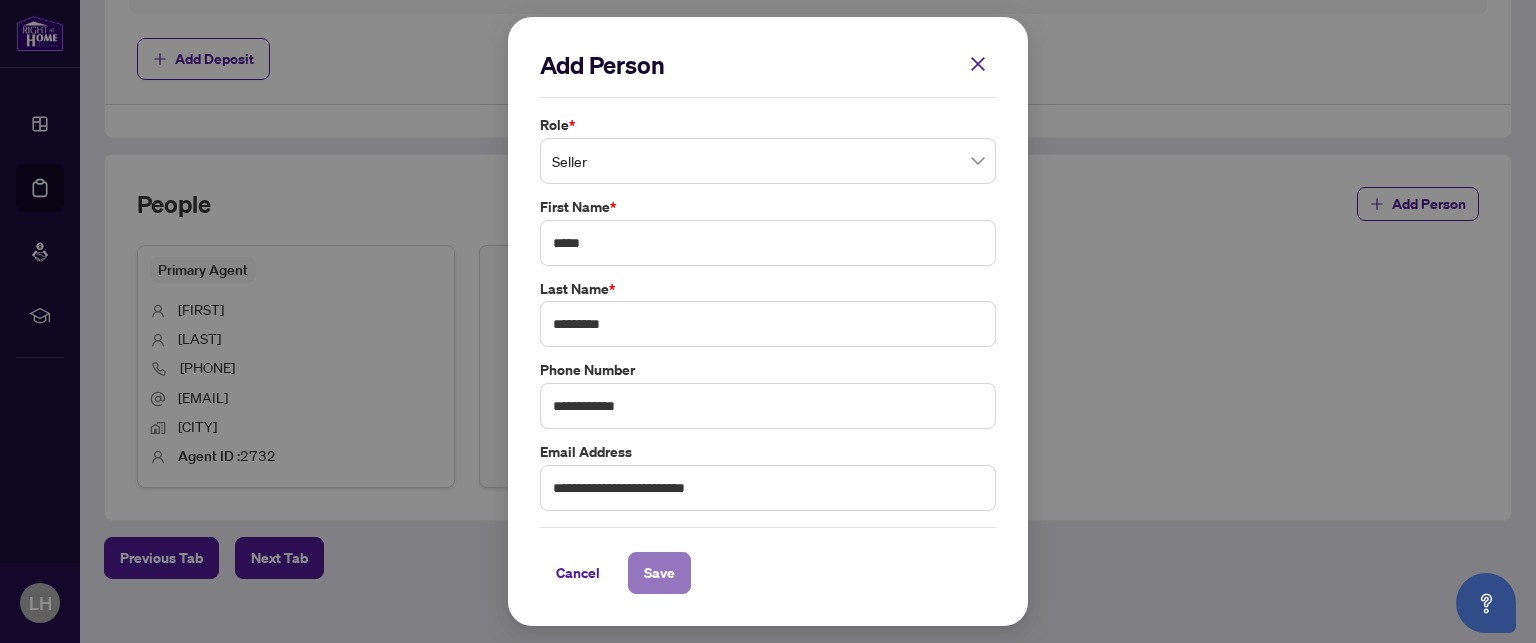 click on "Save" at bounding box center (659, 573) 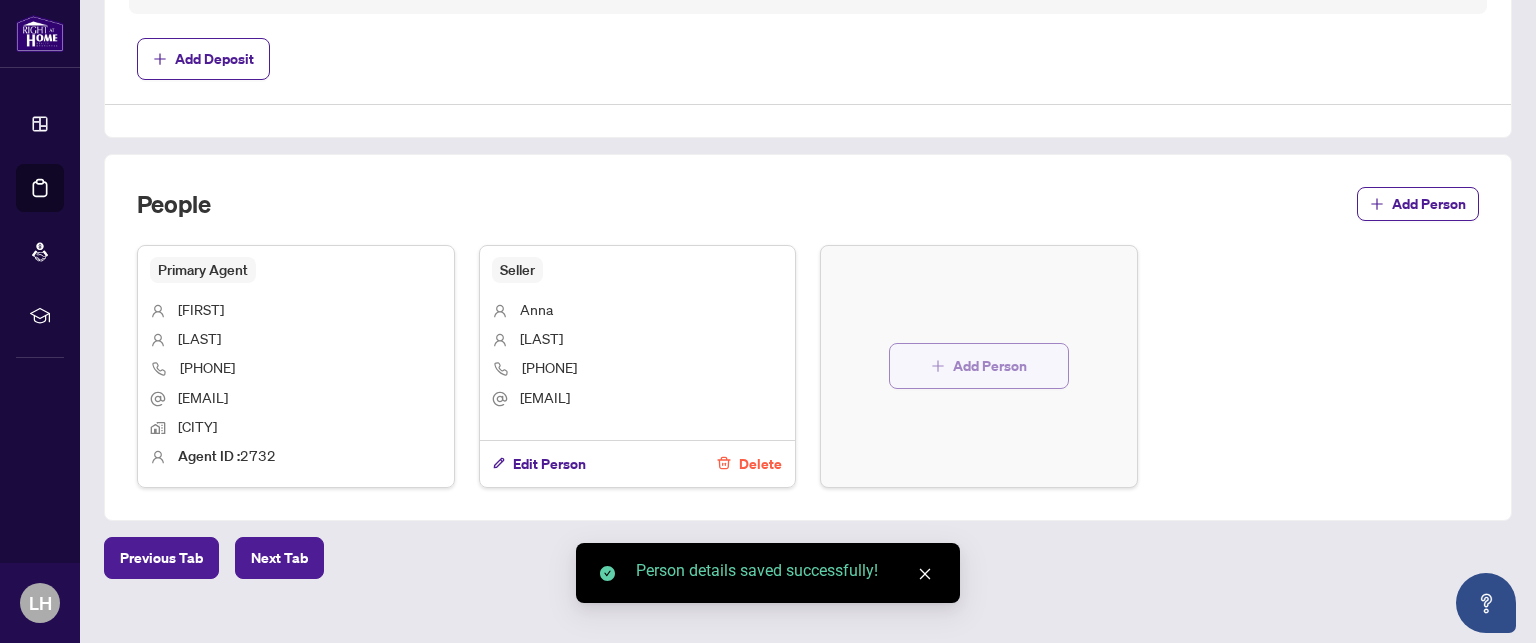 click on "Add Person" at bounding box center (990, 366) 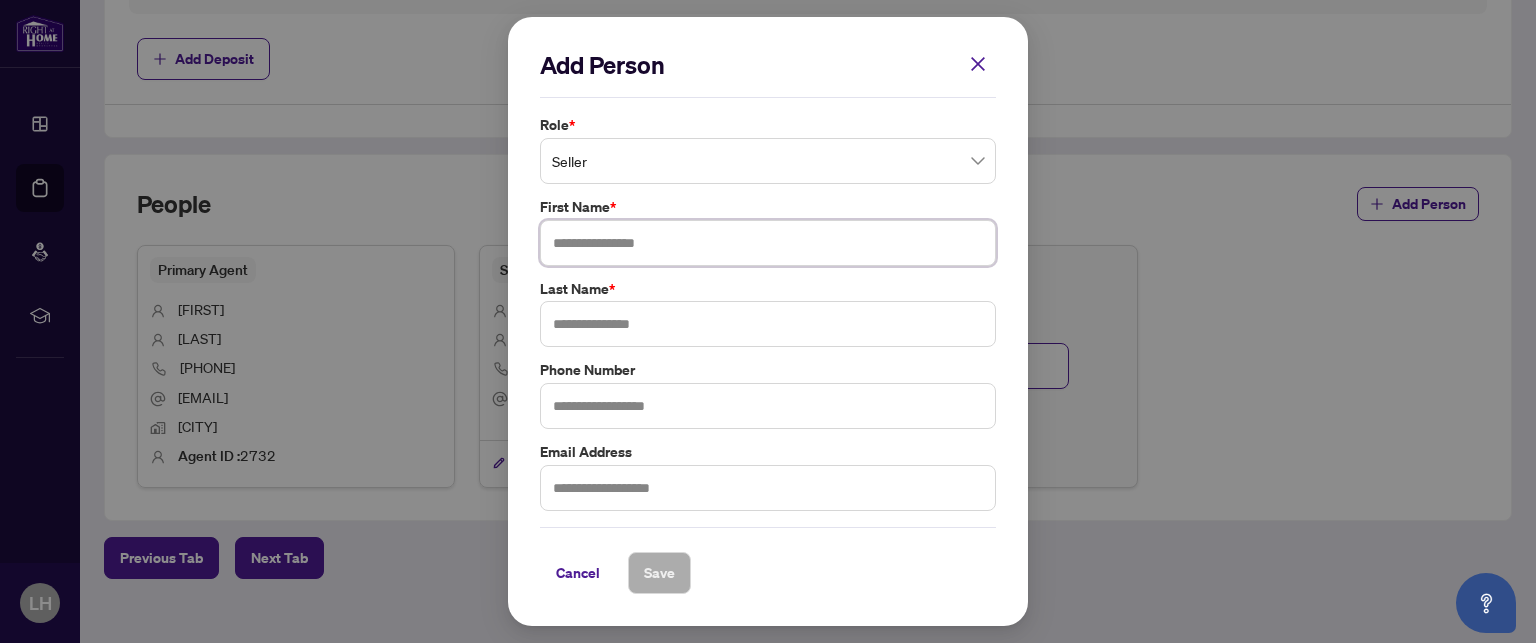 click at bounding box center [768, 243] 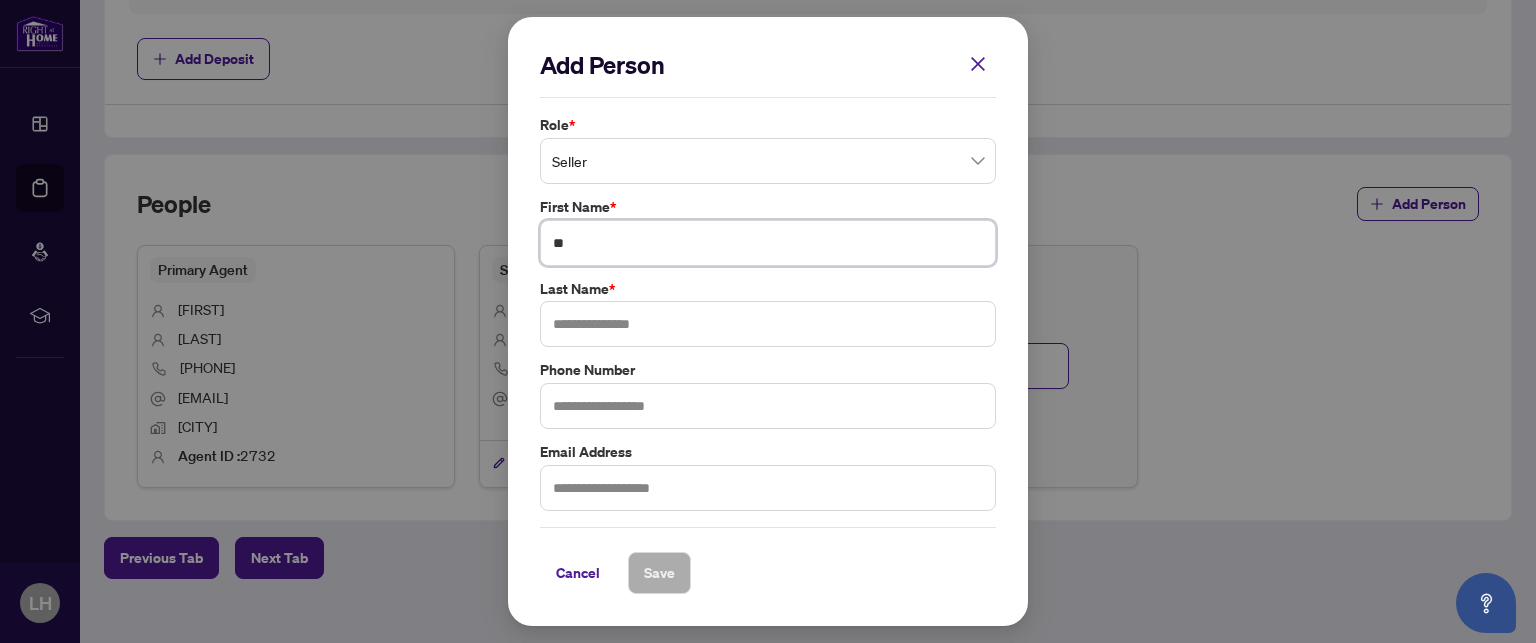 type on "*" 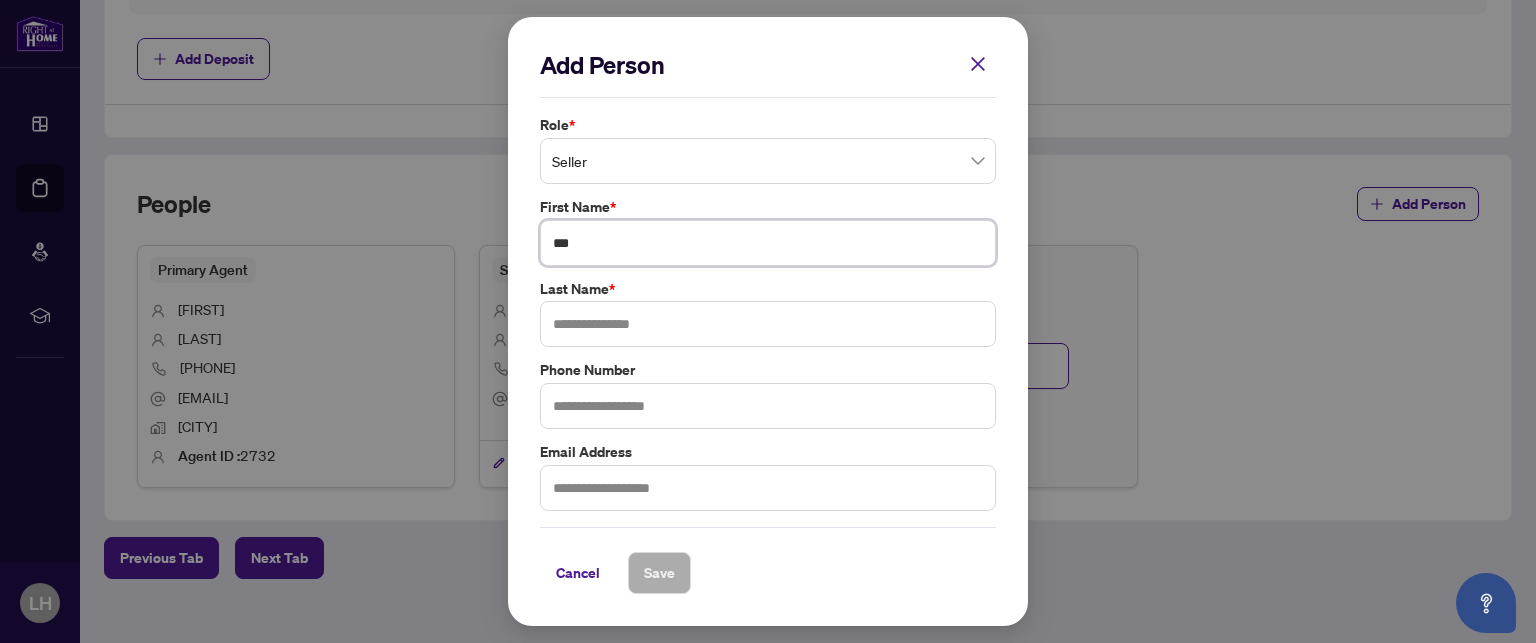 type on "***" 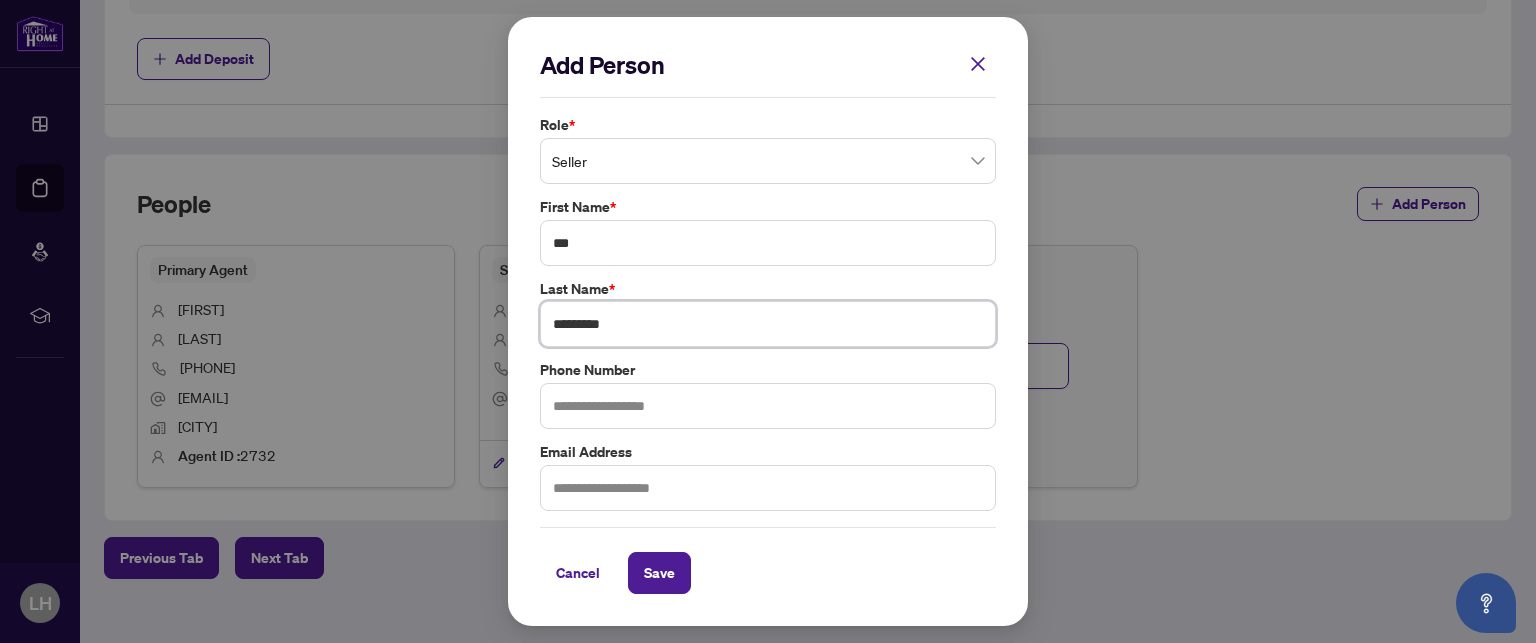 type on "*********" 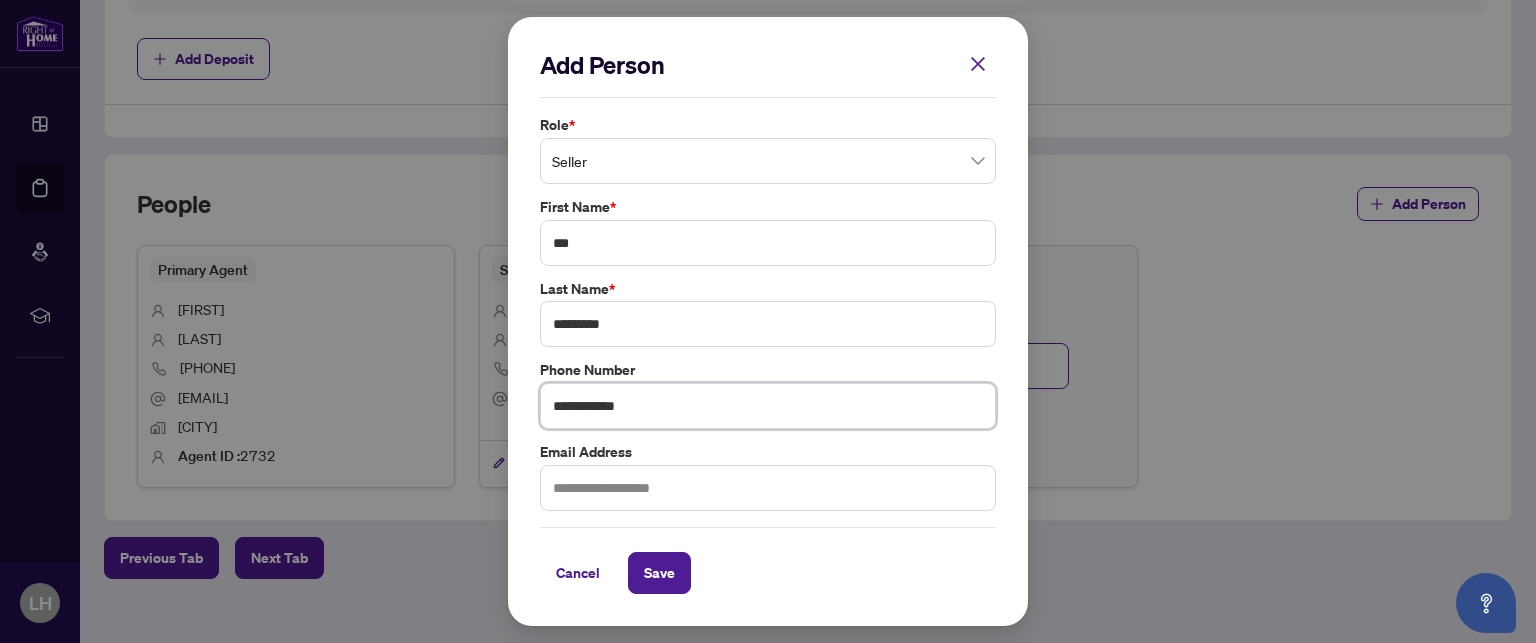 type on "**********" 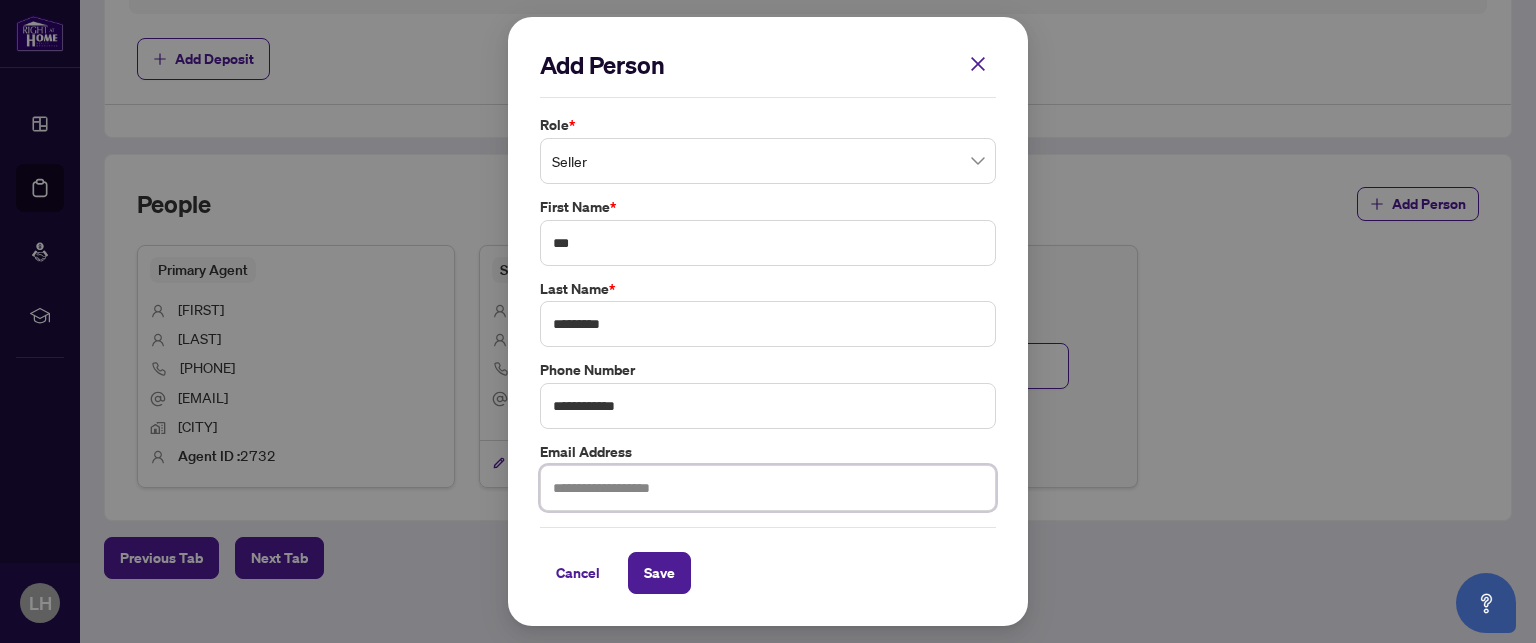 click at bounding box center [768, 488] 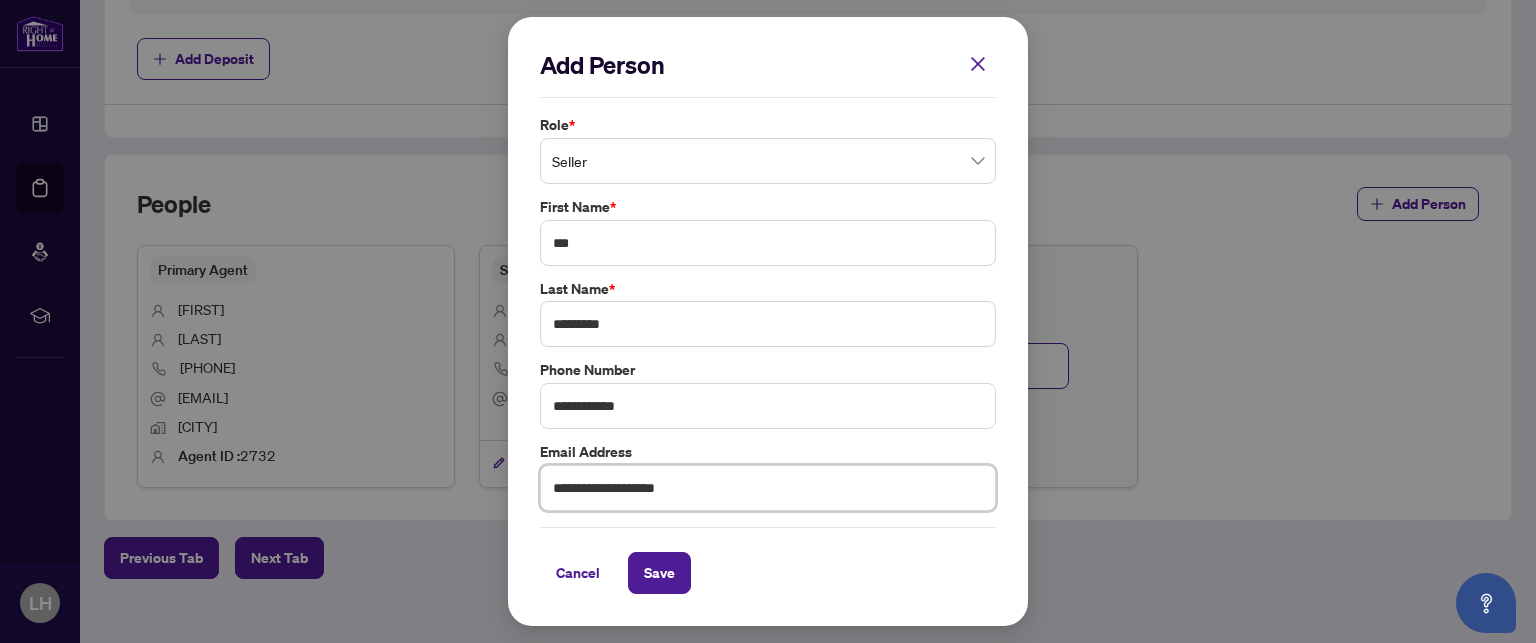 type on "**********" 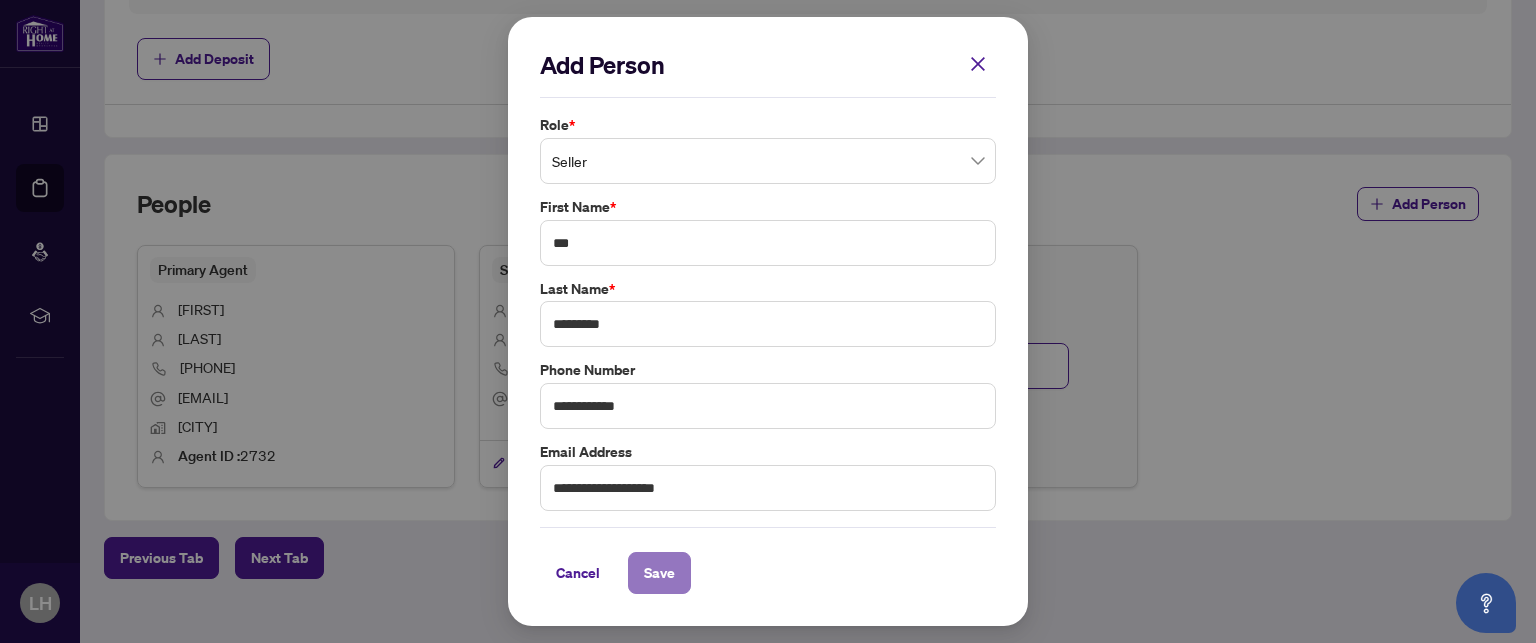 click on "Save" at bounding box center [659, 573] 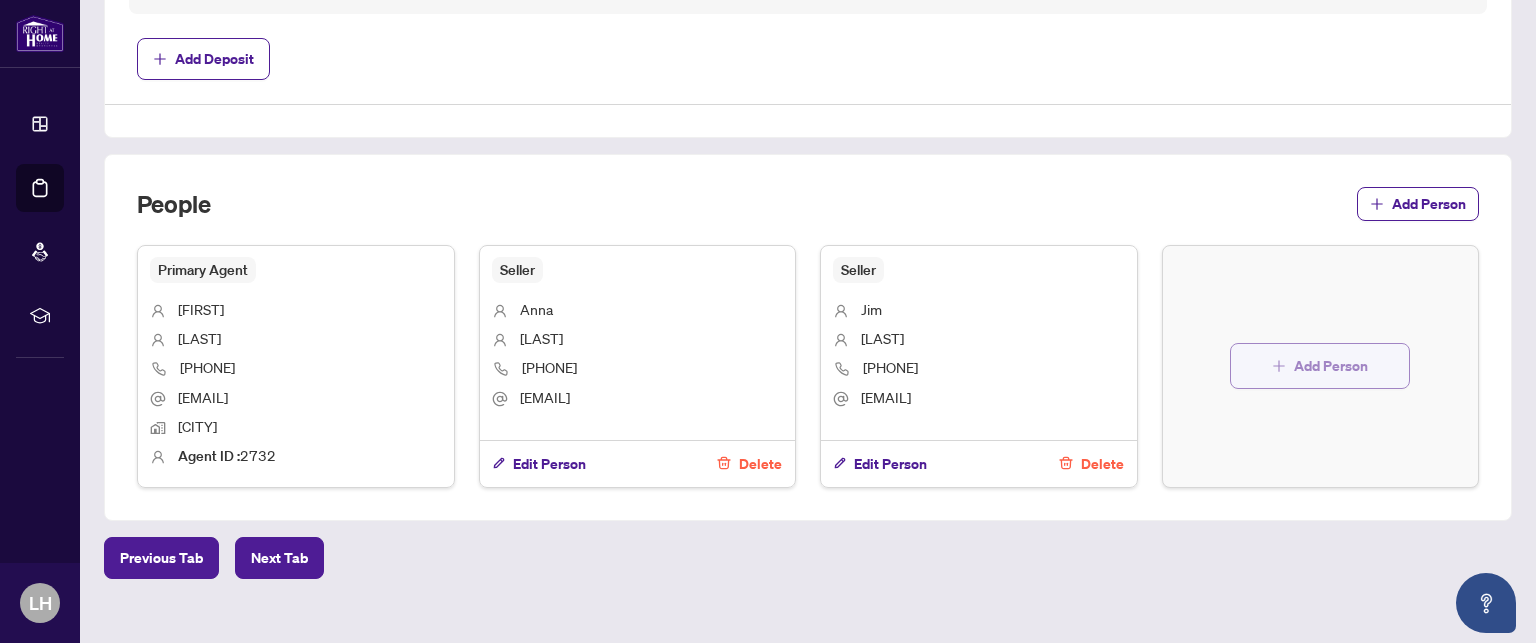 click on "Add Person" at bounding box center [1331, 366] 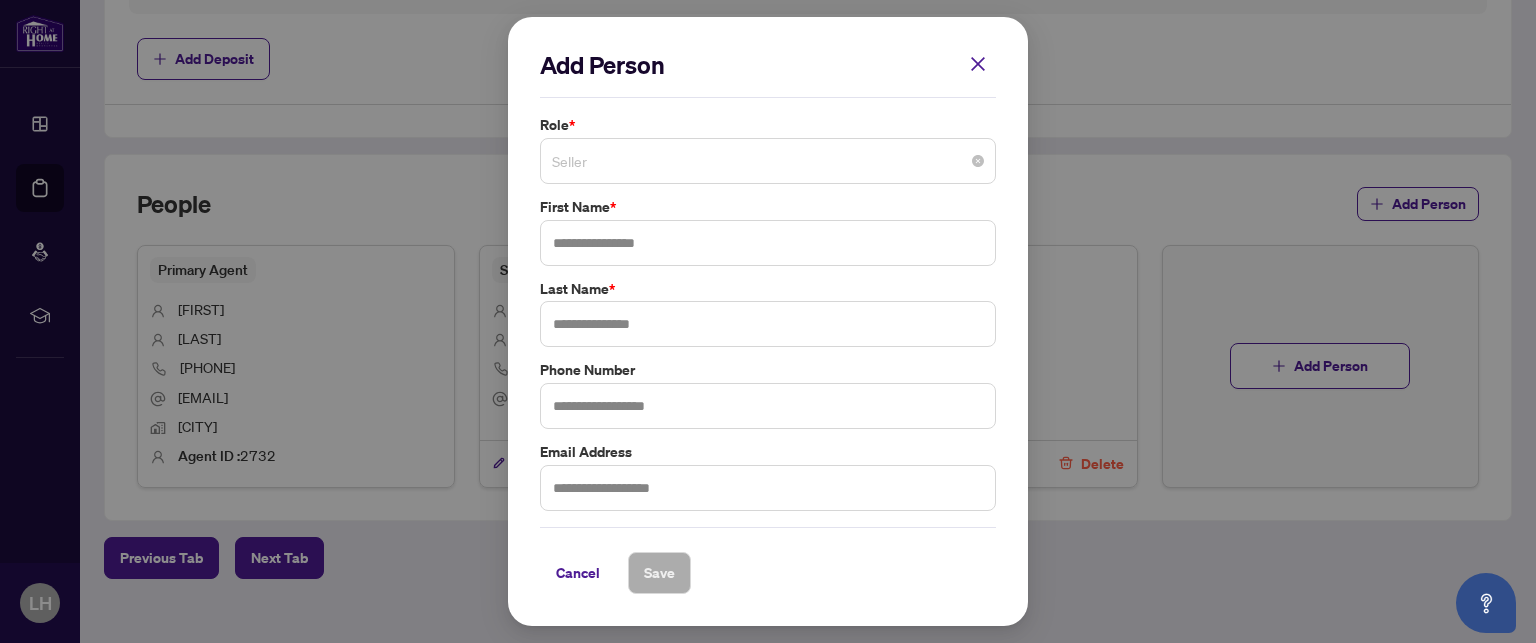 click on "Seller" at bounding box center [768, 161] 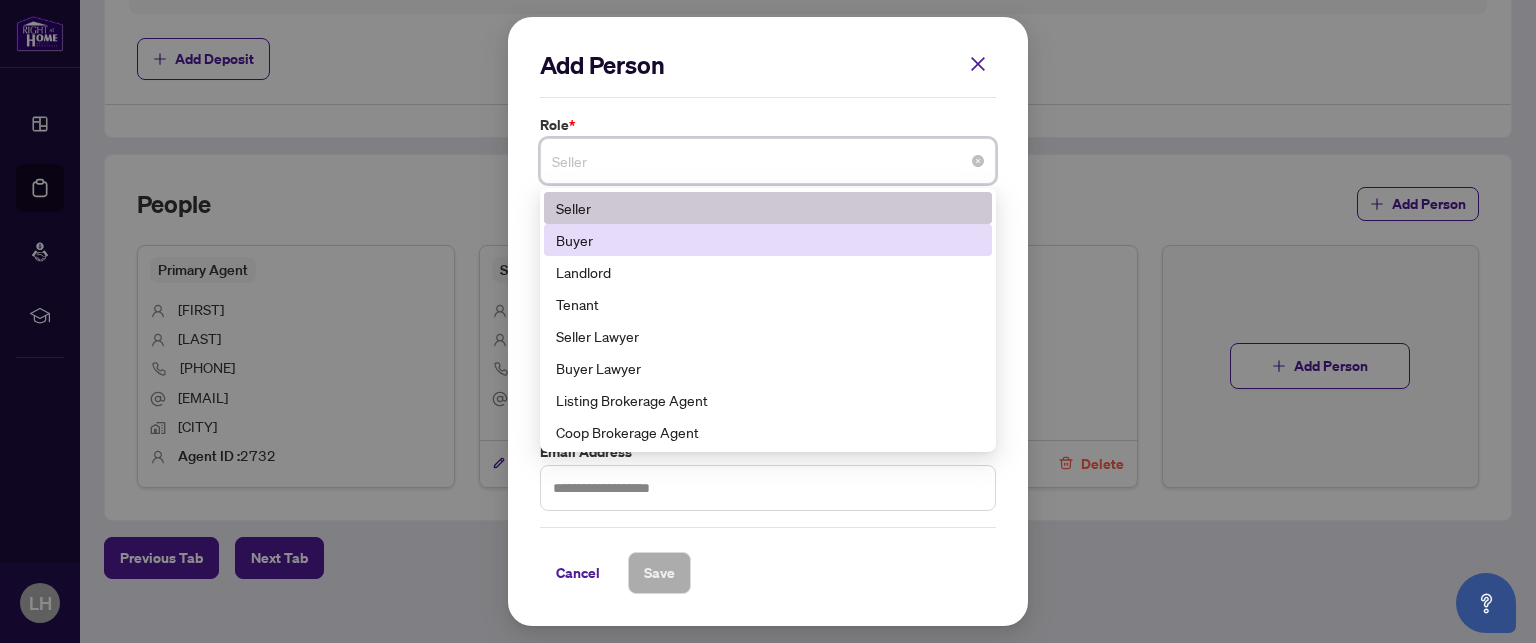 click on "Buyer" at bounding box center [768, 240] 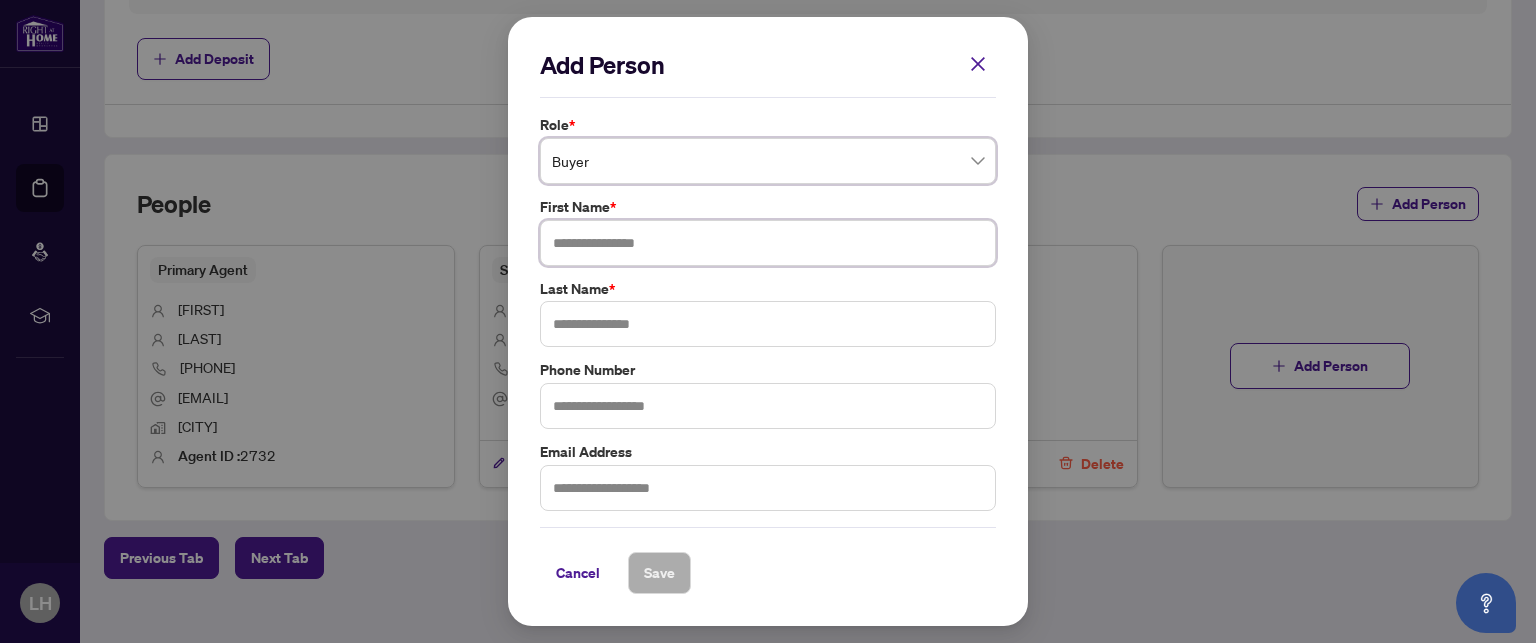 click at bounding box center (768, 243) 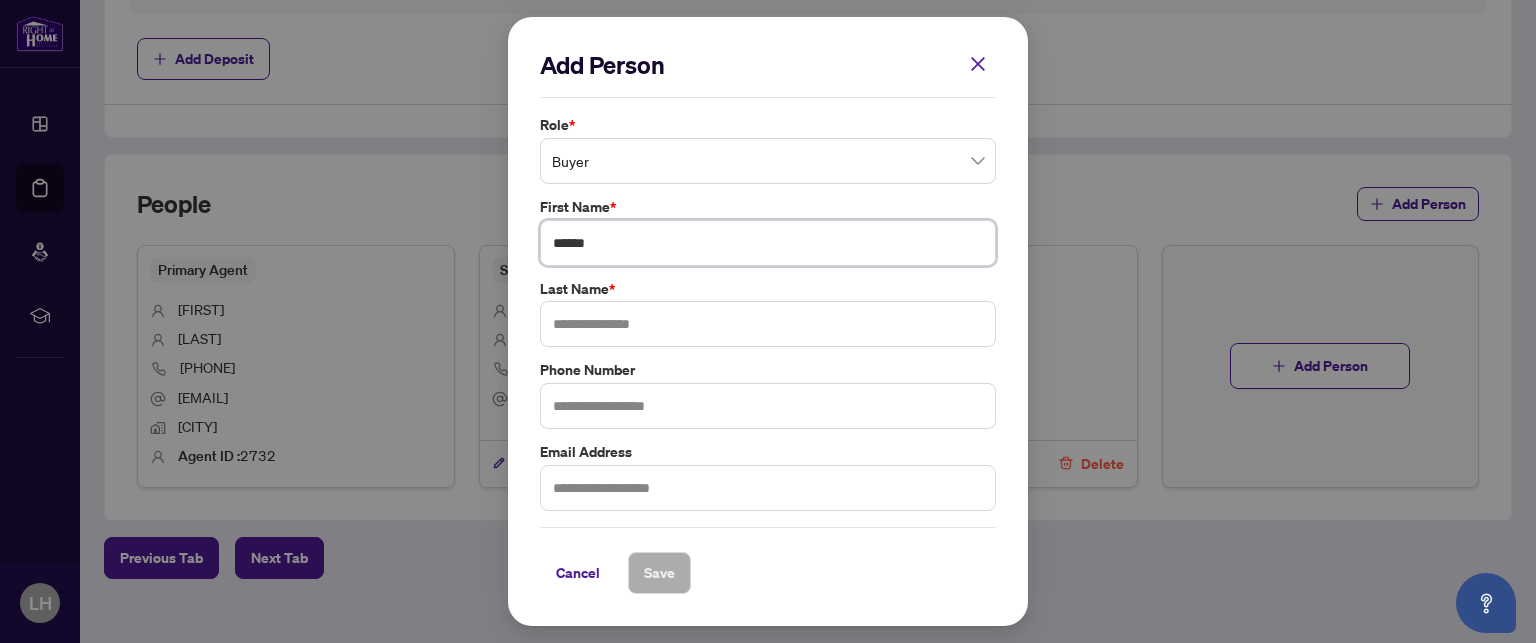 type on "******" 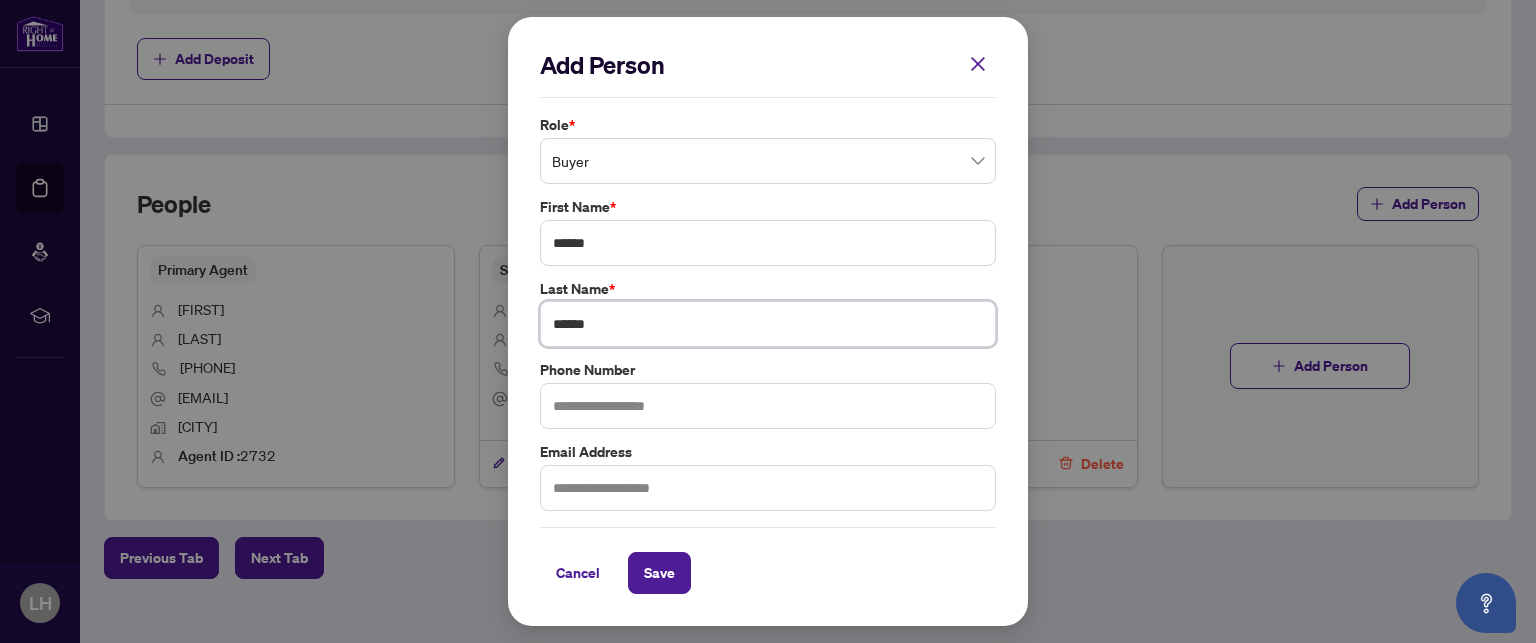 type on "******" 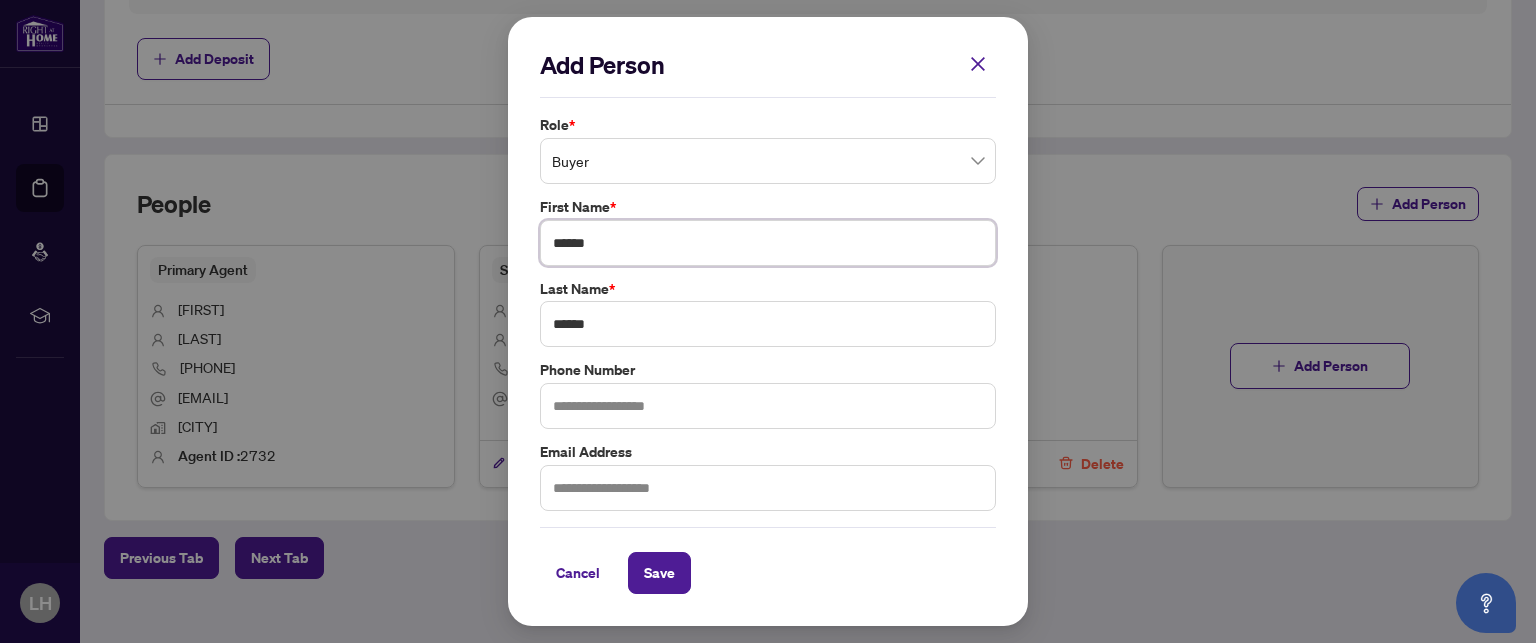 click on "******" at bounding box center [768, 243] 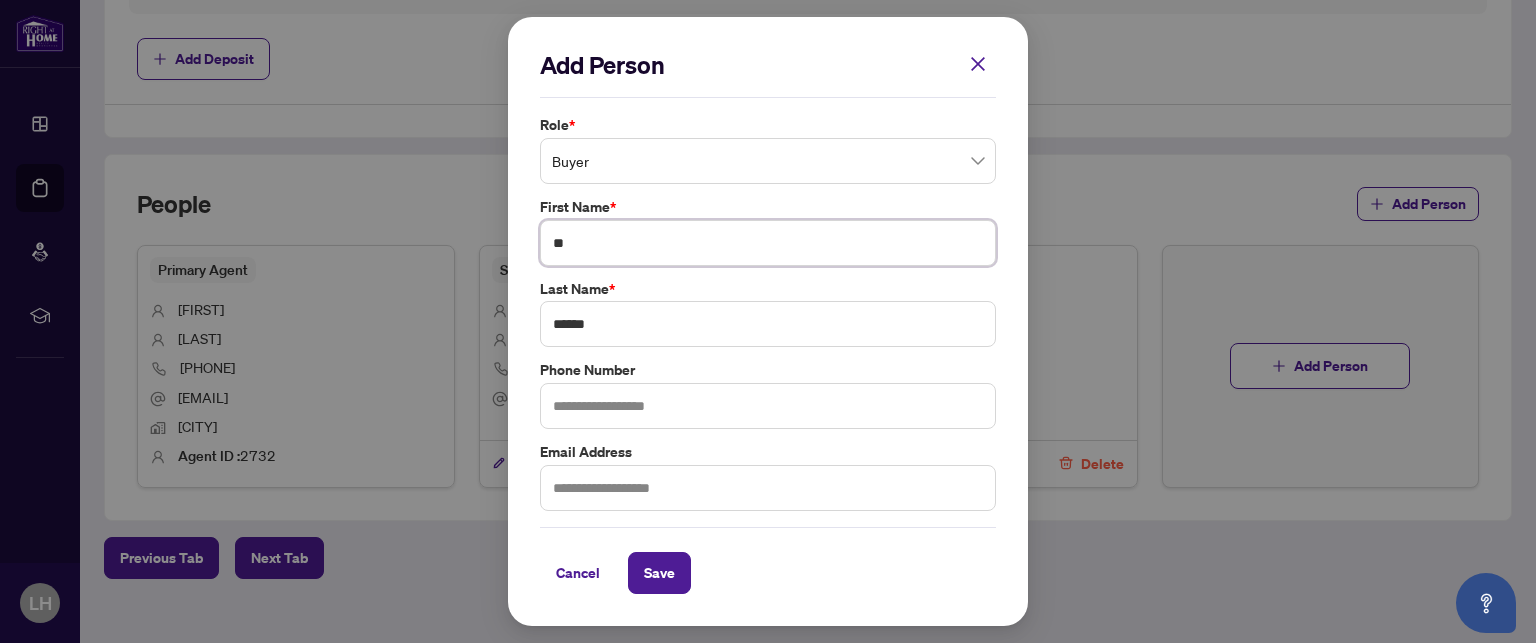type on "*" 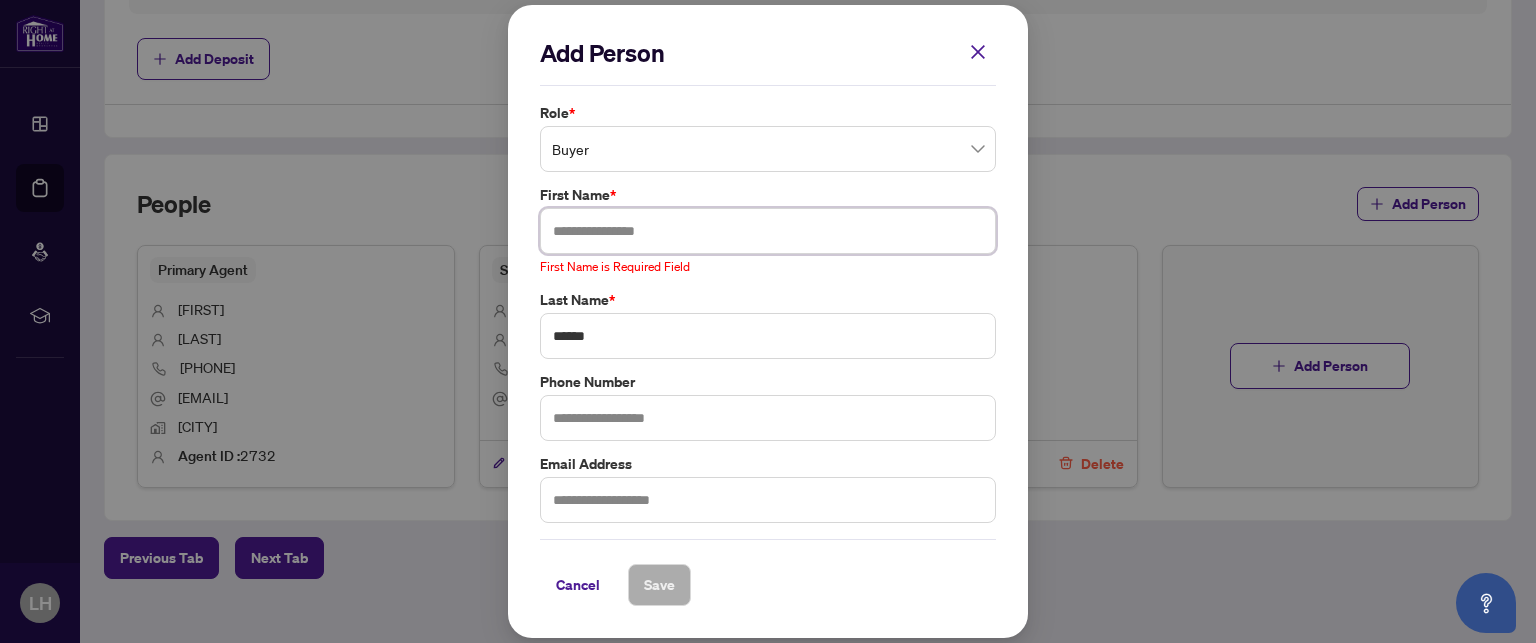 type 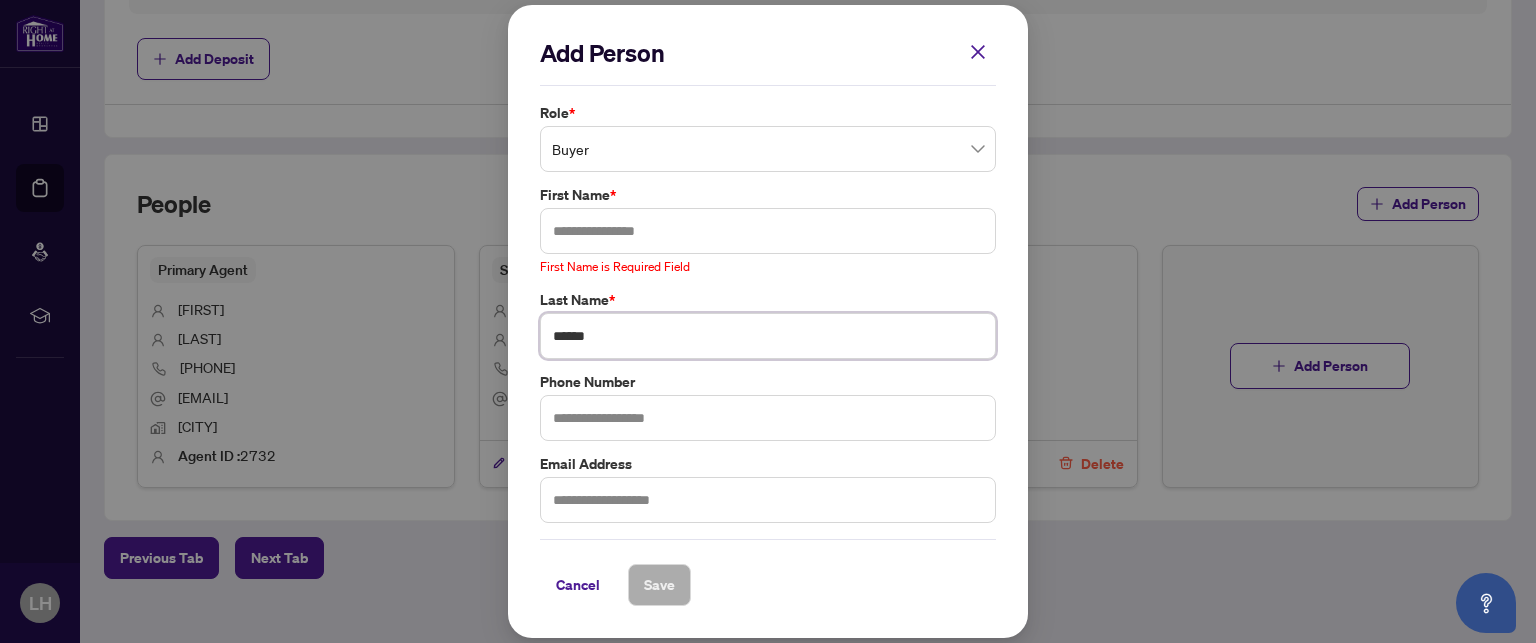 click on "******" at bounding box center (768, 336) 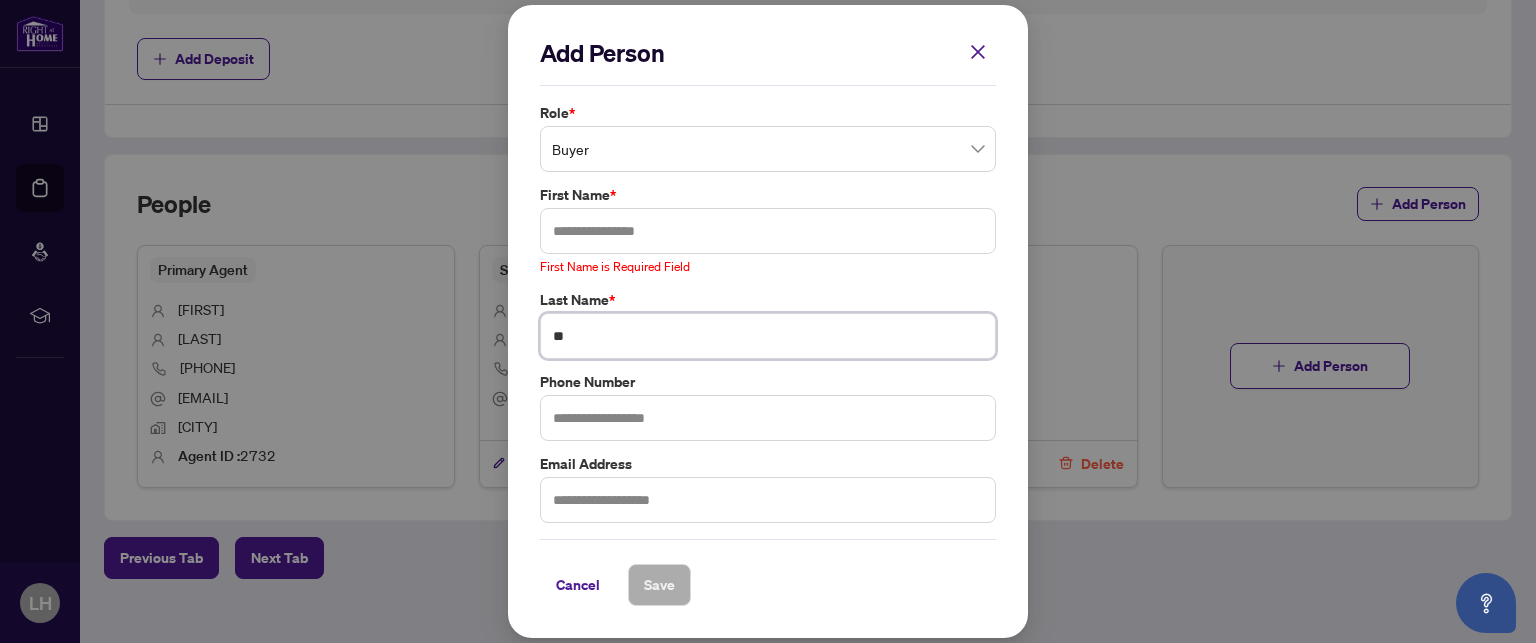 type on "*" 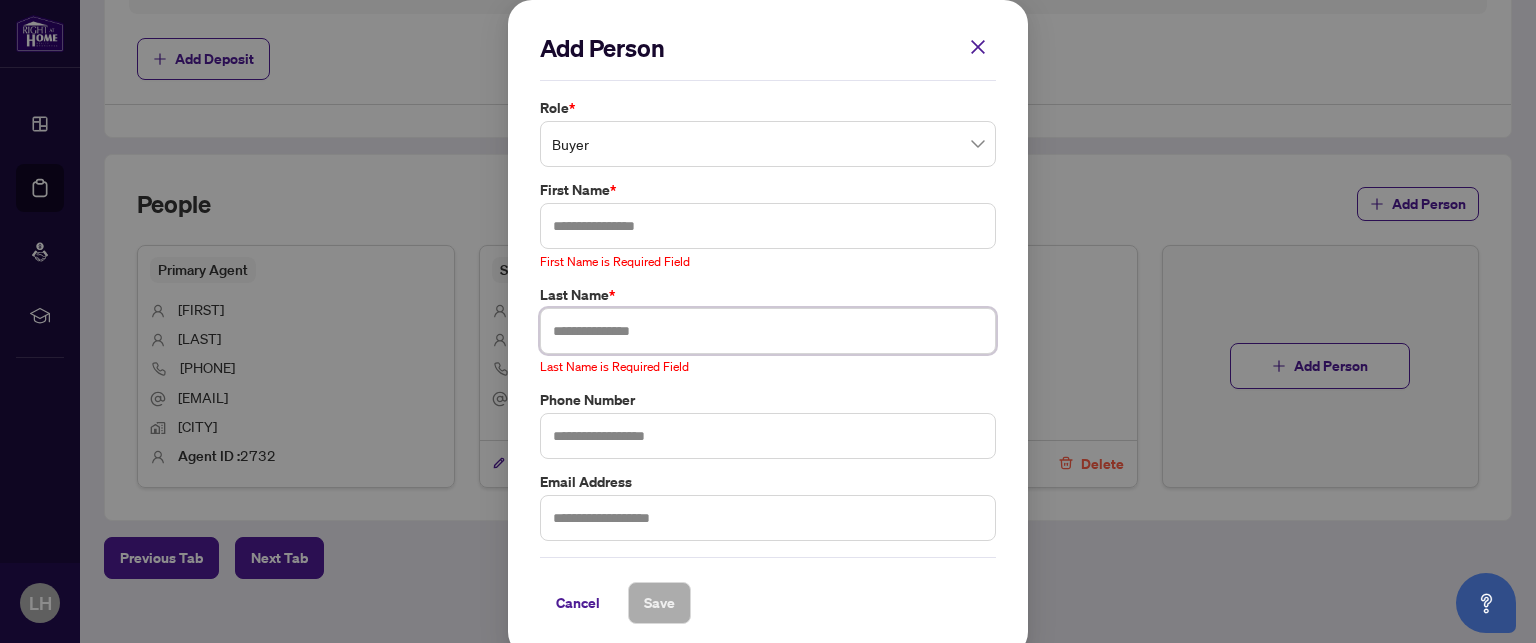 type 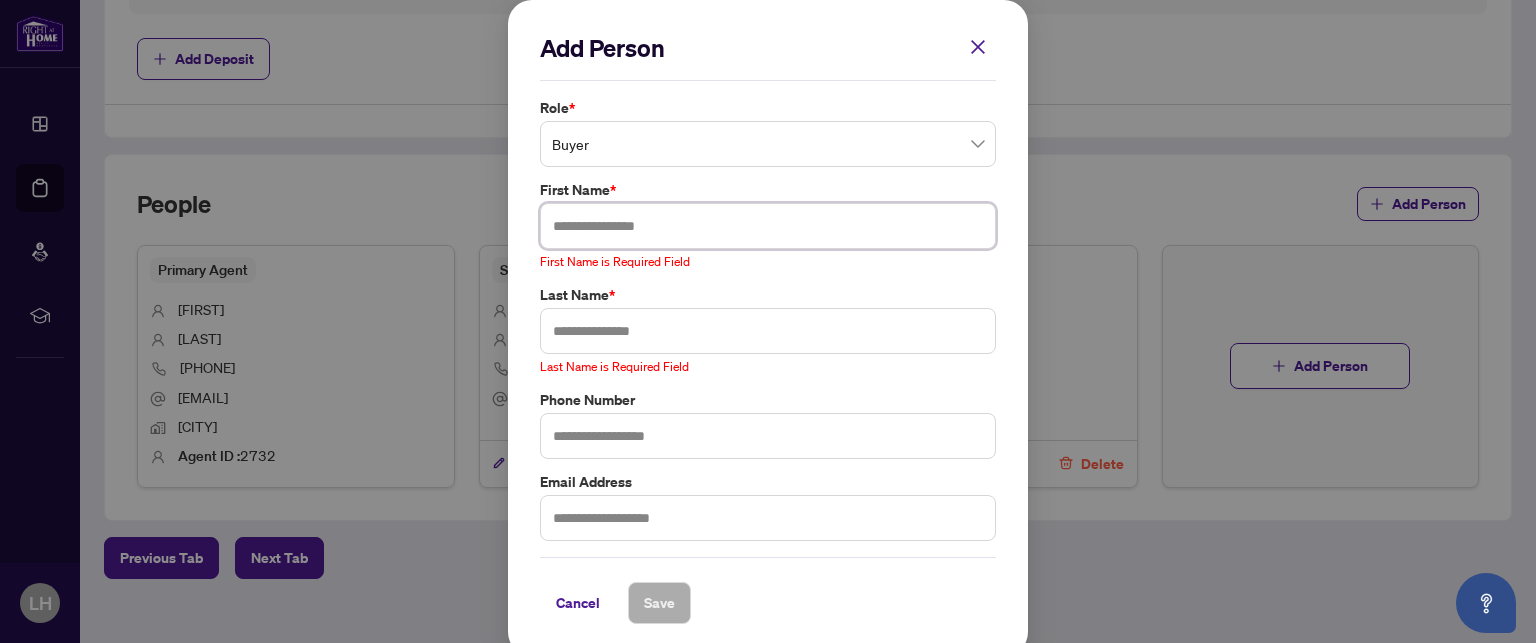 click at bounding box center (768, 226) 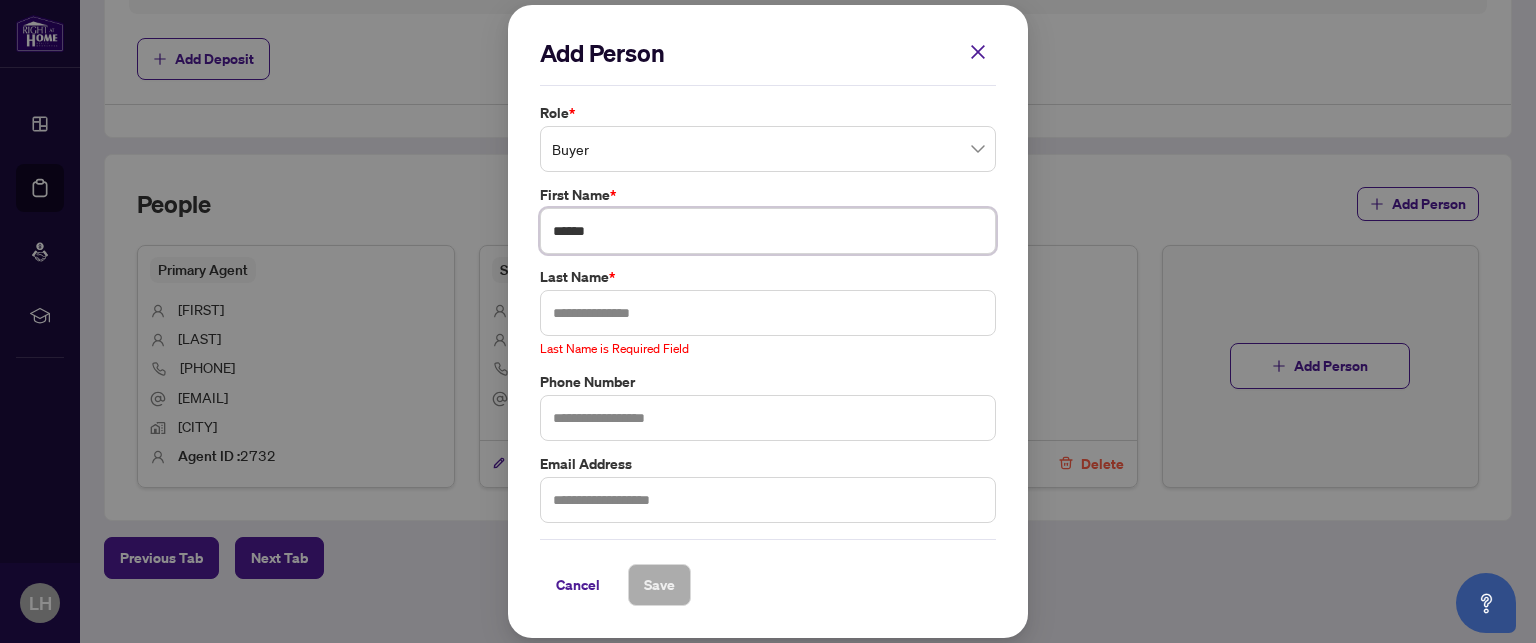 type on "******" 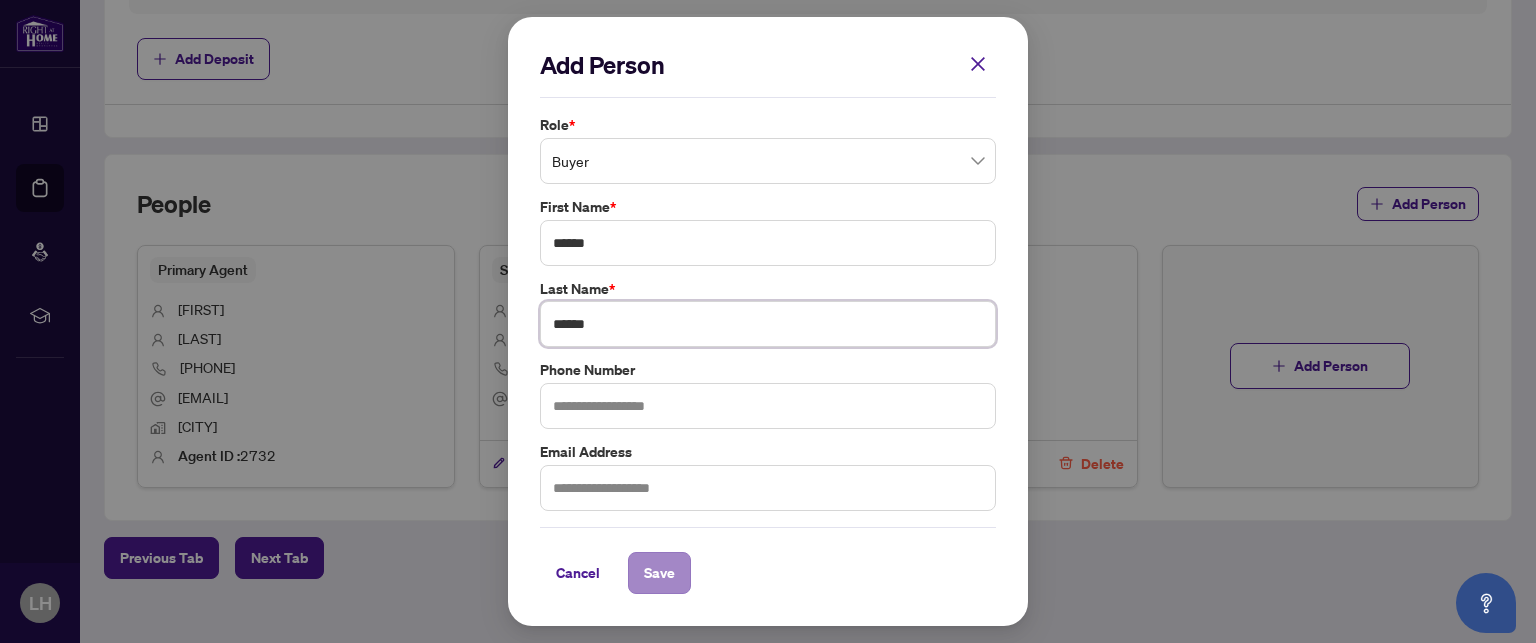 type on "******" 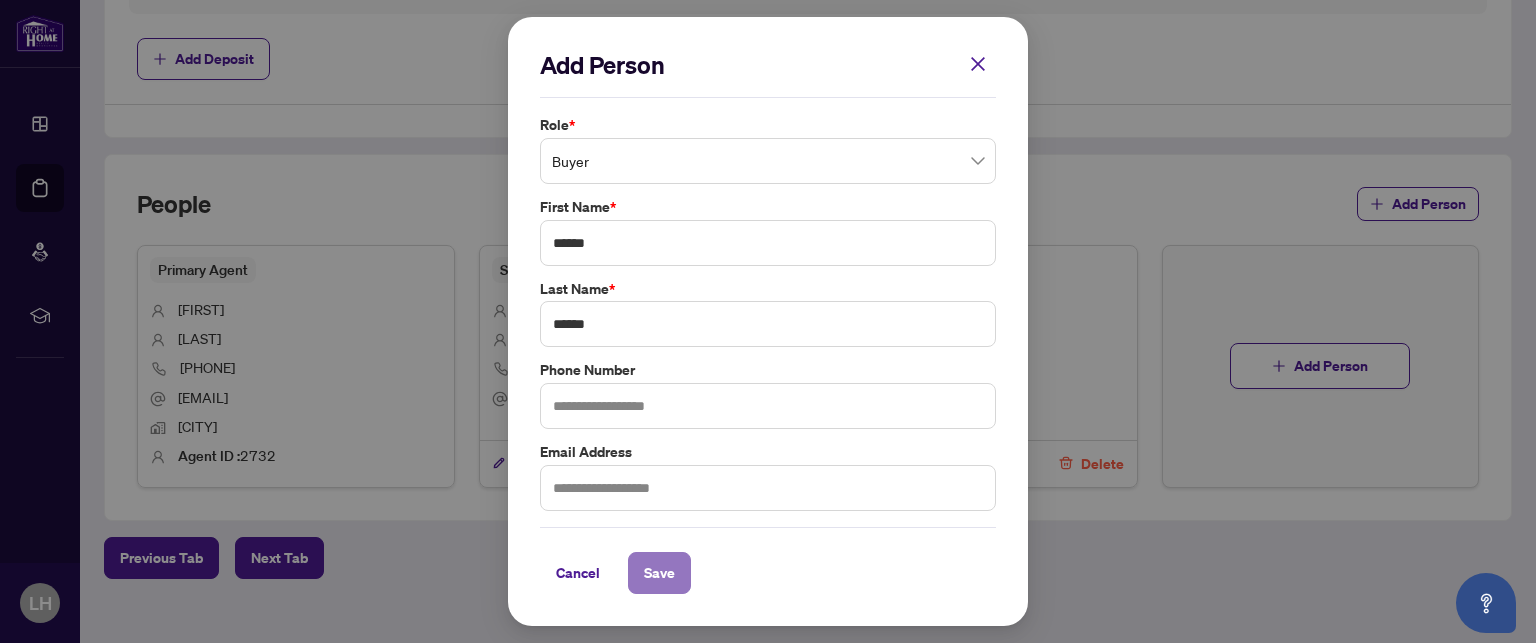 click on "Save" at bounding box center [659, 573] 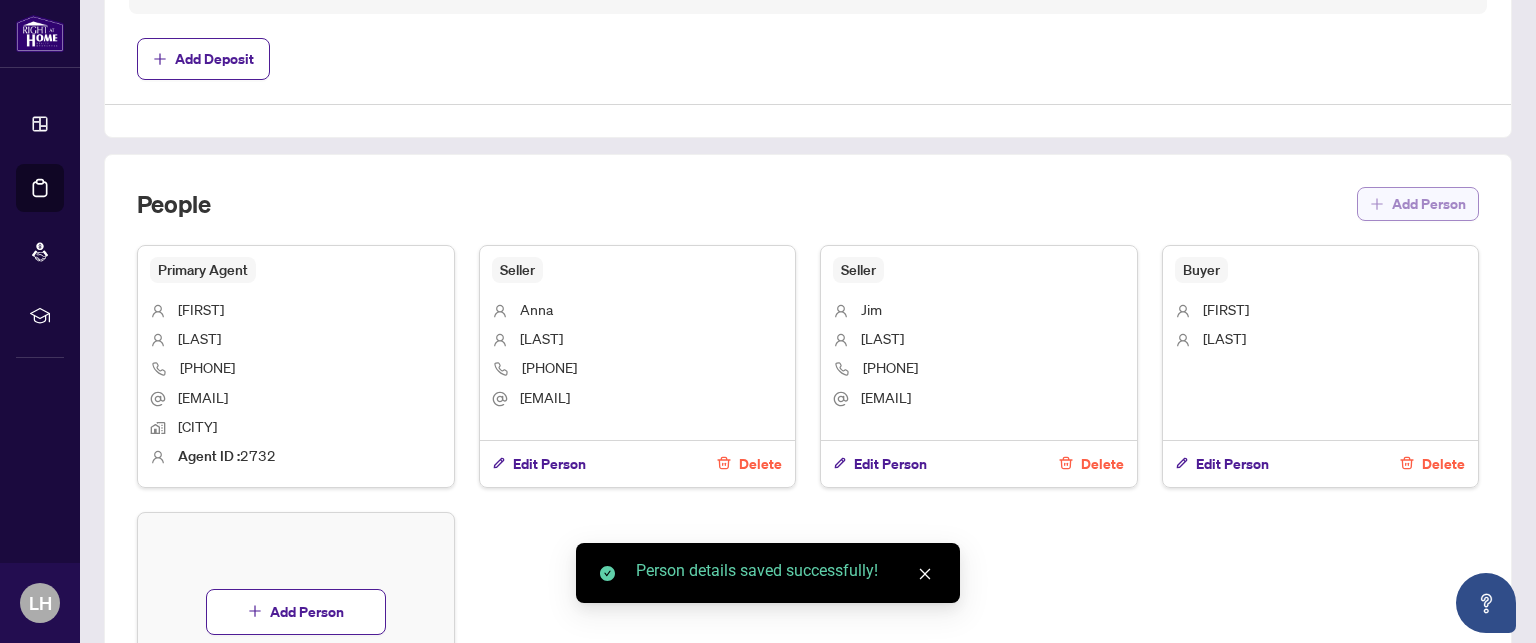 click on "Add Person" at bounding box center [1429, 204] 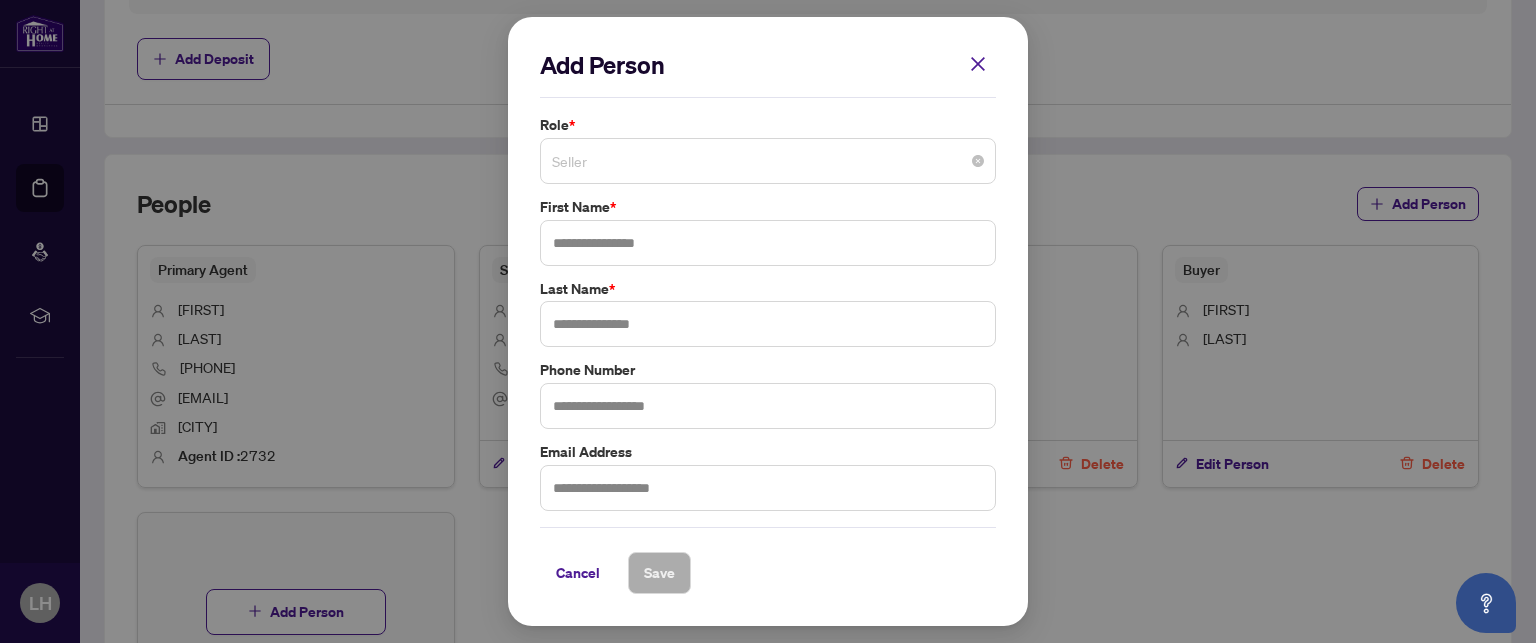 click on "Seller" at bounding box center (768, 161) 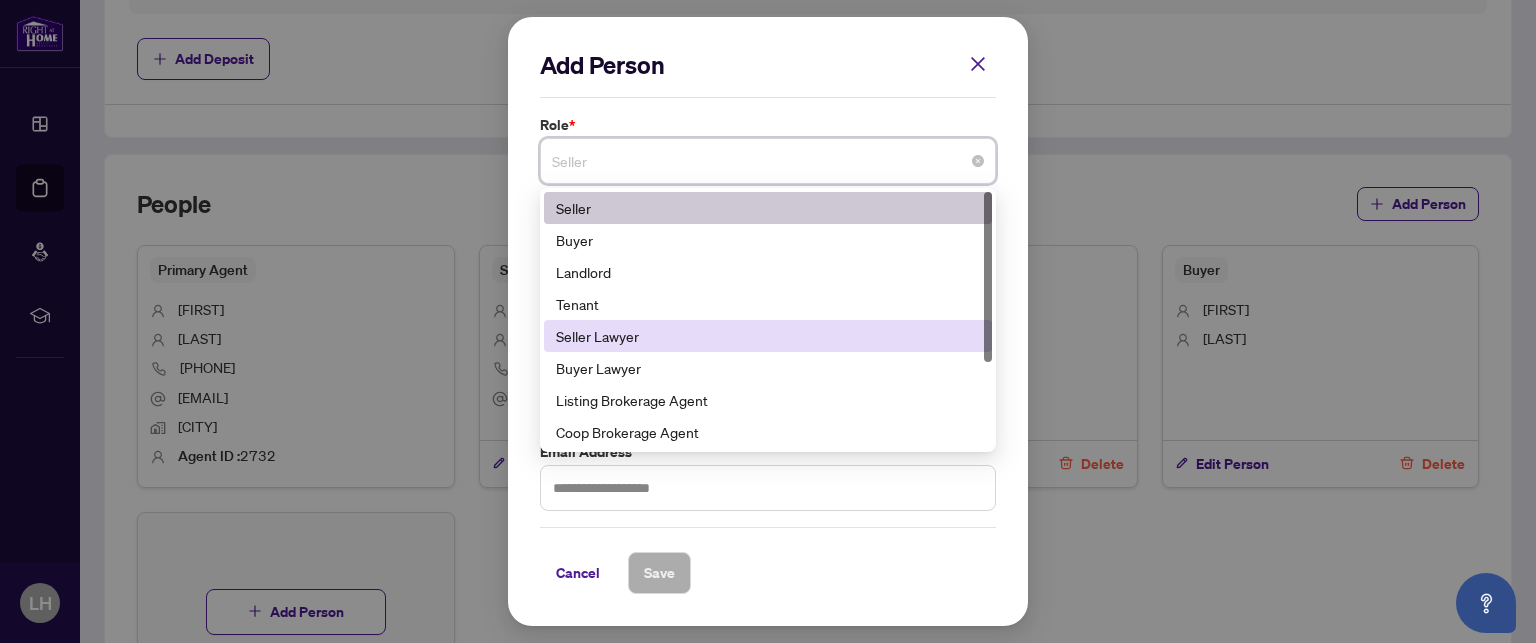 click on "Seller Lawyer" at bounding box center [768, 336] 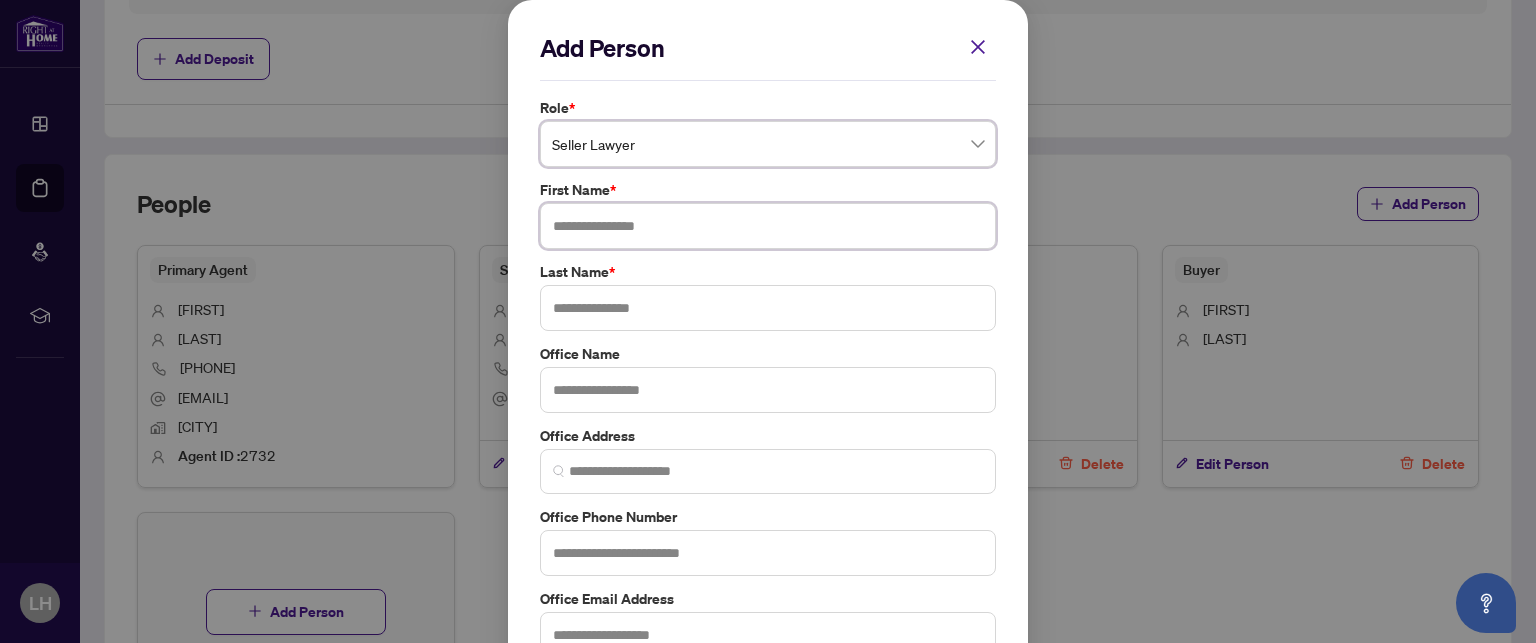 click at bounding box center [768, 226] 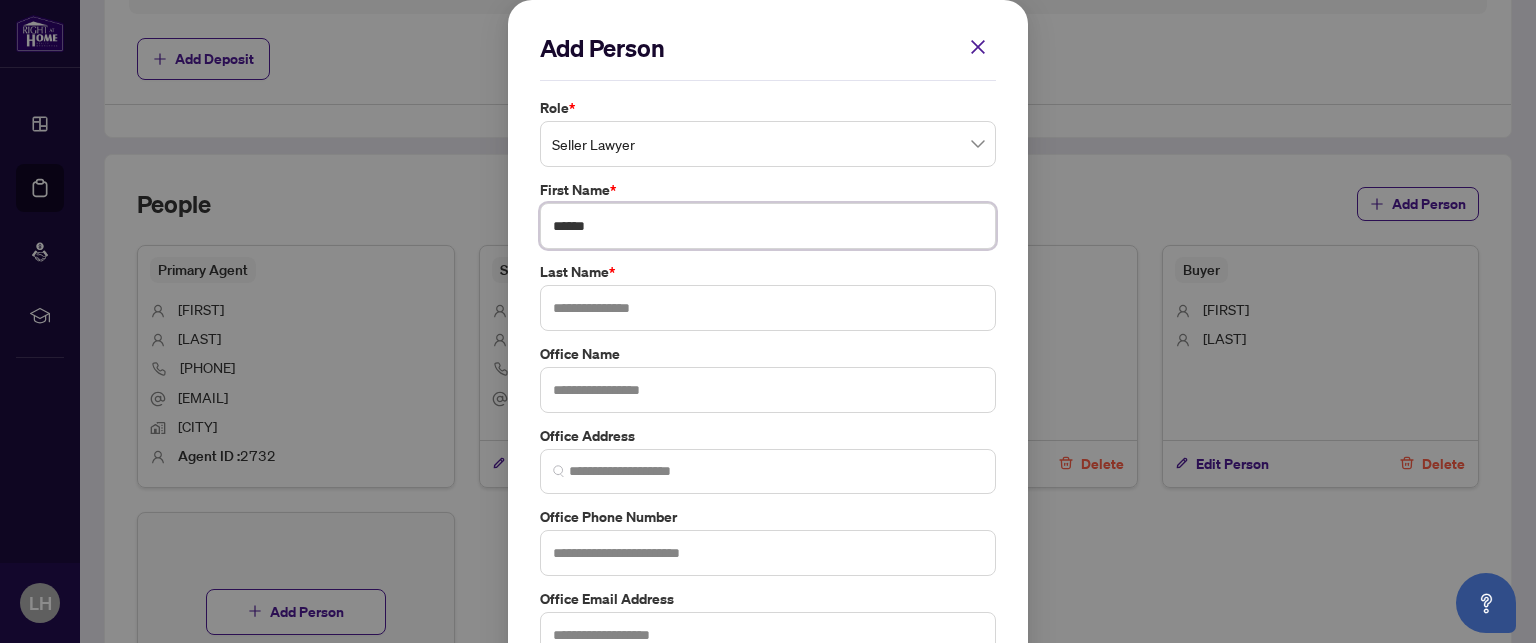 type on "******" 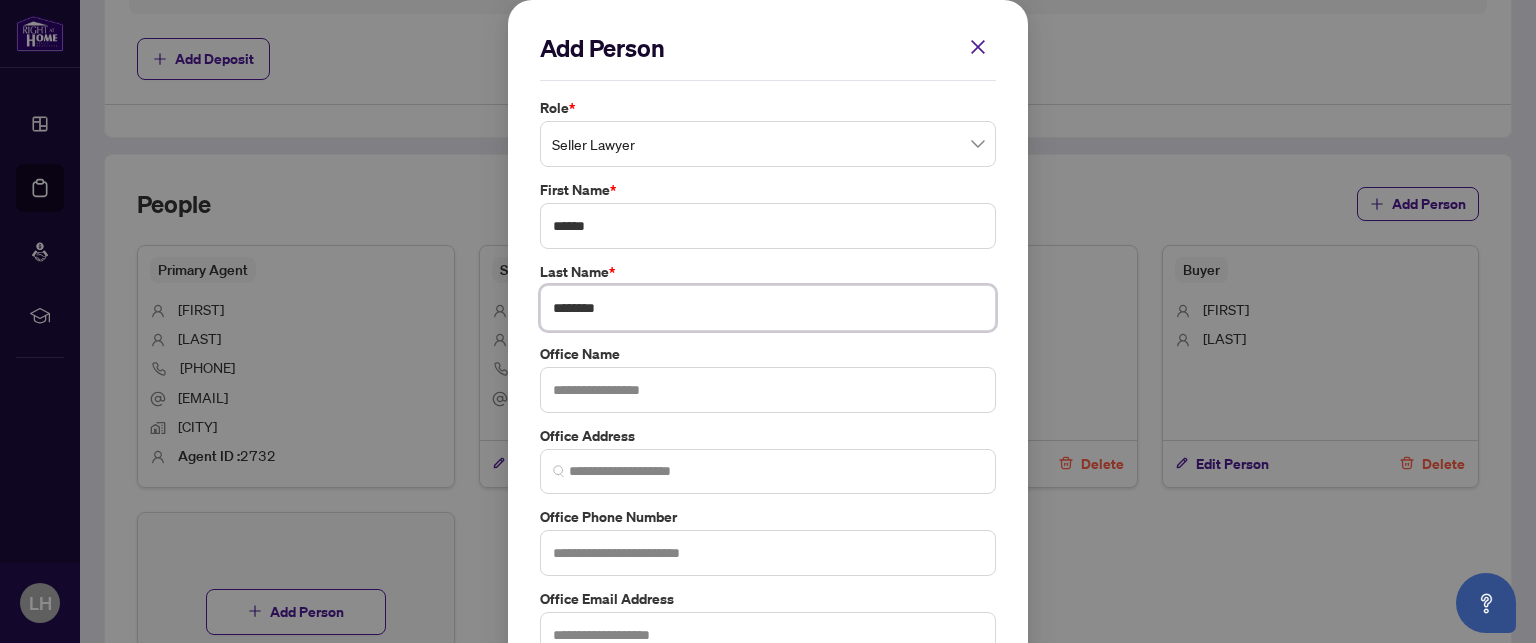 type on "********" 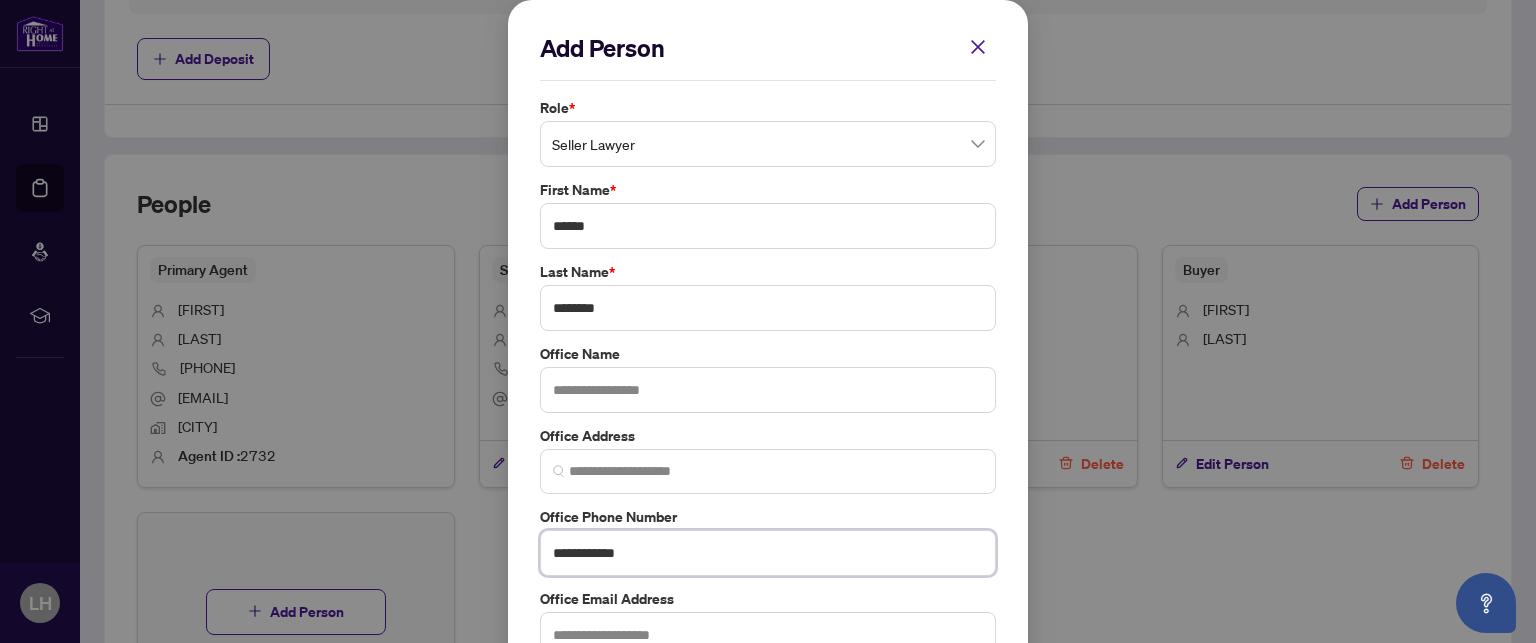 type on "**********" 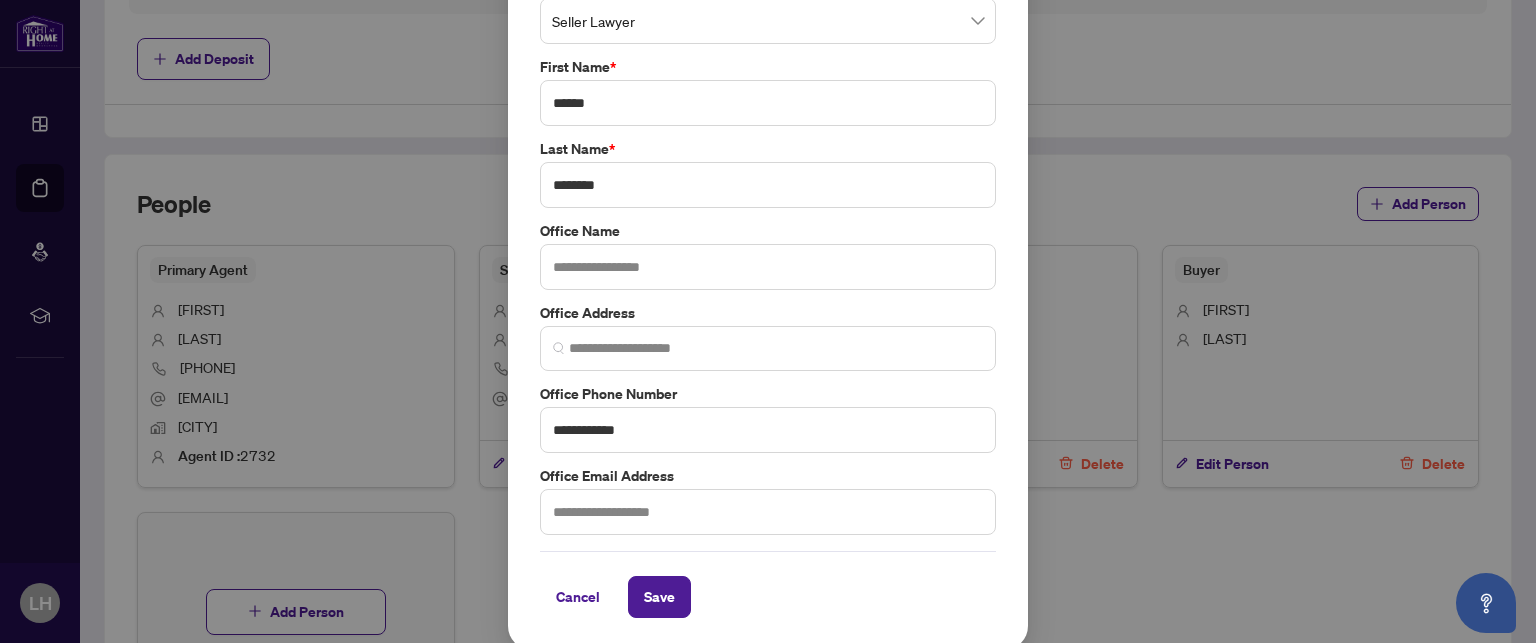 scroll, scrollTop: 126, scrollLeft: 0, axis: vertical 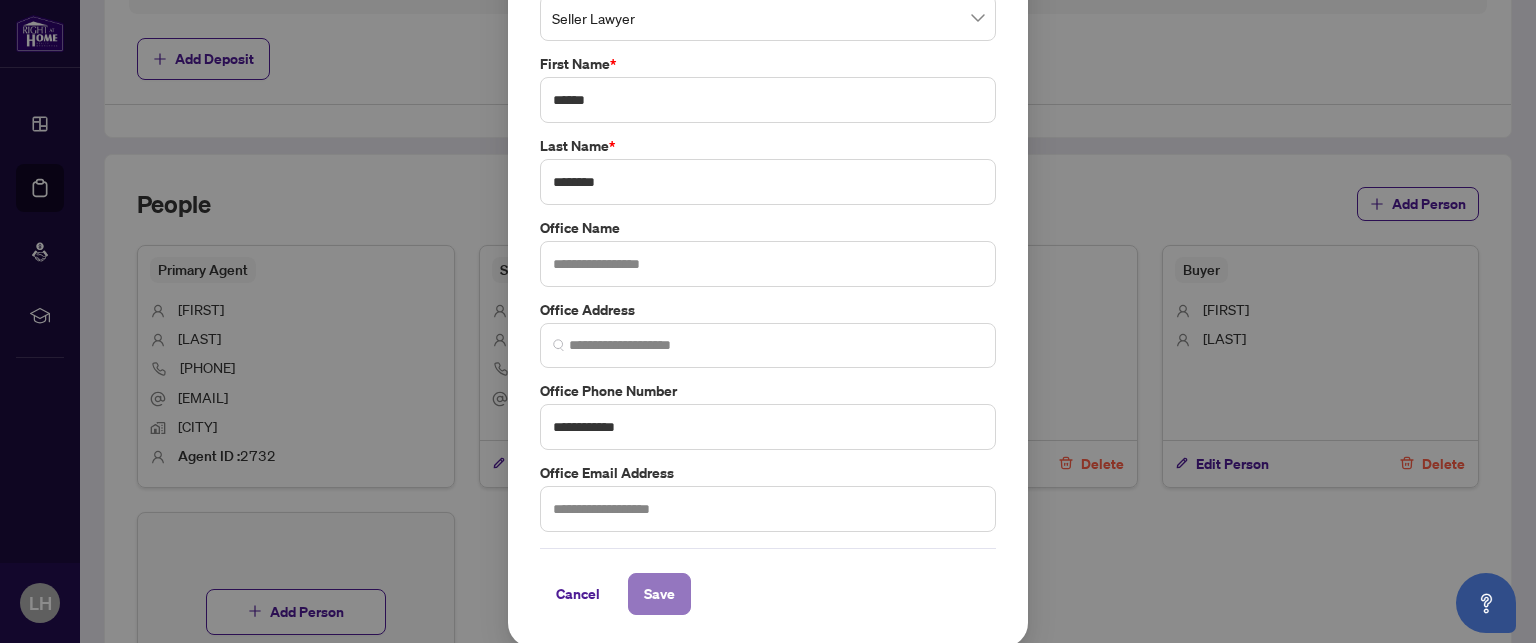 click on "Save" at bounding box center [659, 594] 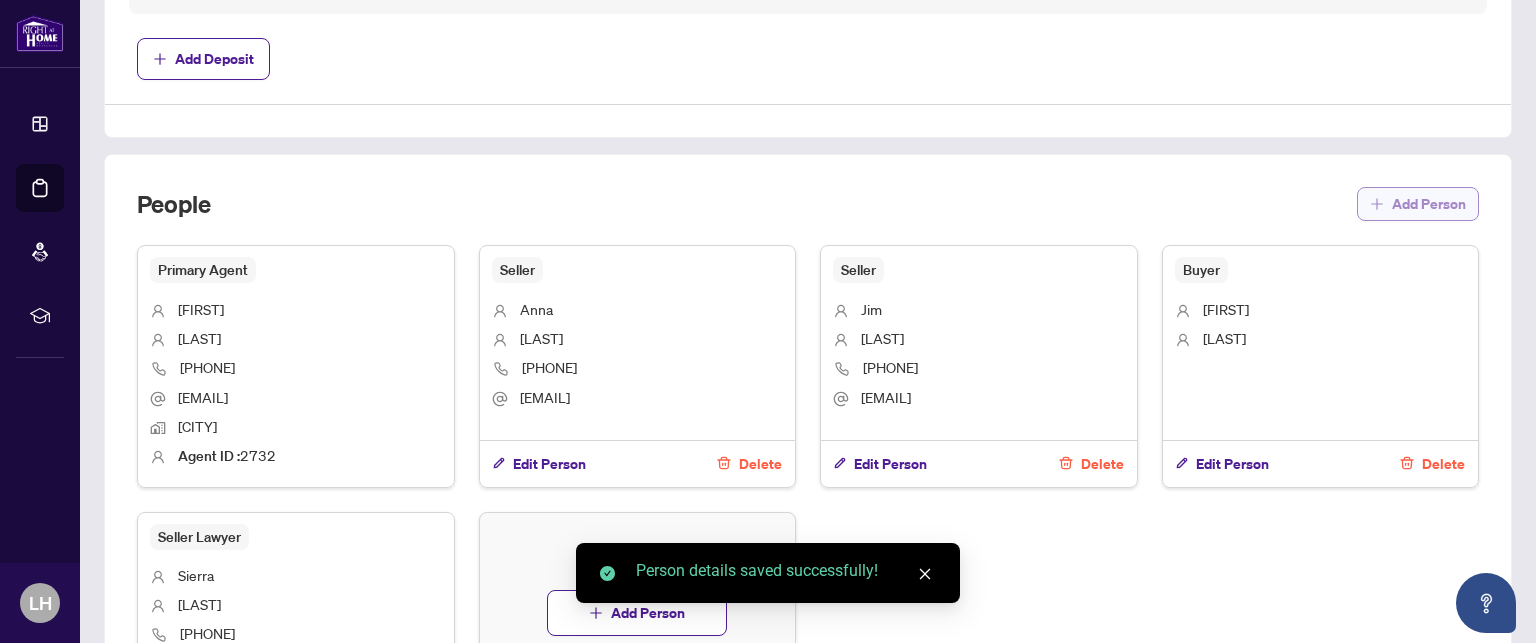 click on "Add Person" at bounding box center [1429, 204] 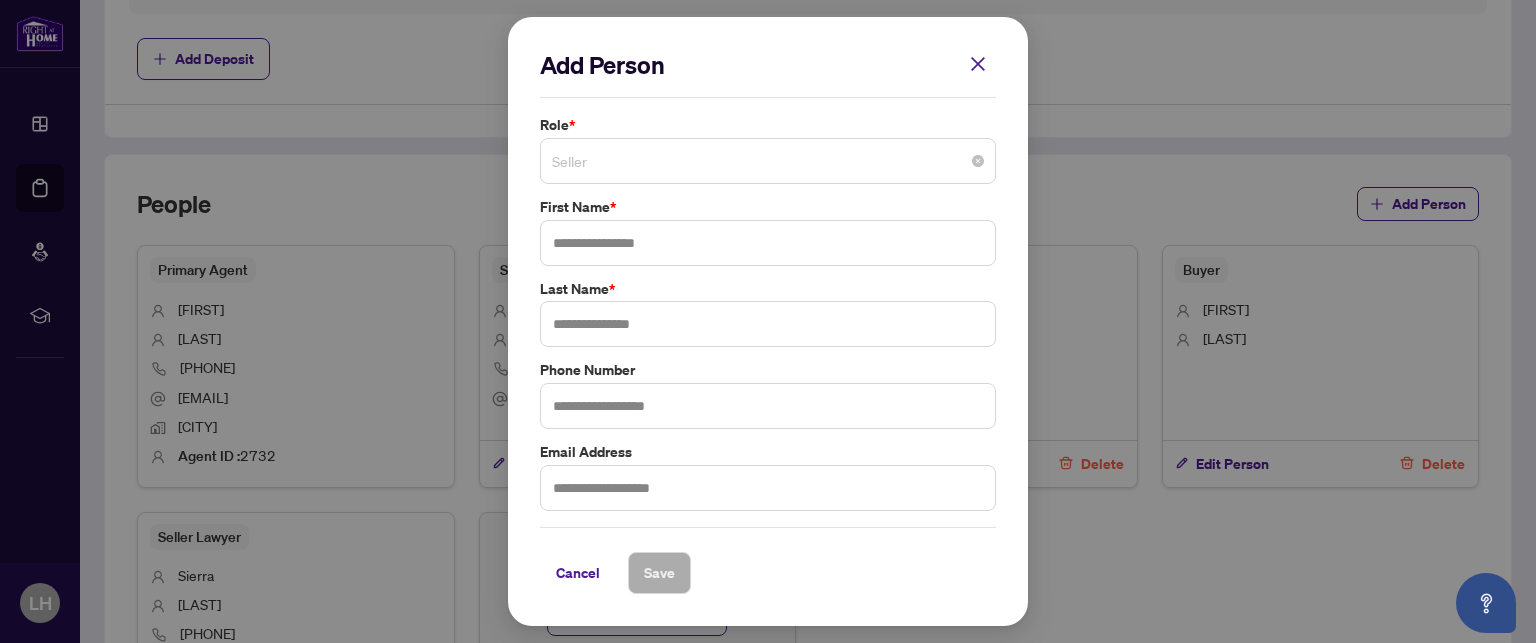 click on "Seller" at bounding box center (768, 161) 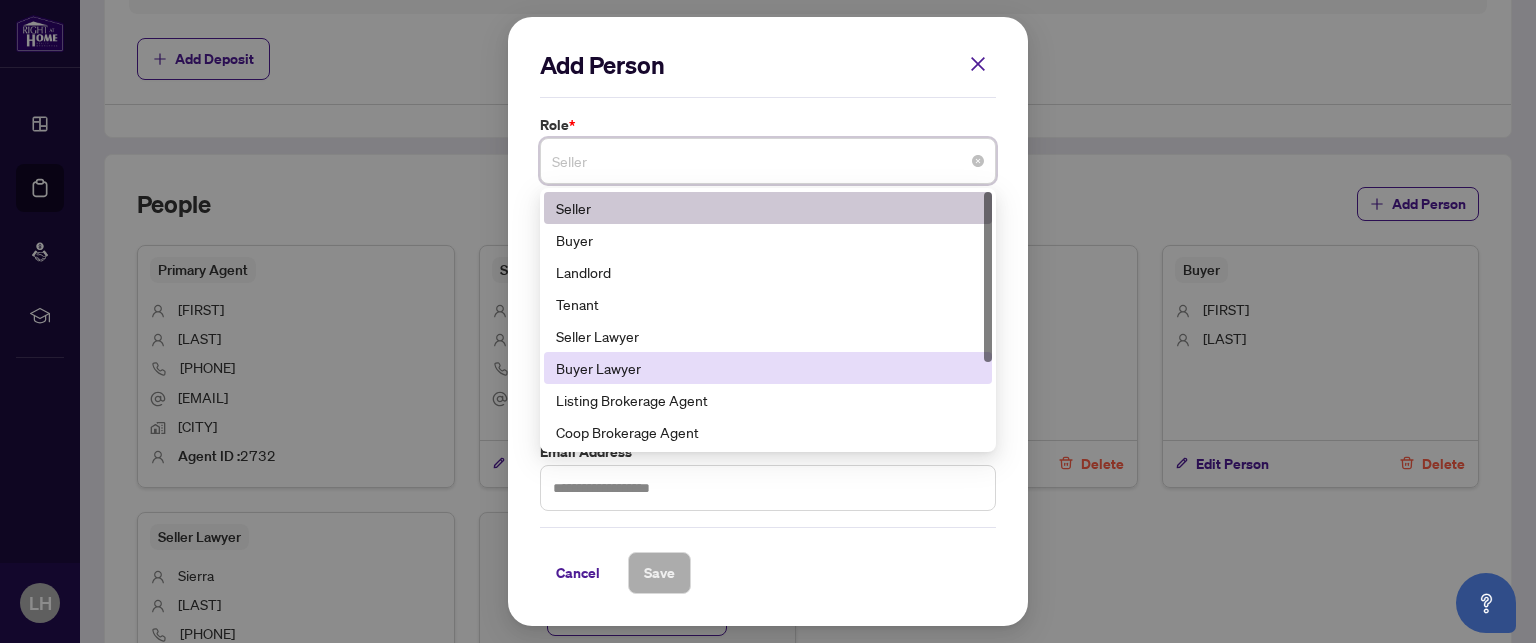 click on "Buyer Lawyer" at bounding box center [768, 368] 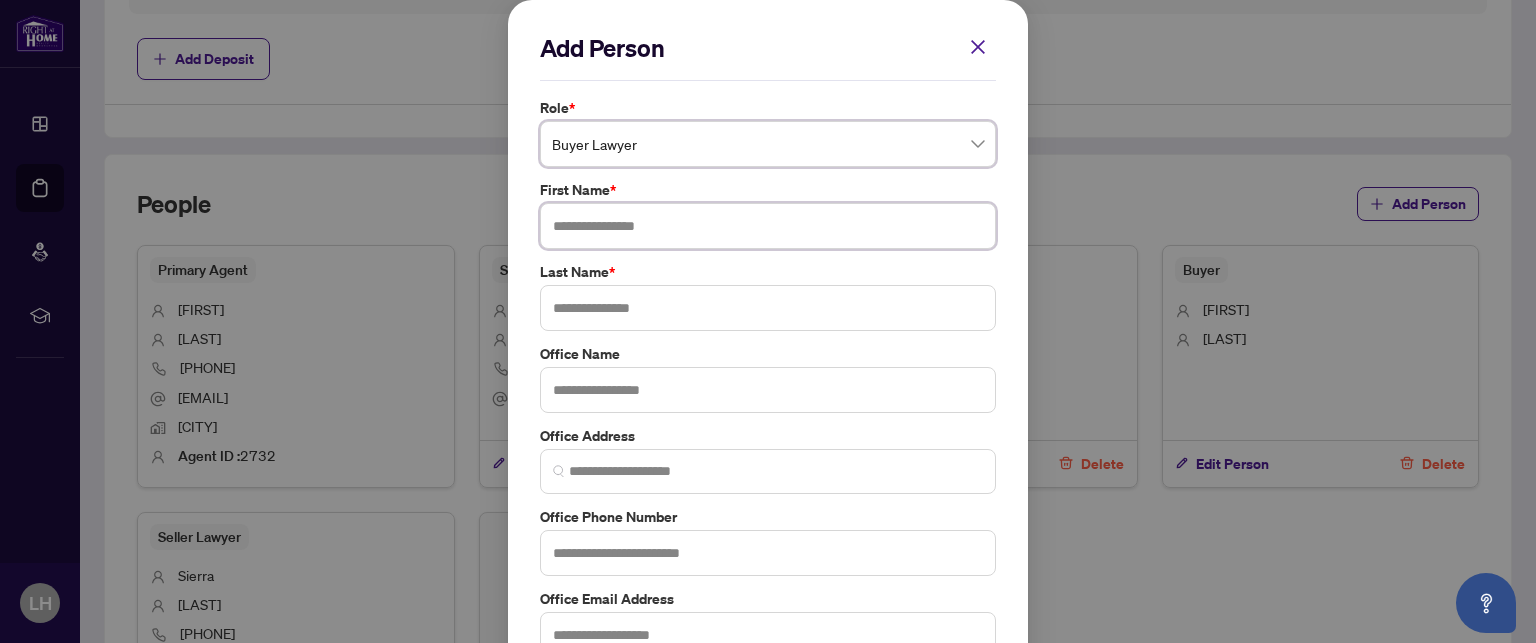 click at bounding box center (768, 226) 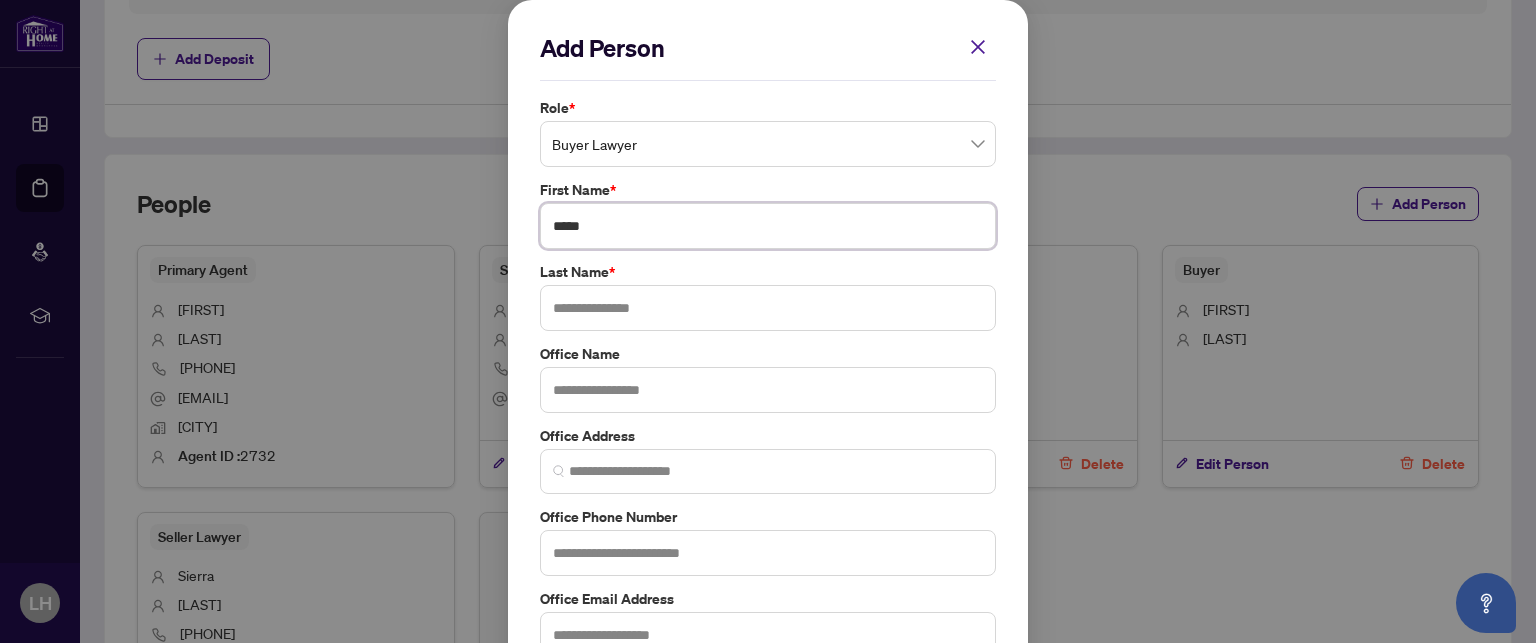 type on "*****" 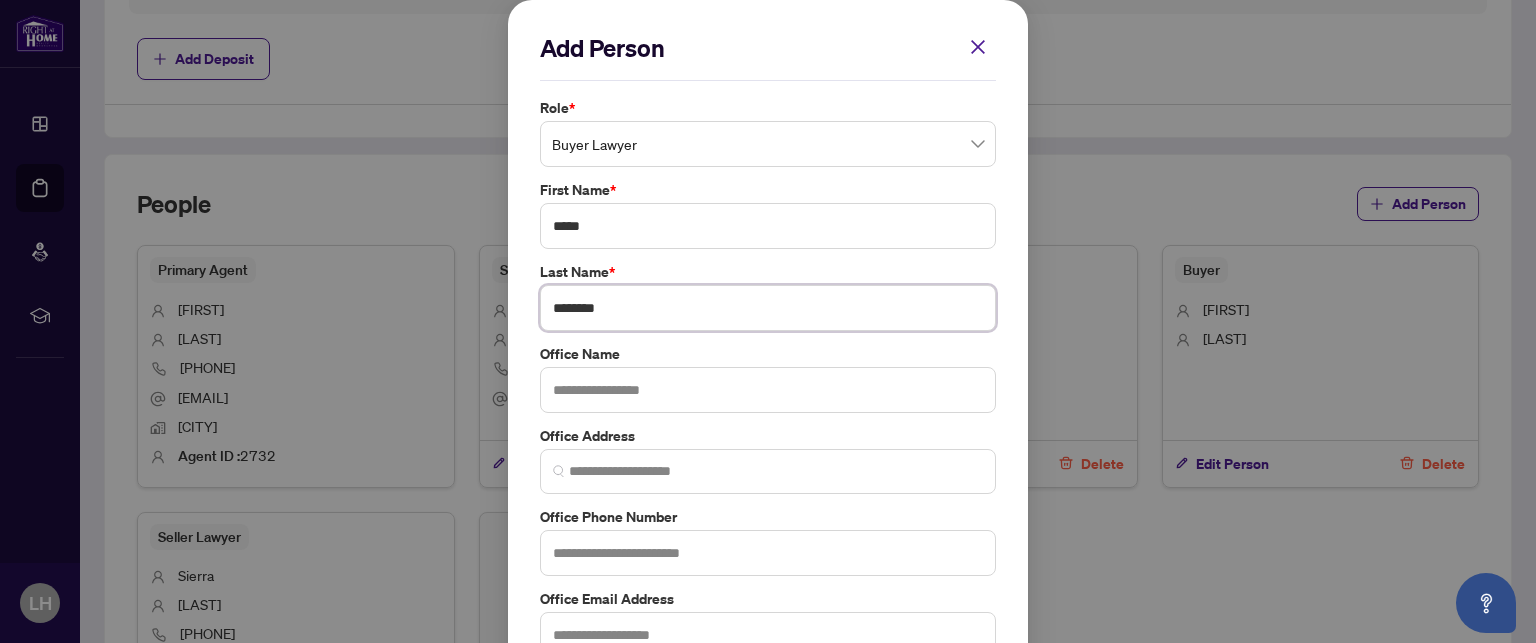 type on "********" 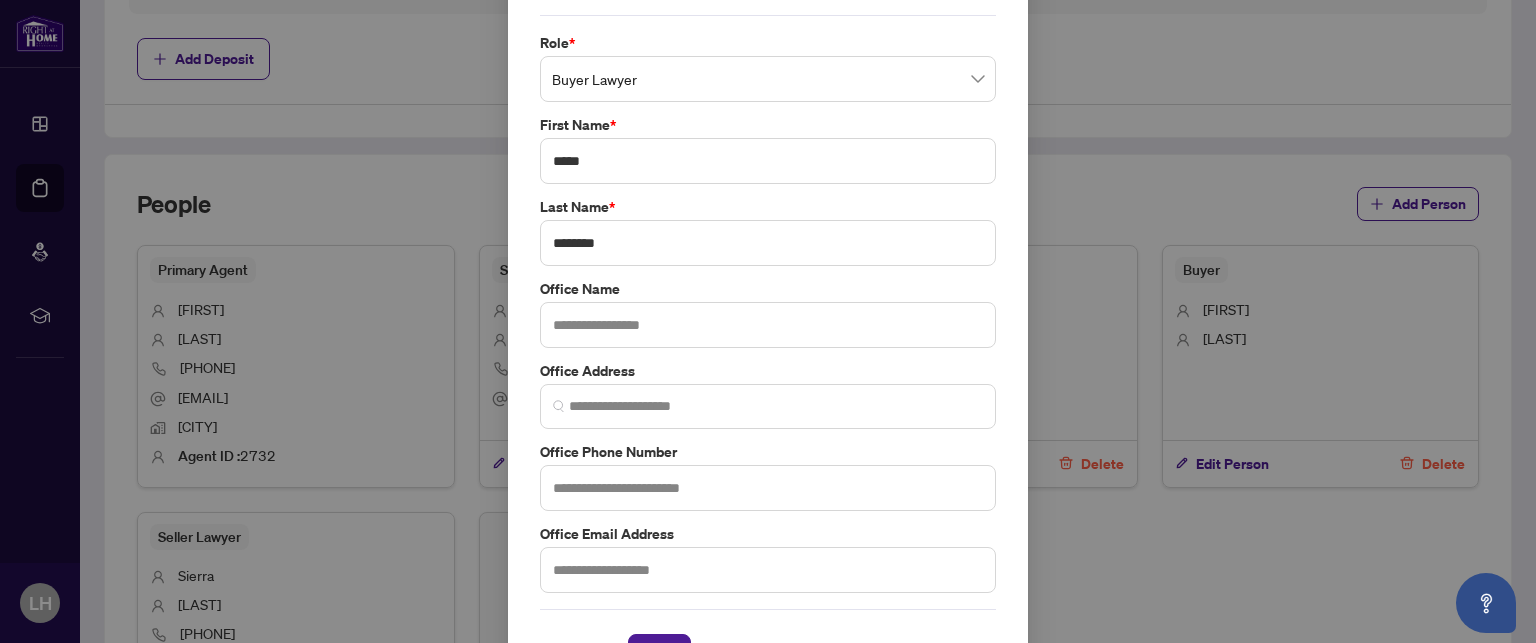 scroll, scrollTop: 126, scrollLeft: 0, axis: vertical 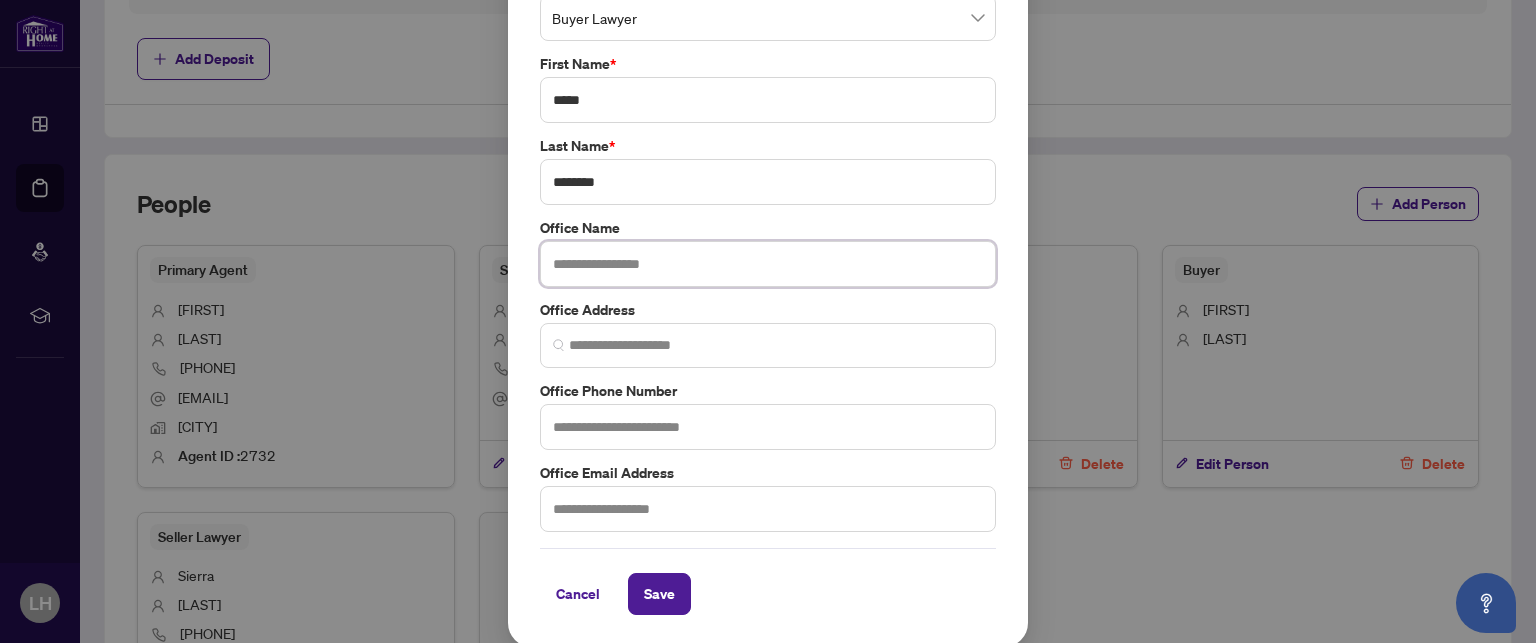 click at bounding box center (768, 264) 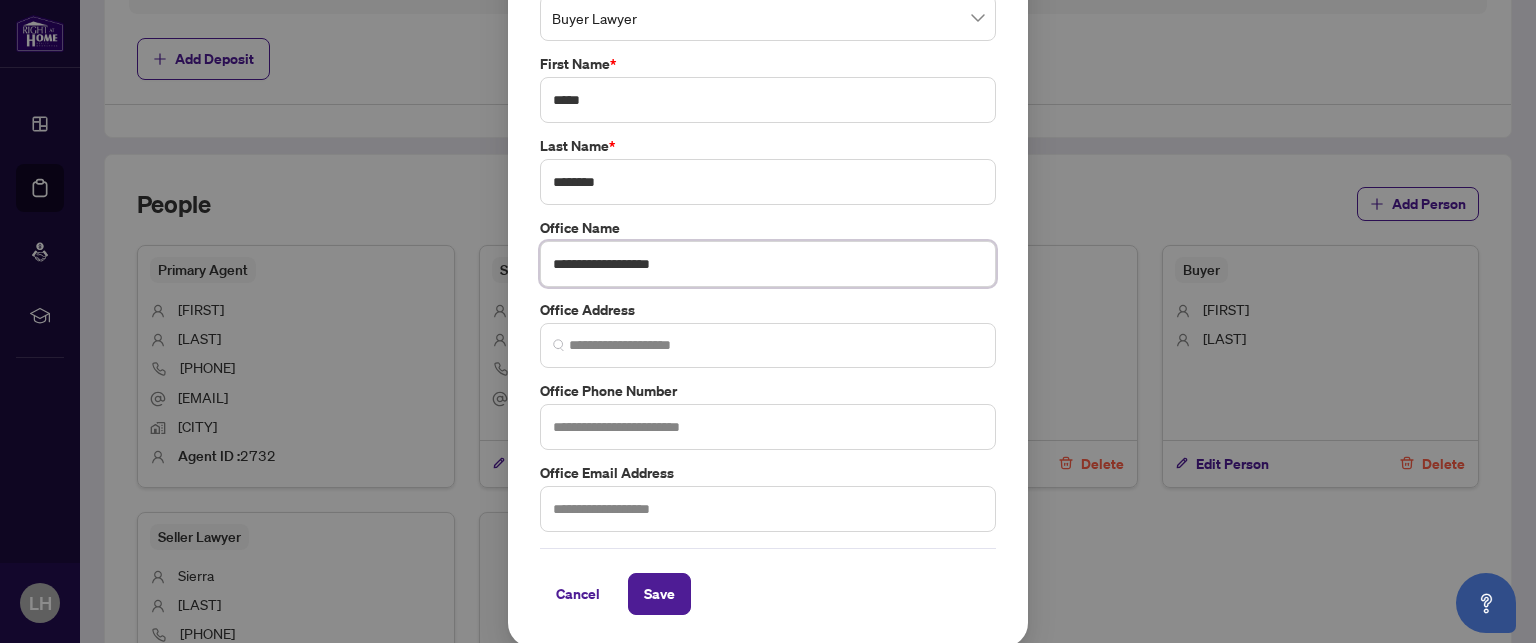 type on "**********" 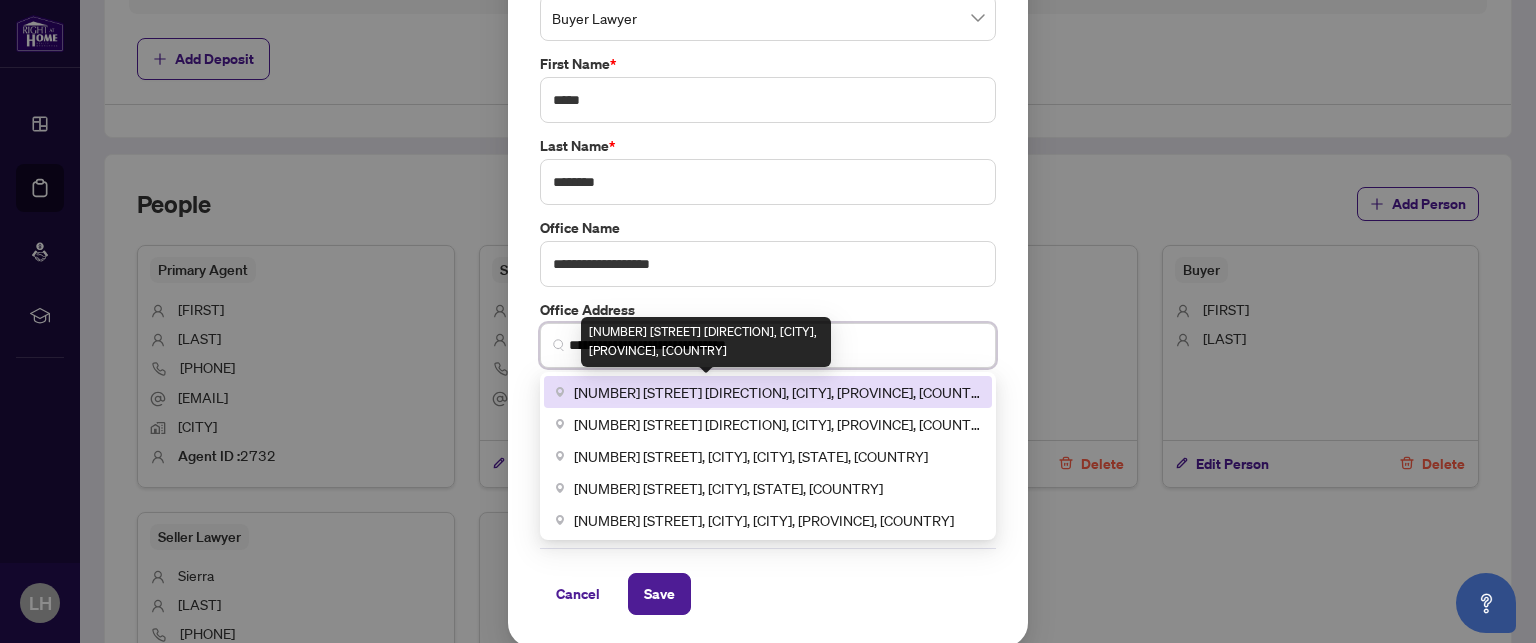 click on "[NUMBER] [STREET] [DIRECTION], [CITY], [PROVINCE], [COUNTRY]" at bounding box center [777, 392] 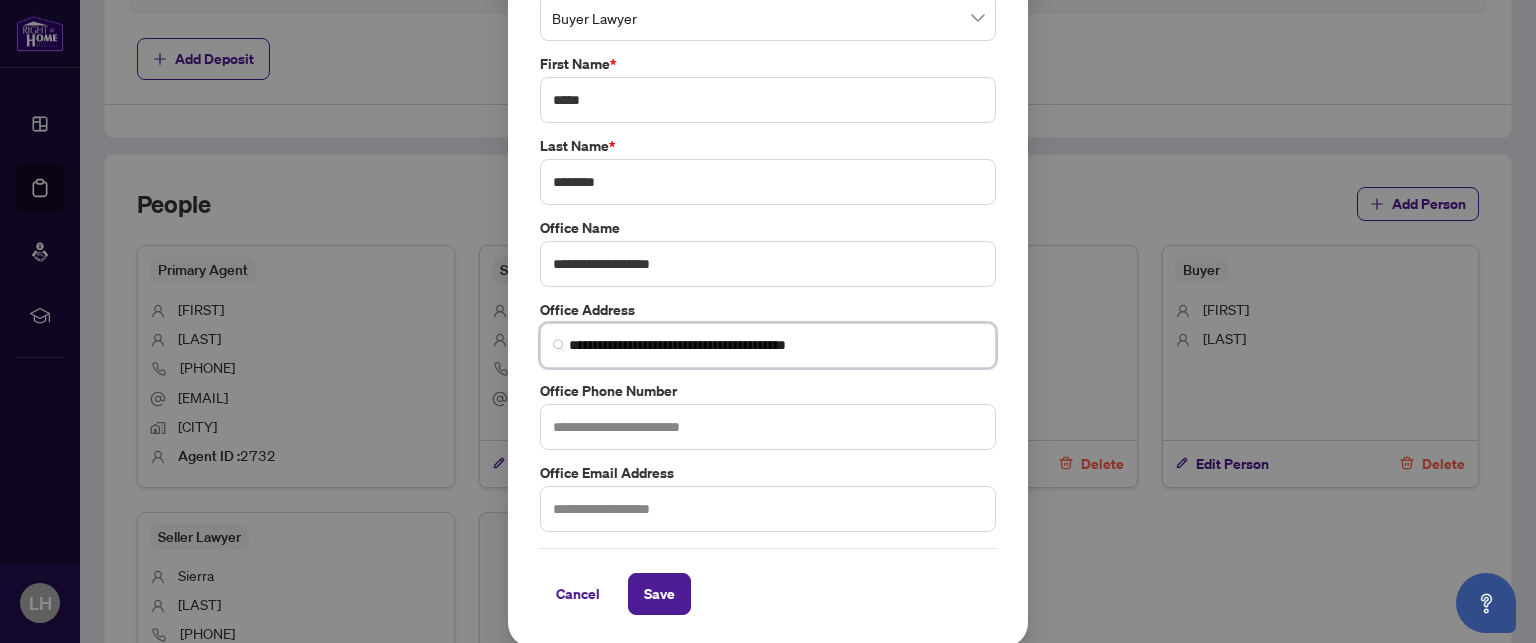 type on "**********" 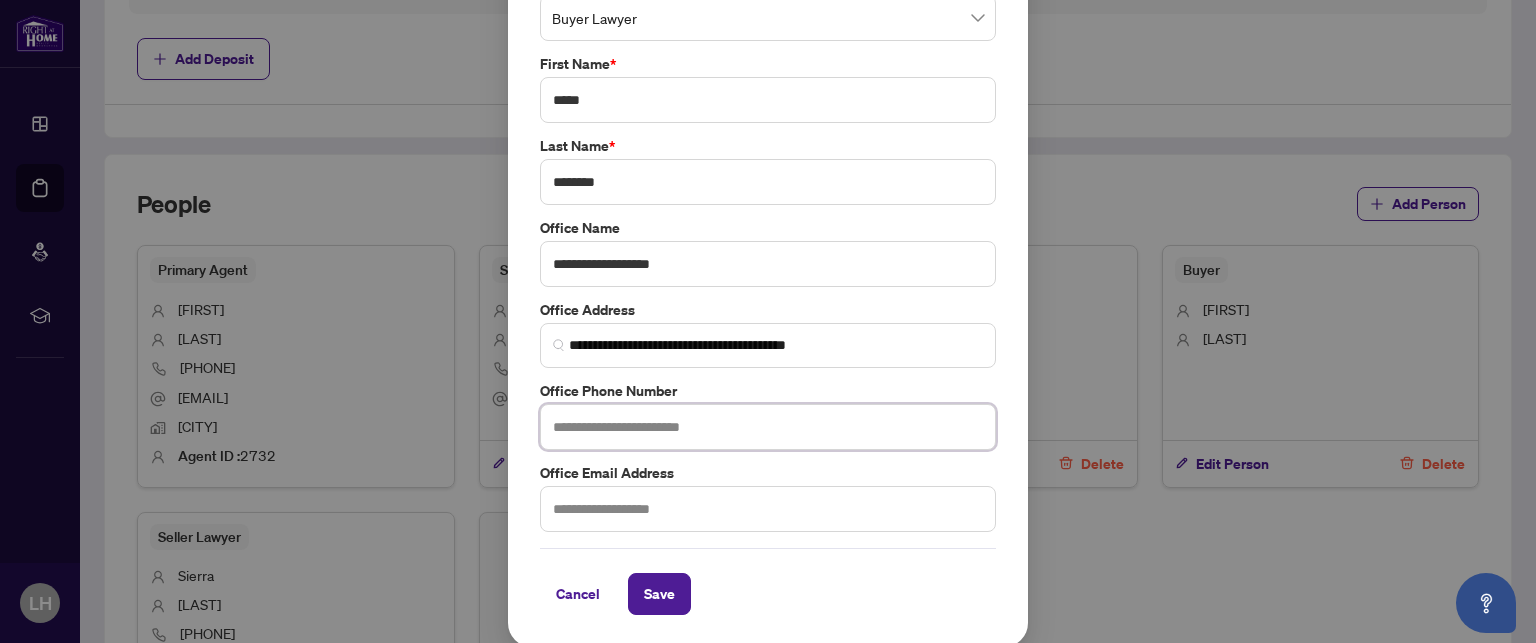 click at bounding box center [768, 427] 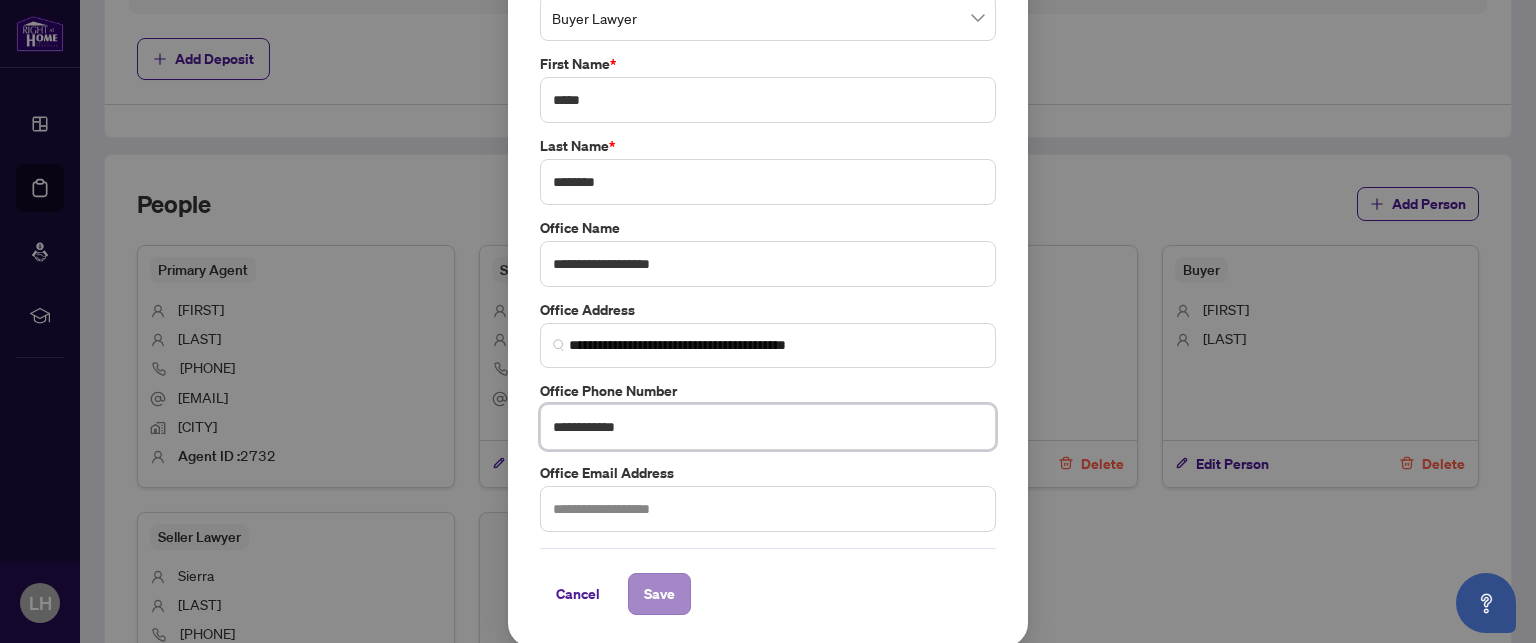 type on "**********" 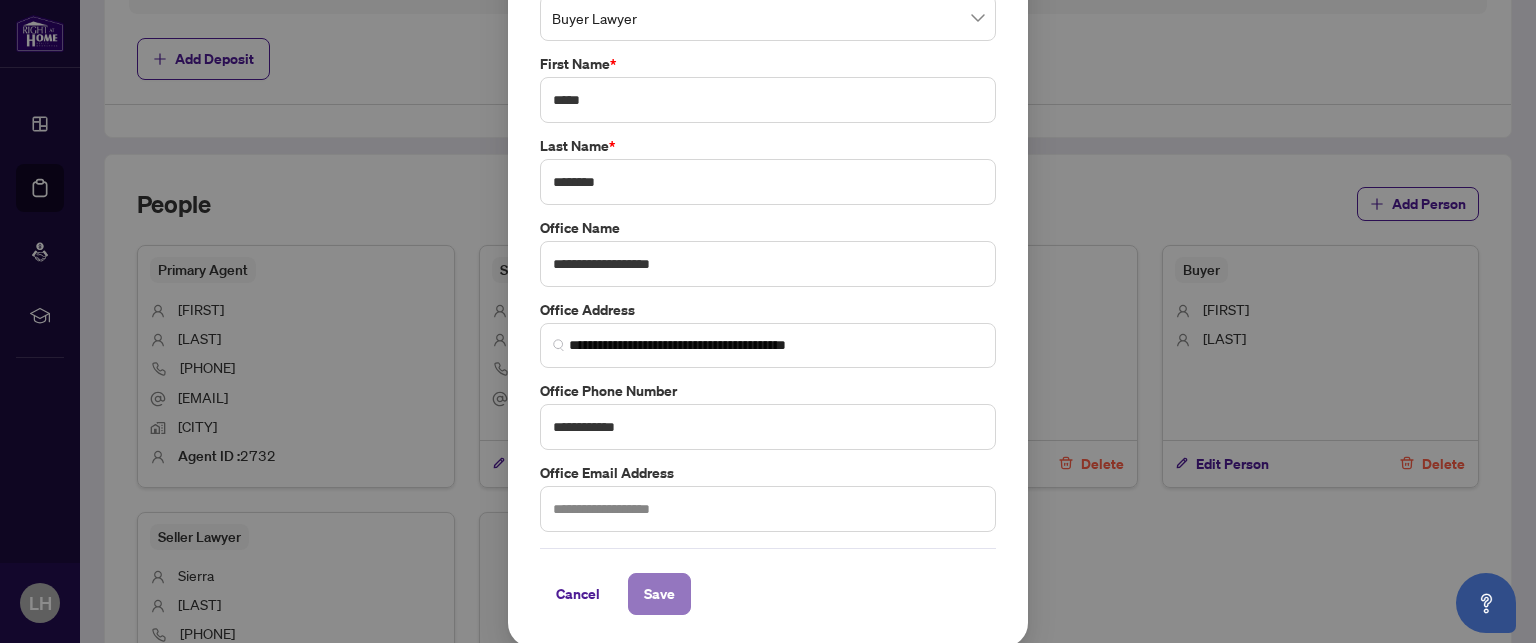 click on "Save" at bounding box center (659, 594) 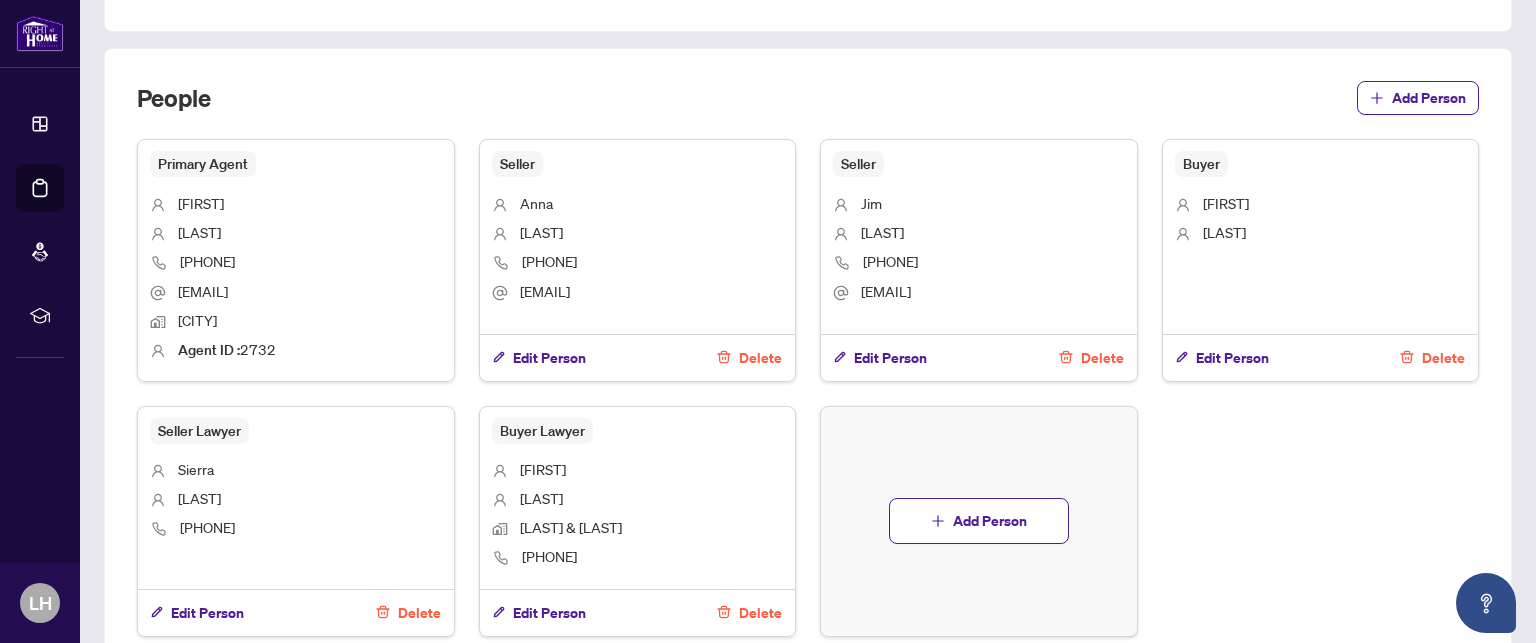 scroll, scrollTop: 1284, scrollLeft: 0, axis: vertical 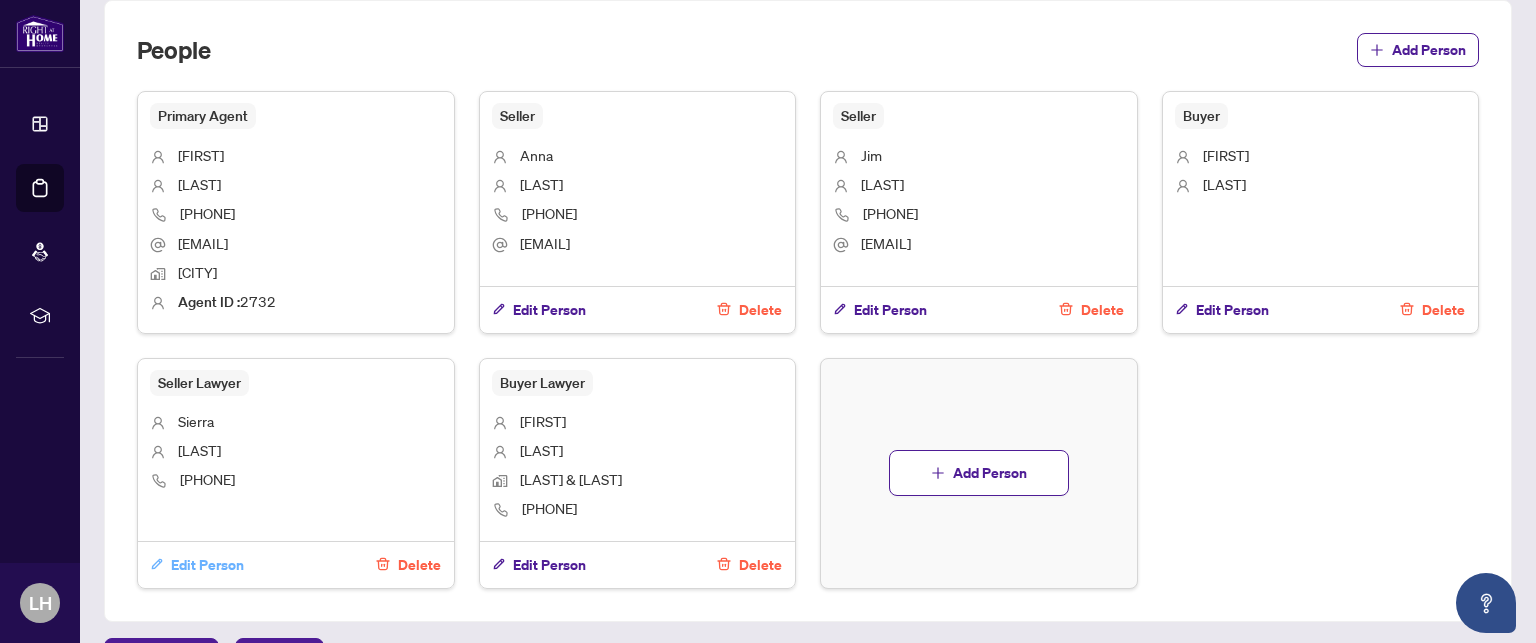 click on "Edit Person" at bounding box center (207, 565) 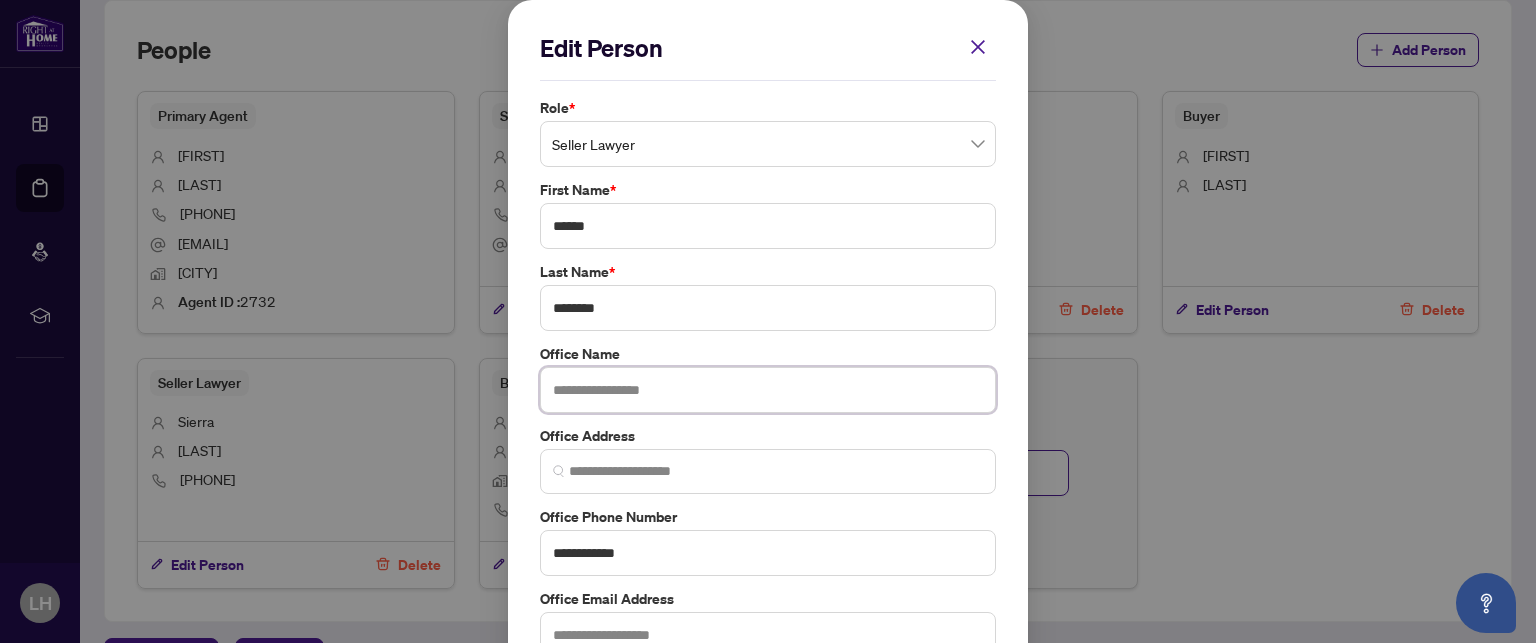 click at bounding box center (768, 390) 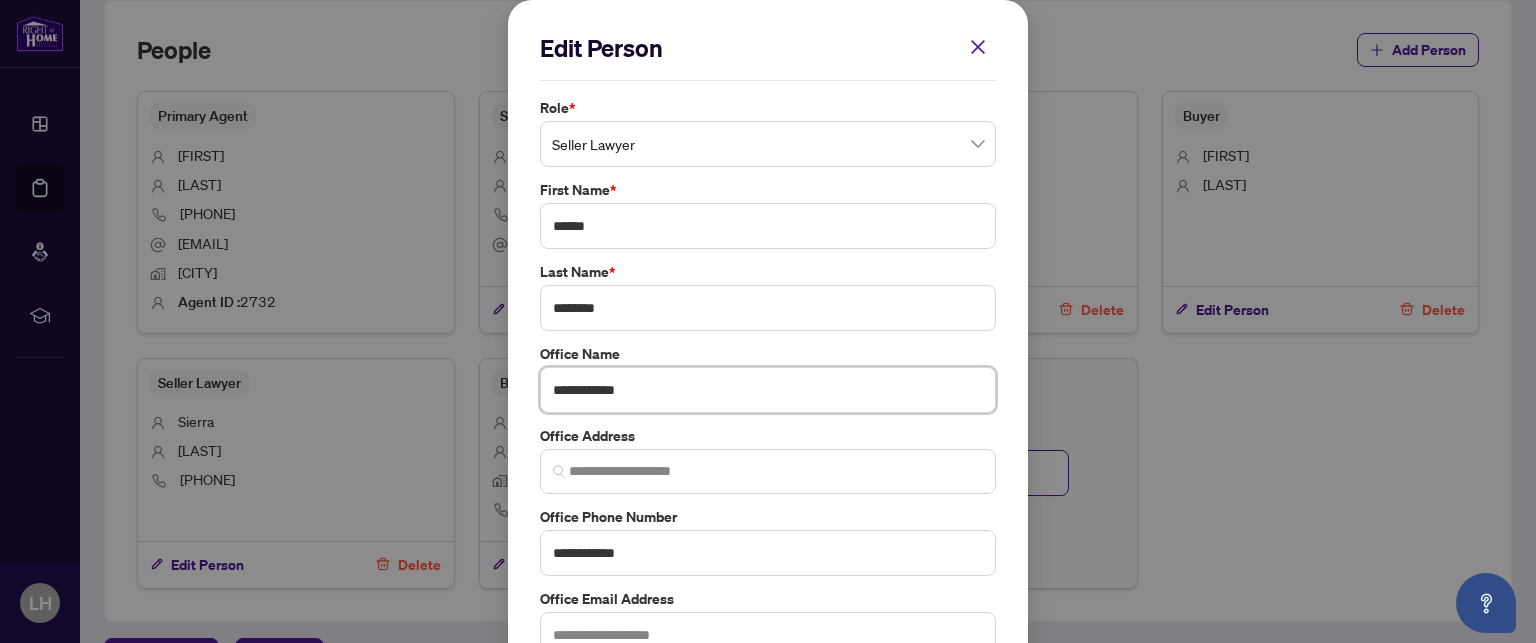 type on "**********" 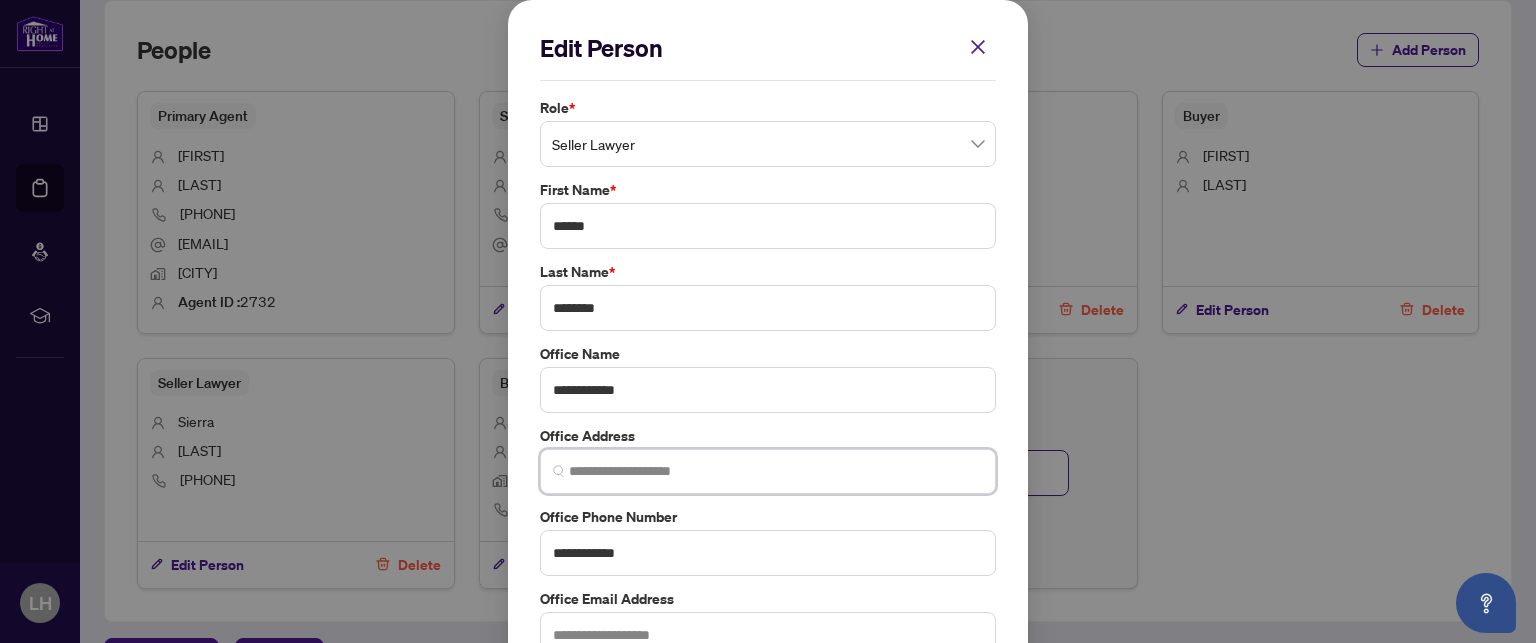 click at bounding box center [776, 471] 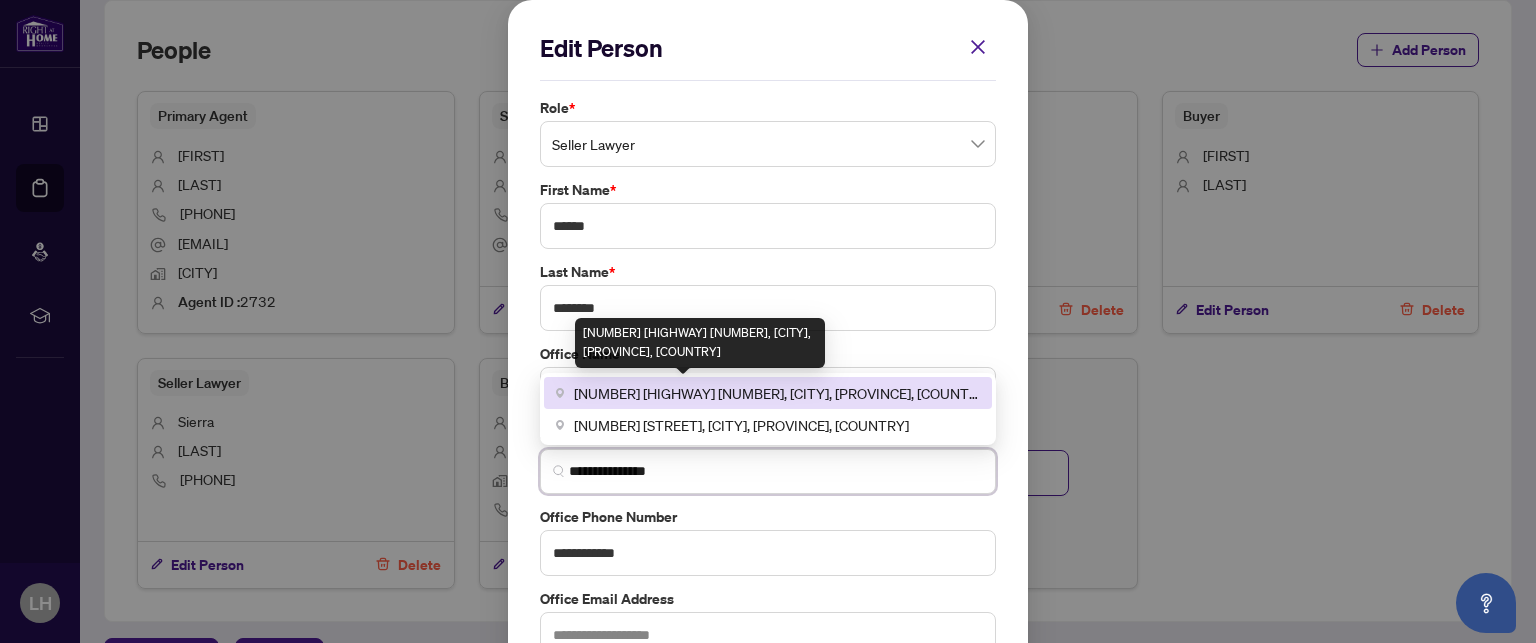 click on "[NUMBER] [HIGHWAY] [NUMBER], [CITY], [PROVINCE], [COUNTRY]" at bounding box center (777, 393) 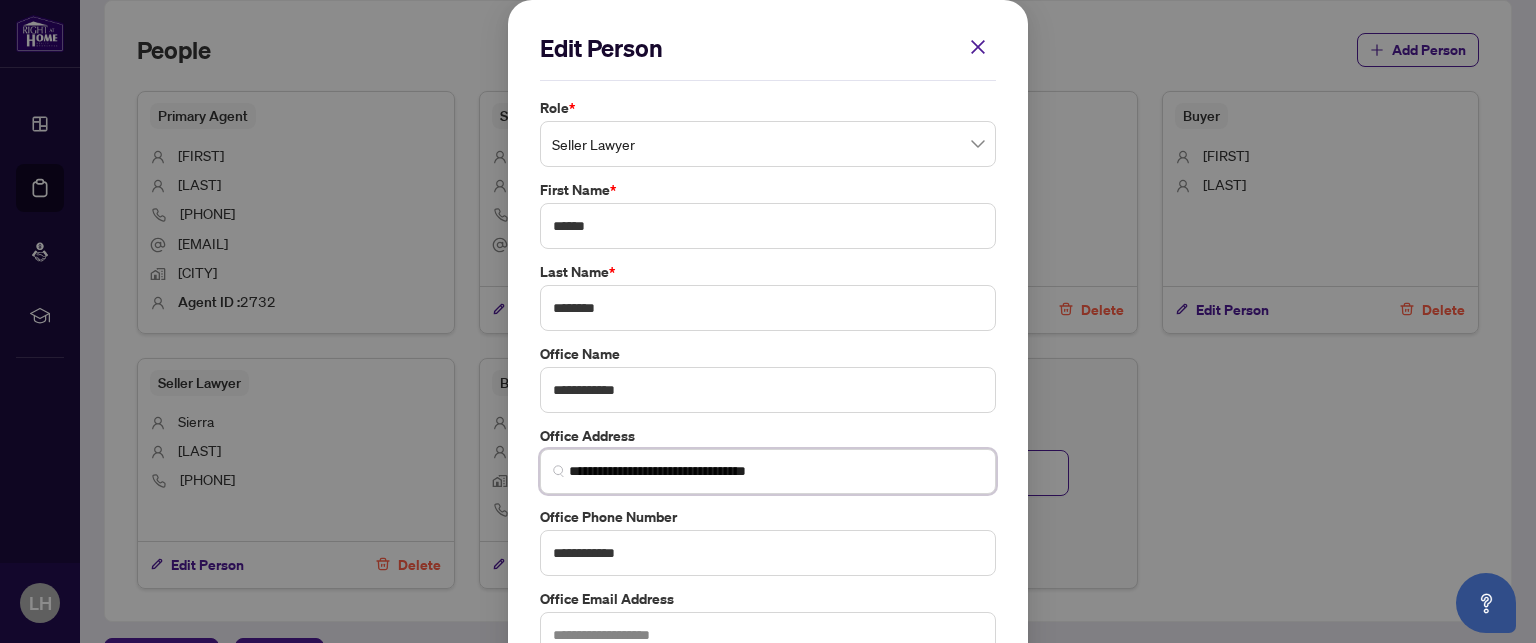 type on "**********" 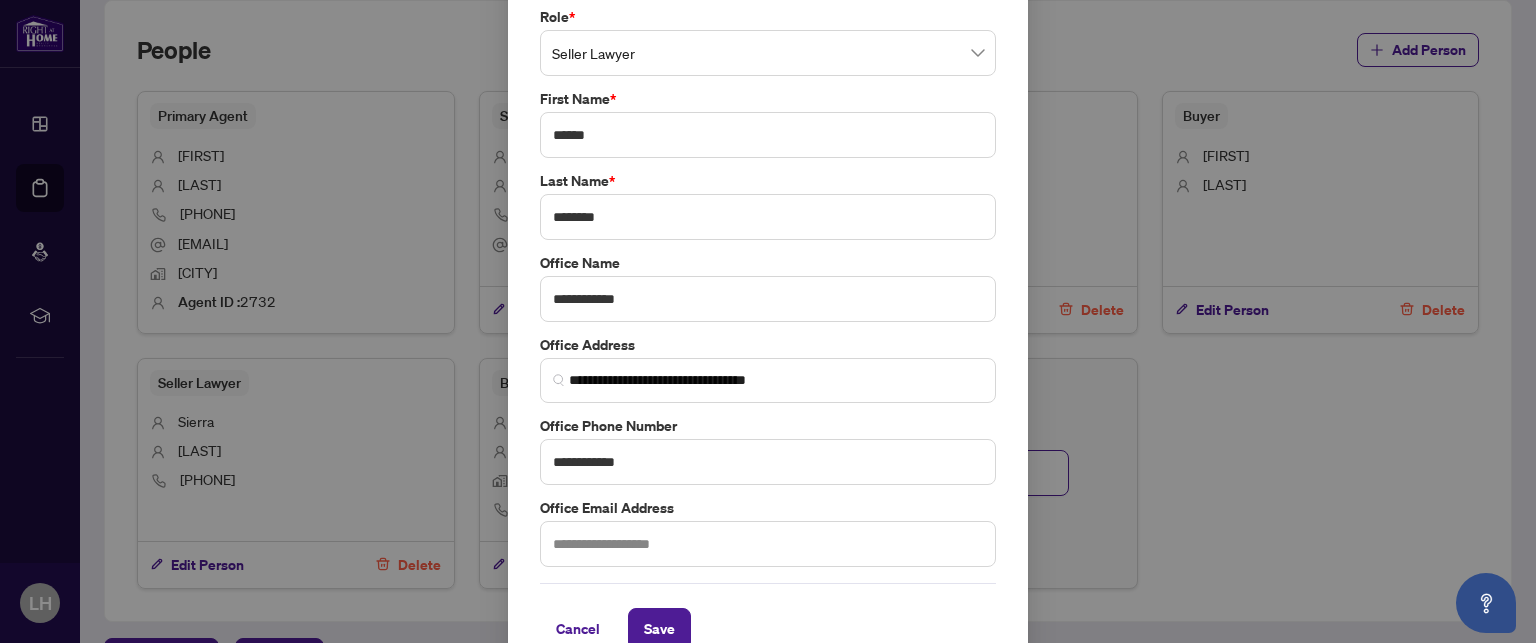 scroll, scrollTop: 126, scrollLeft: 0, axis: vertical 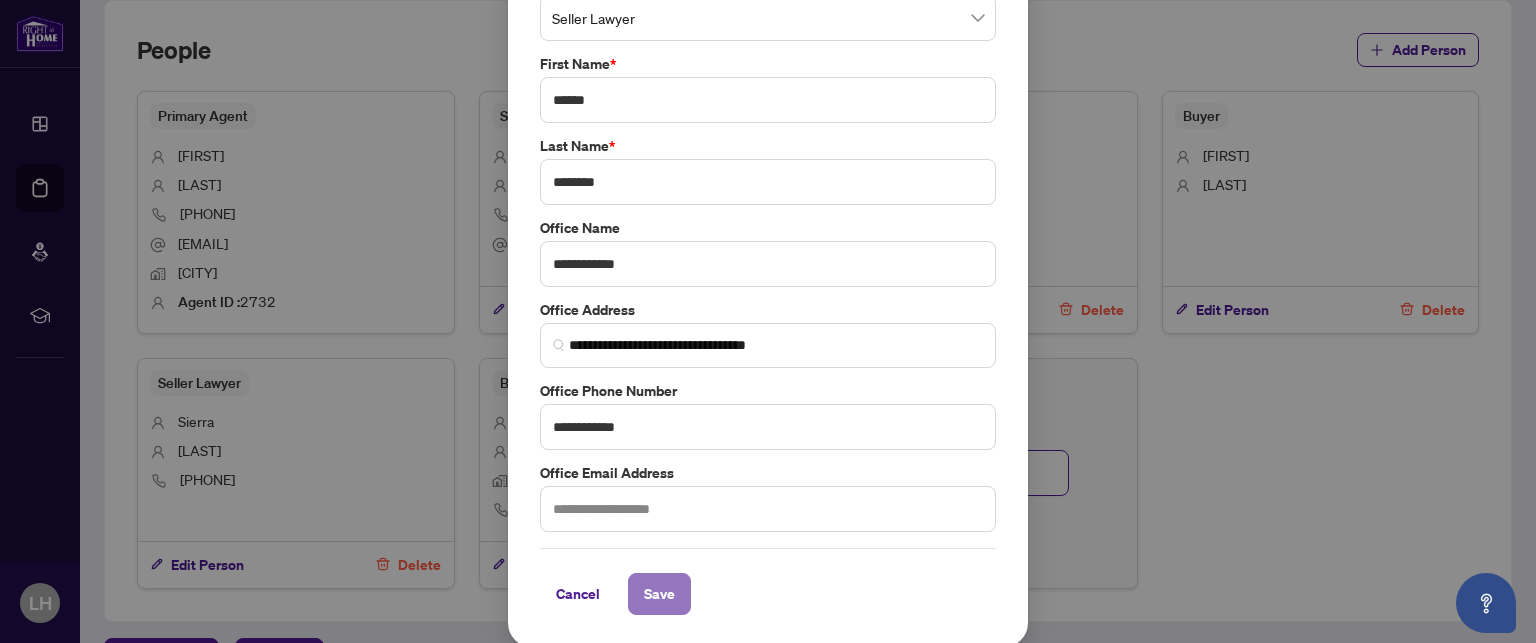 click on "Save" at bounding box center [659, 594] 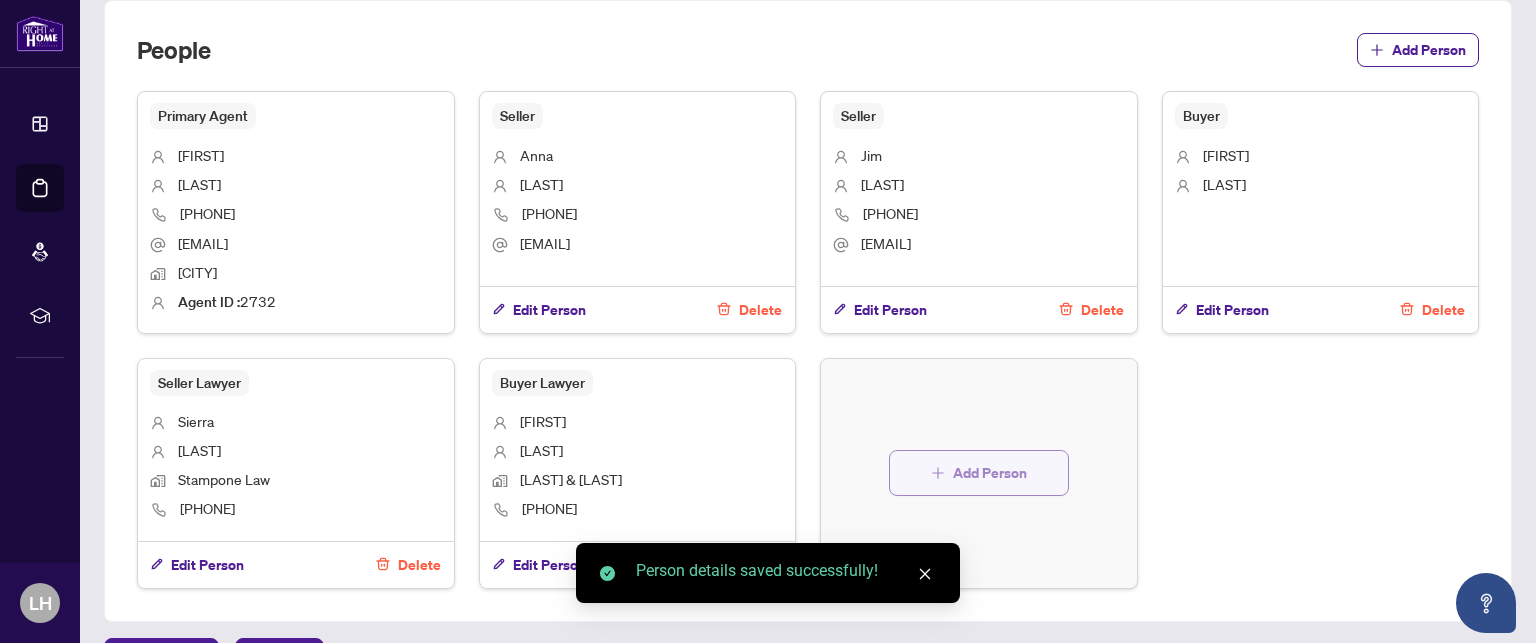click on "Add Person" at bounding box center [990, 473] 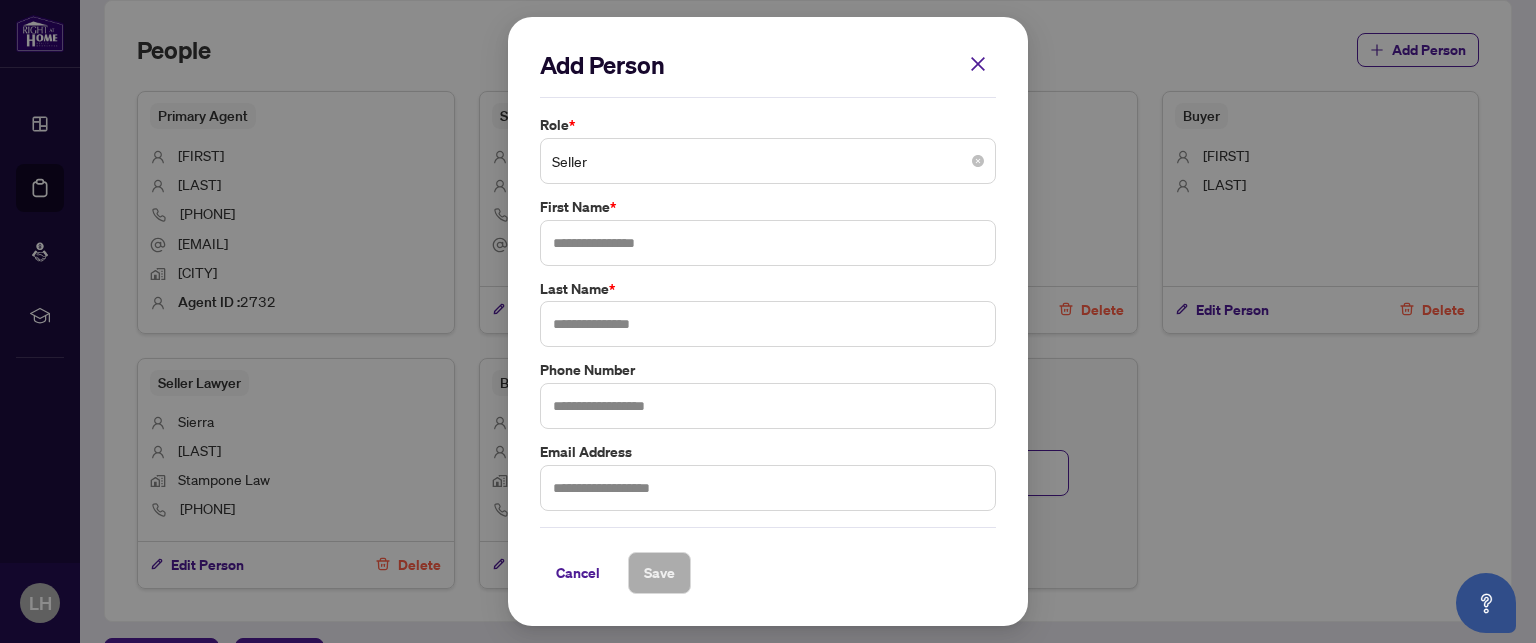 click on "Seller" at bounding box center [768, 161] 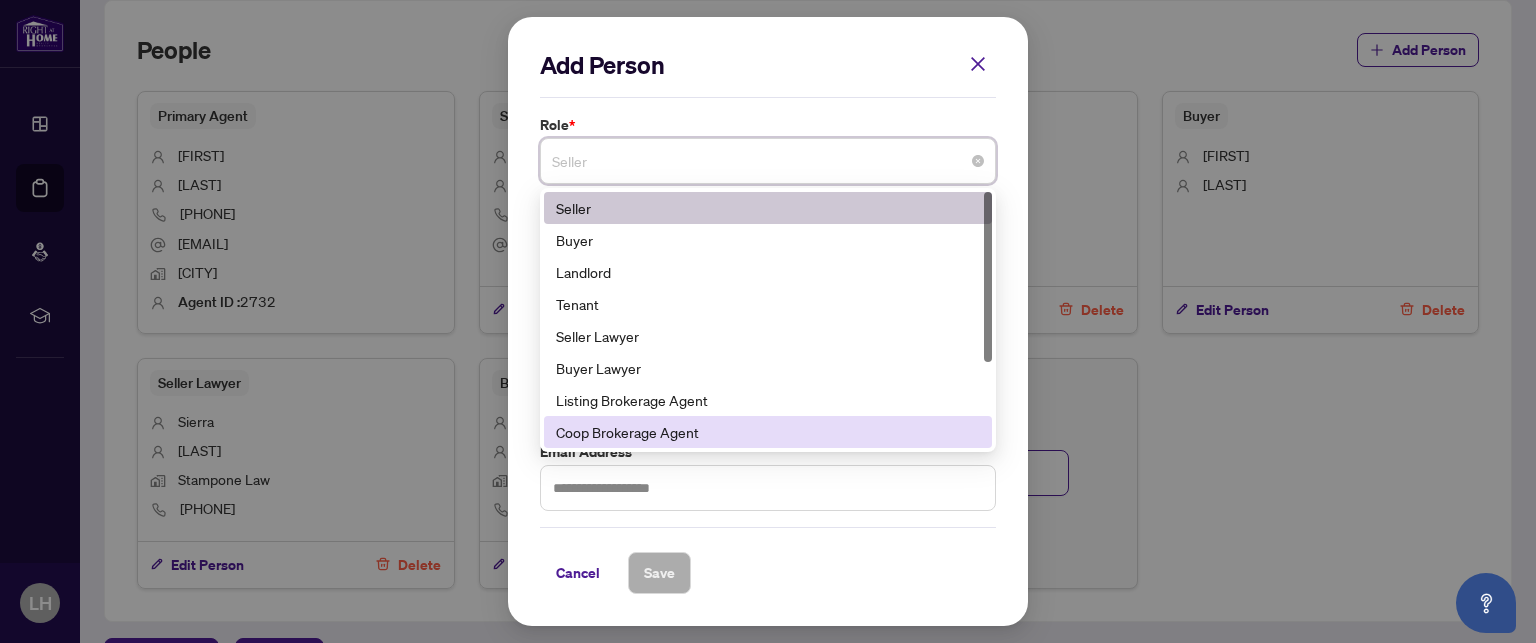 click on "Coop Brokerage Agent" at bounding box center [768, 432] 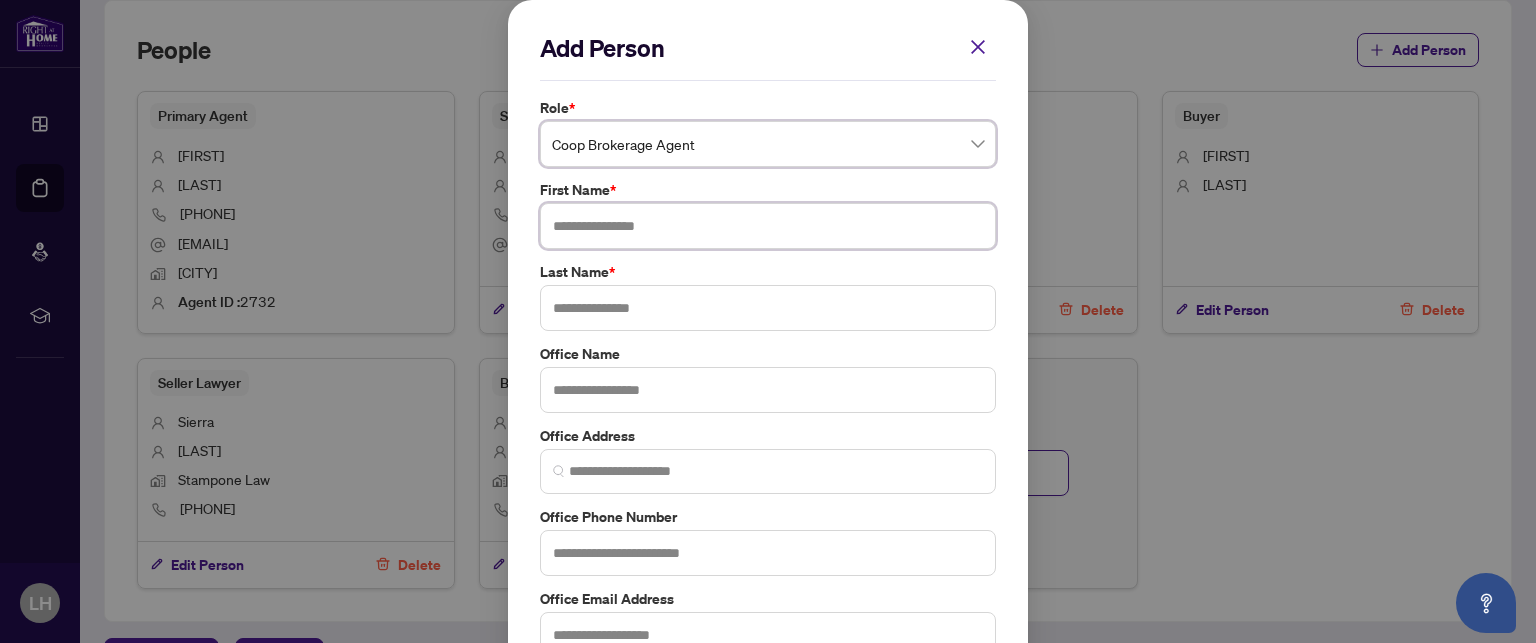click at bounding box center (768, 226) 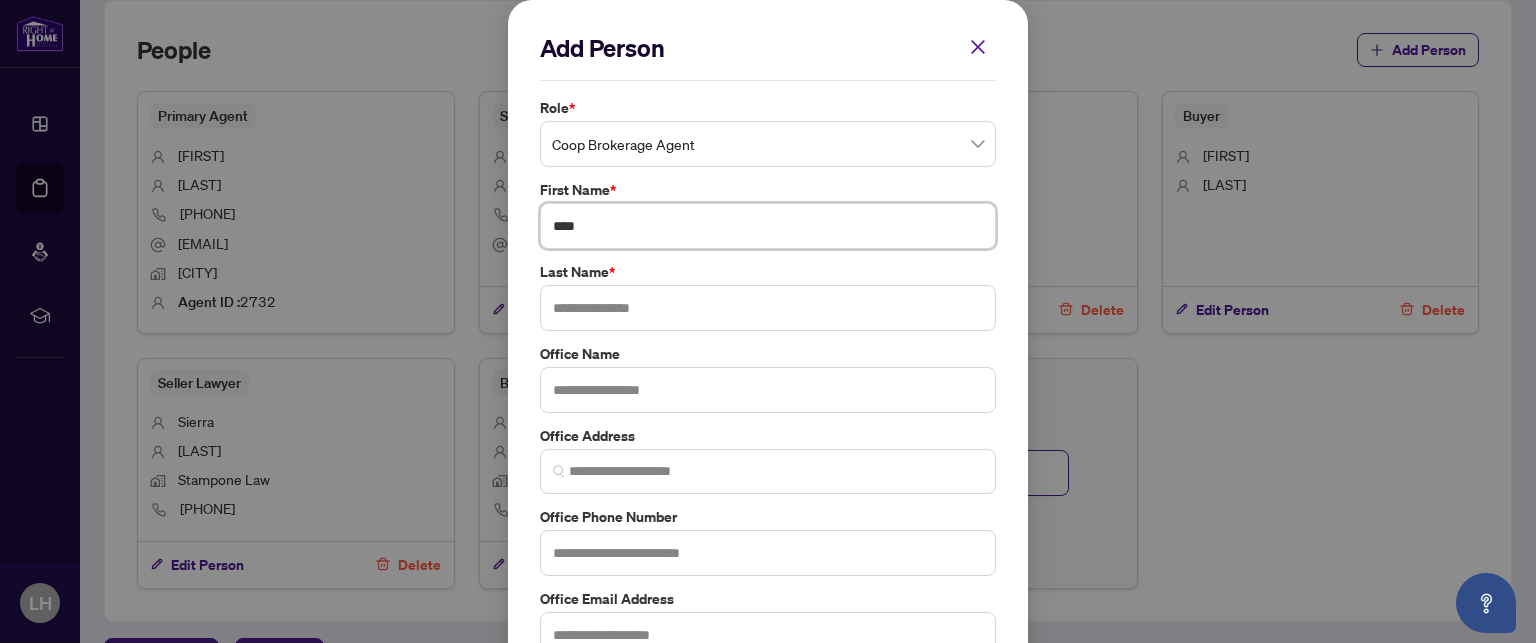 type on "****" 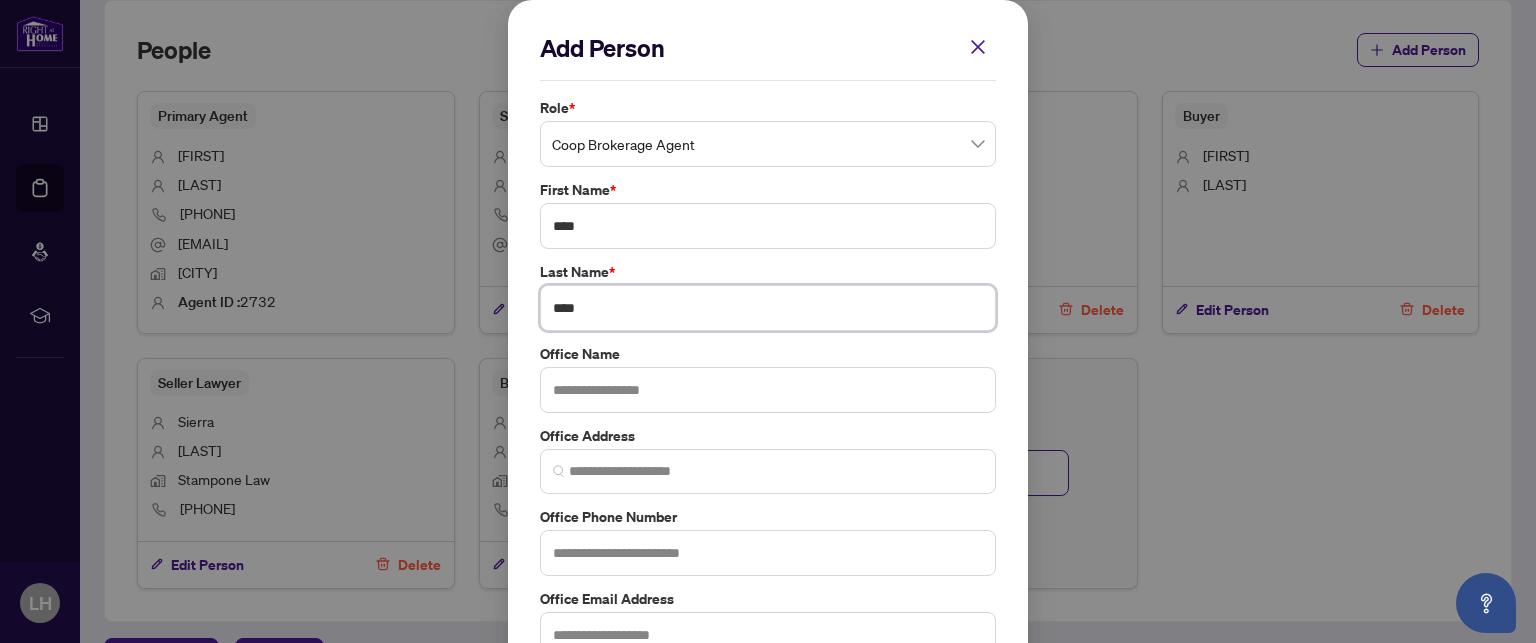 type on "****" 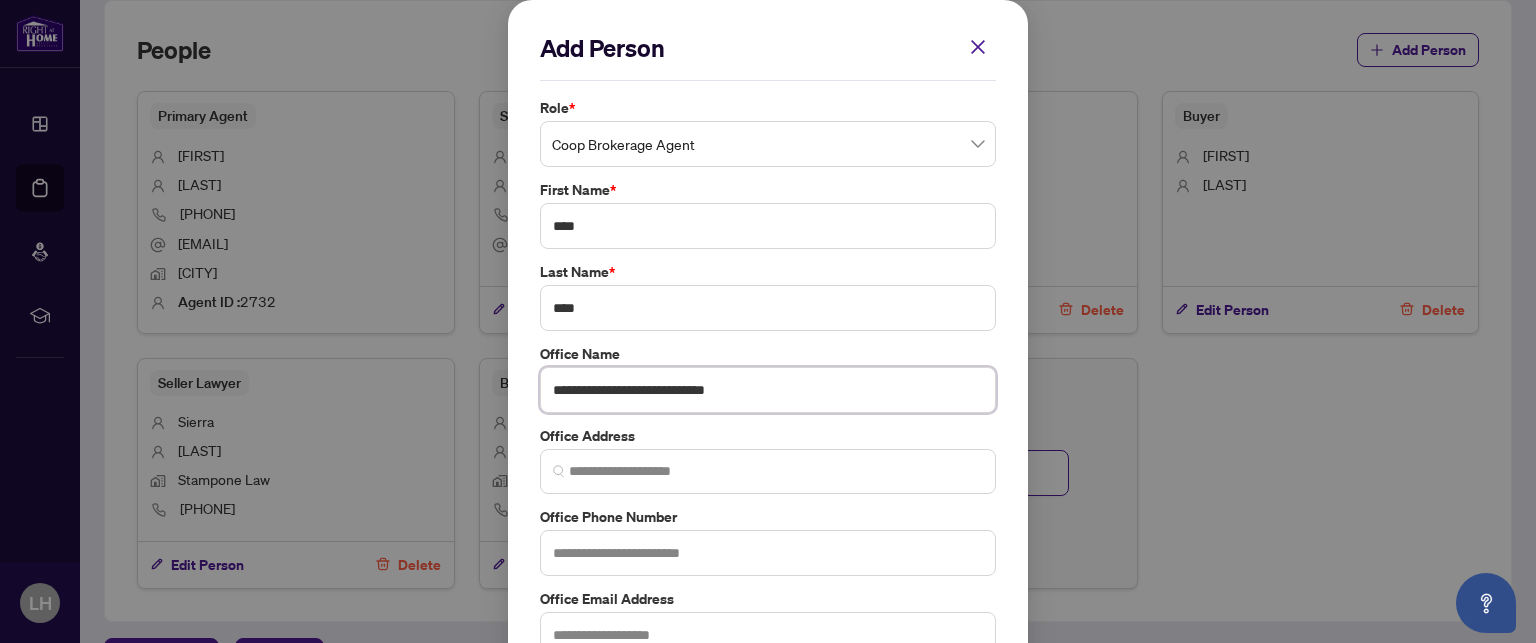 type on "**********" 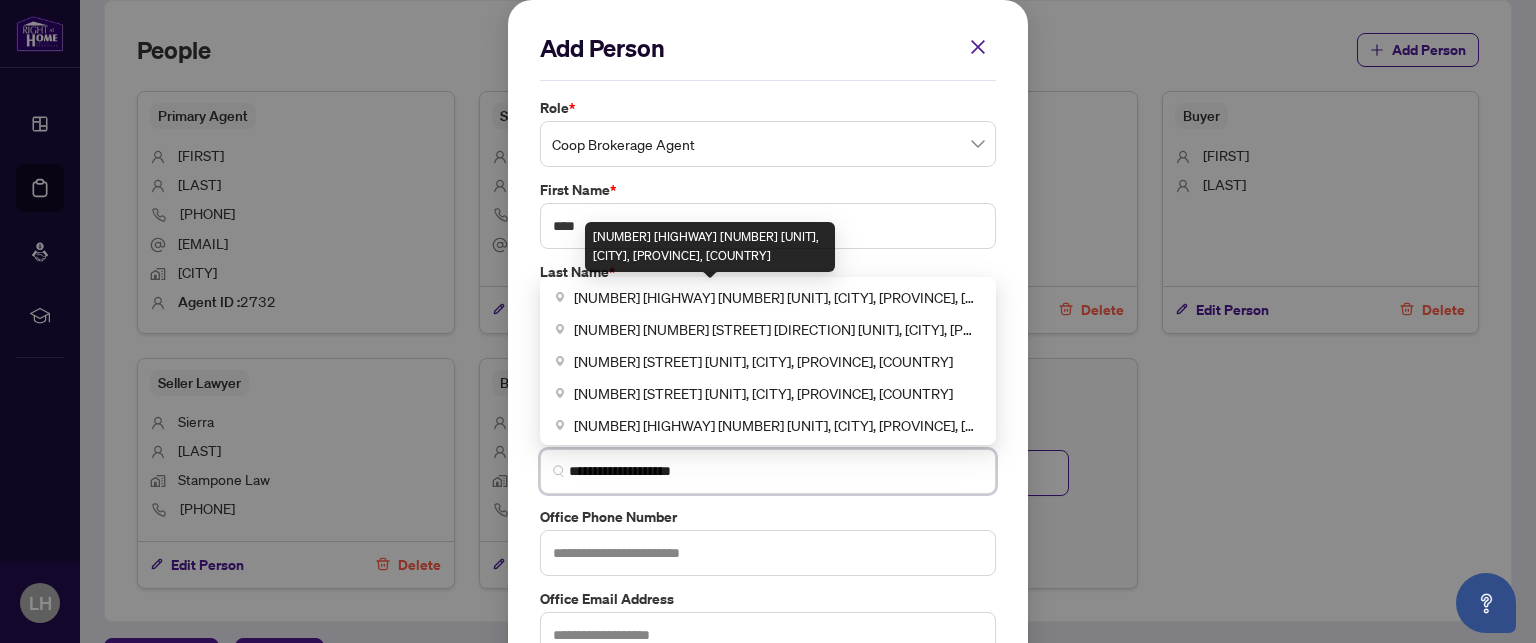 click on "[NUMBER] [HIGHWAY] [NUMBER] [UNIT], [CITY], [PROVINCE], [COUNTRY]" at bounding box center (777, 297) 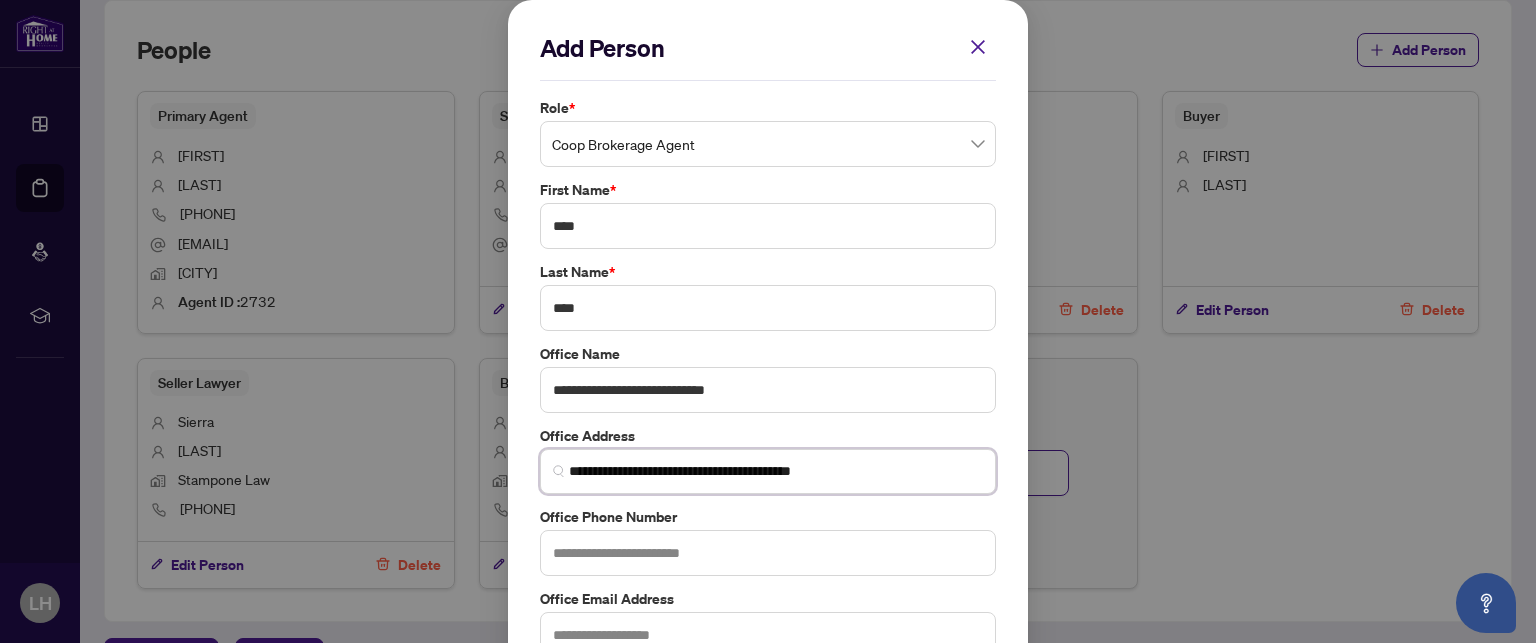 type on "**********" 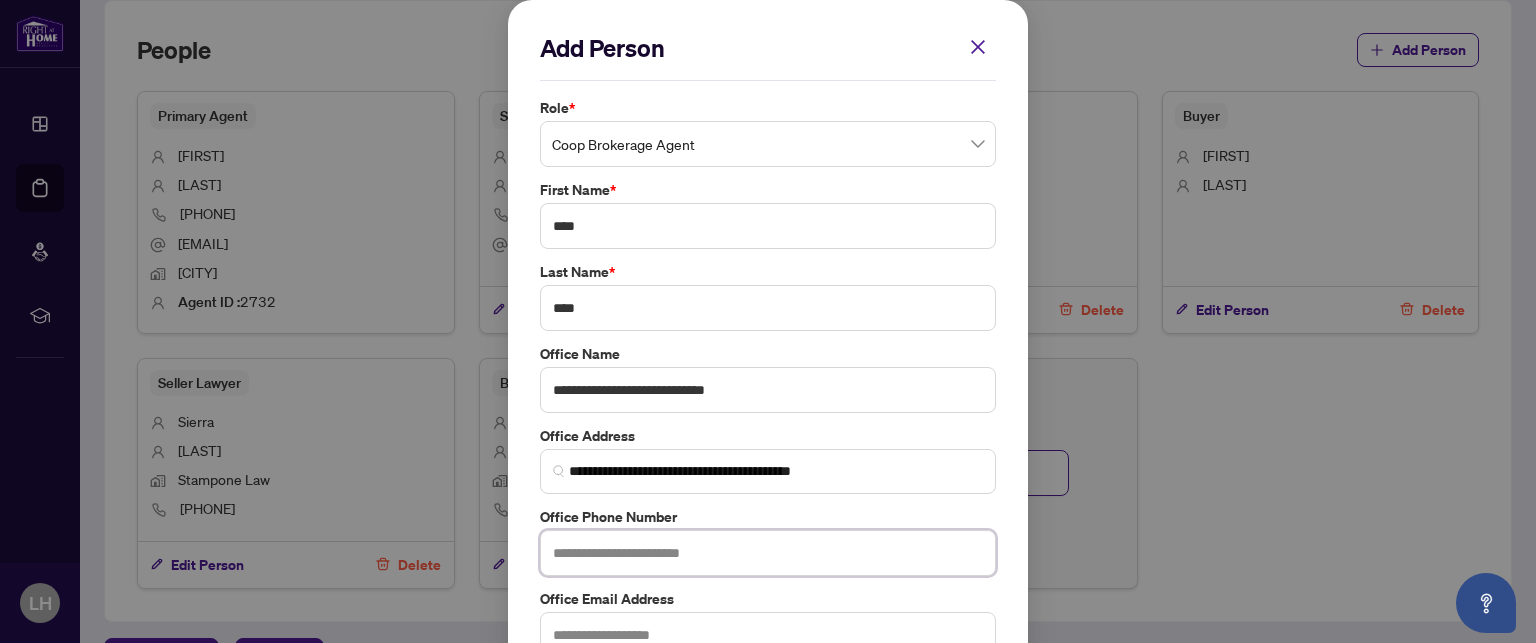 click at bounding box center [768, 553] 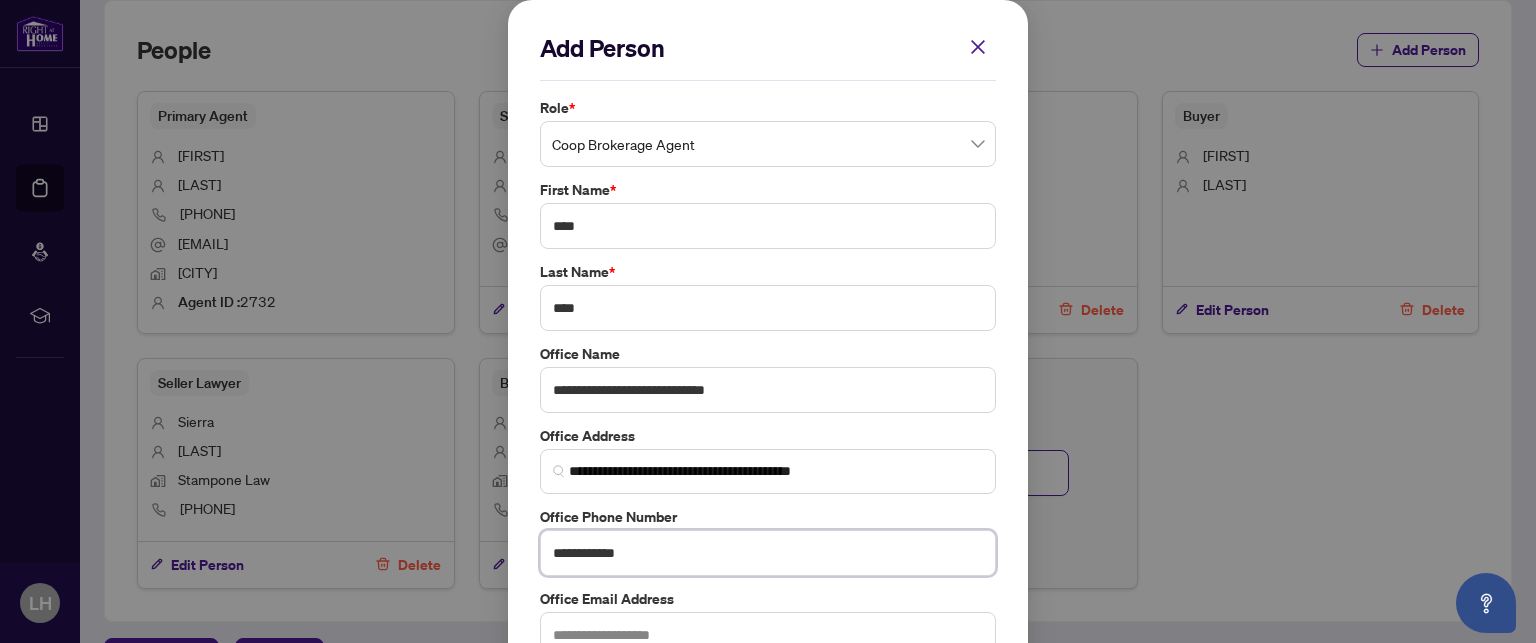 type on "**********" 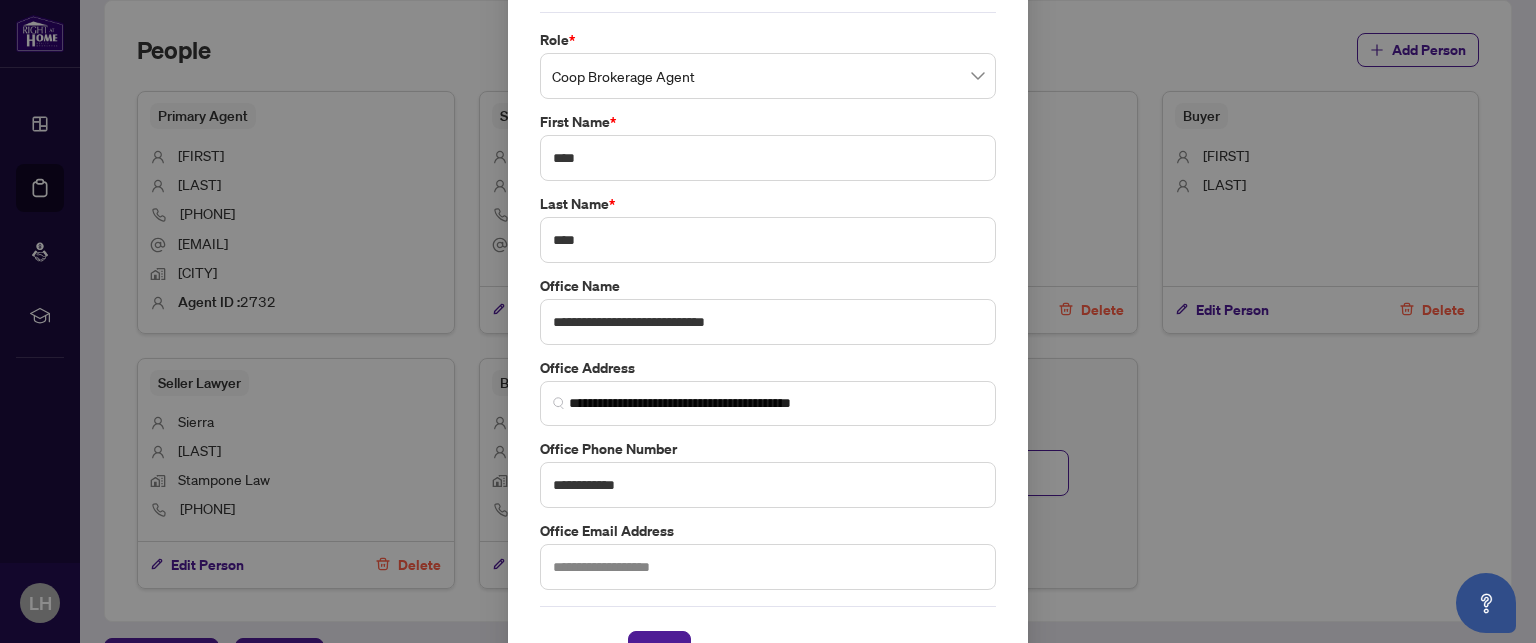 scroll, scrollTop: 116, scrollLeft: 0, axis: vertical 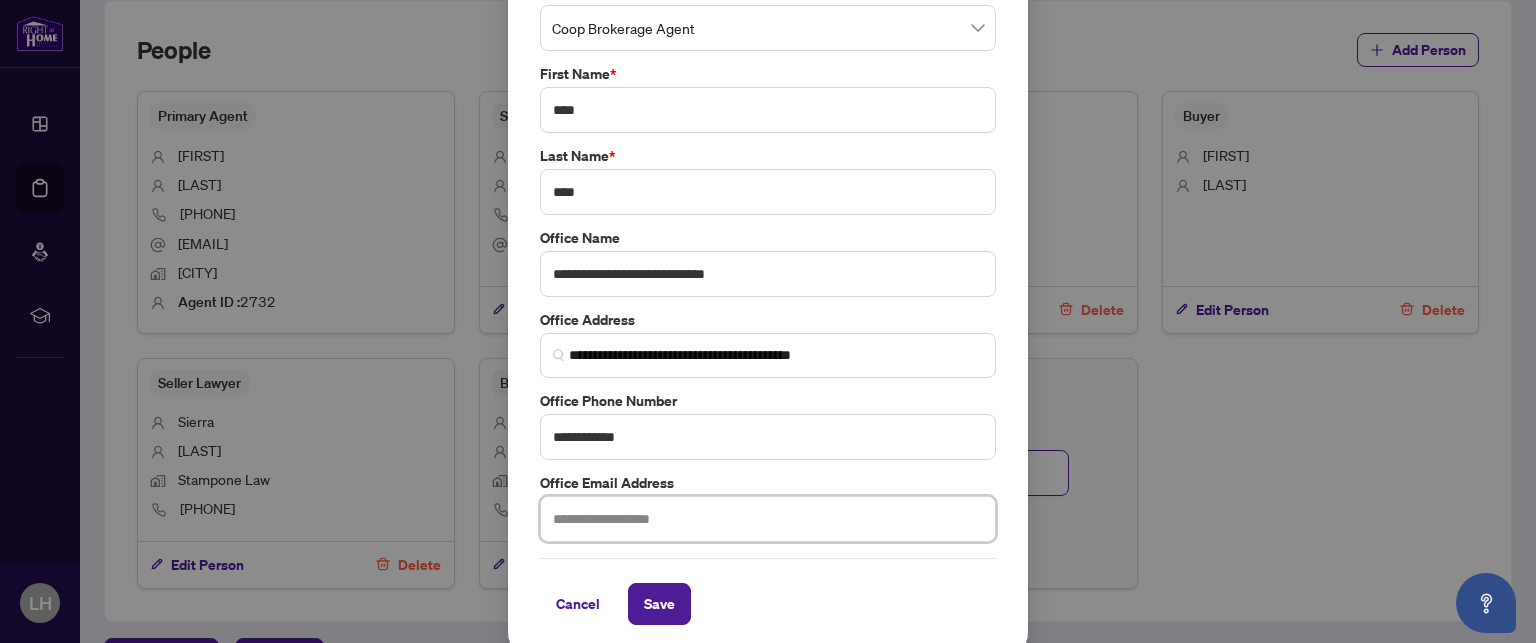 click at bounding box center (768, 519) 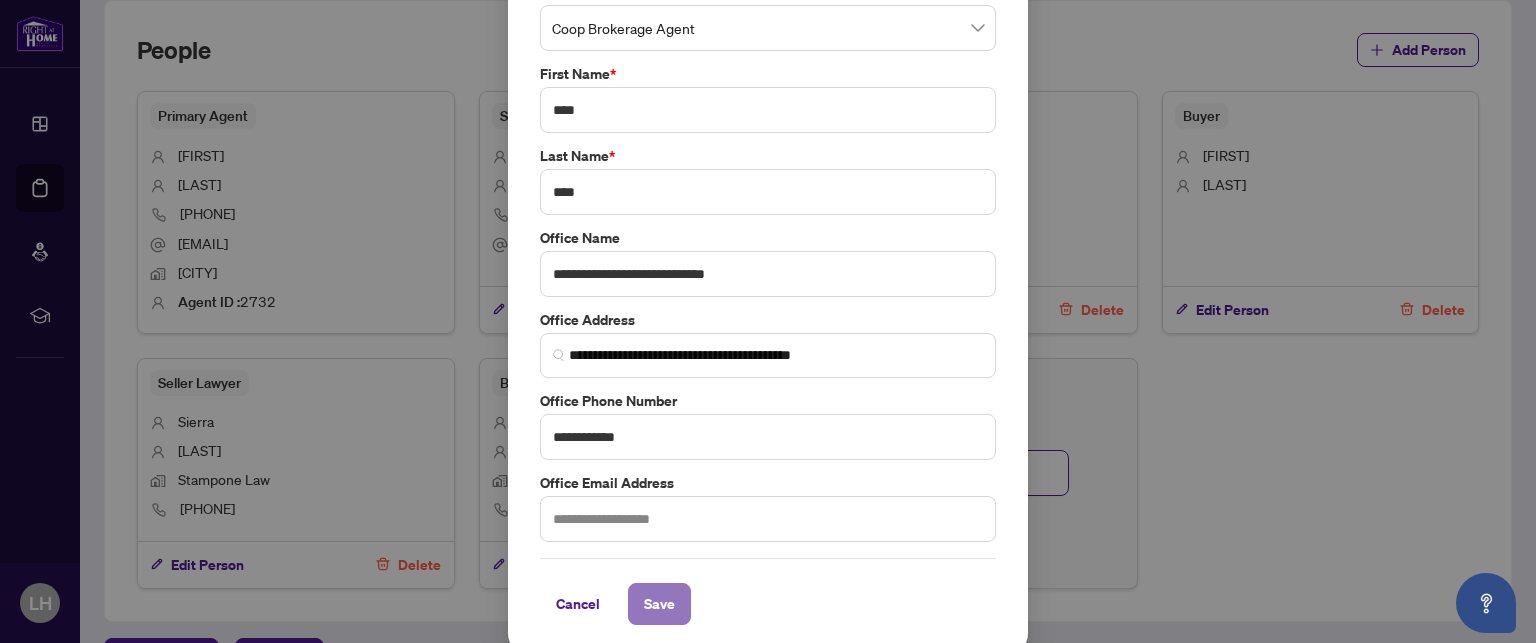 click on "Save" at bounding box center (659, 604) 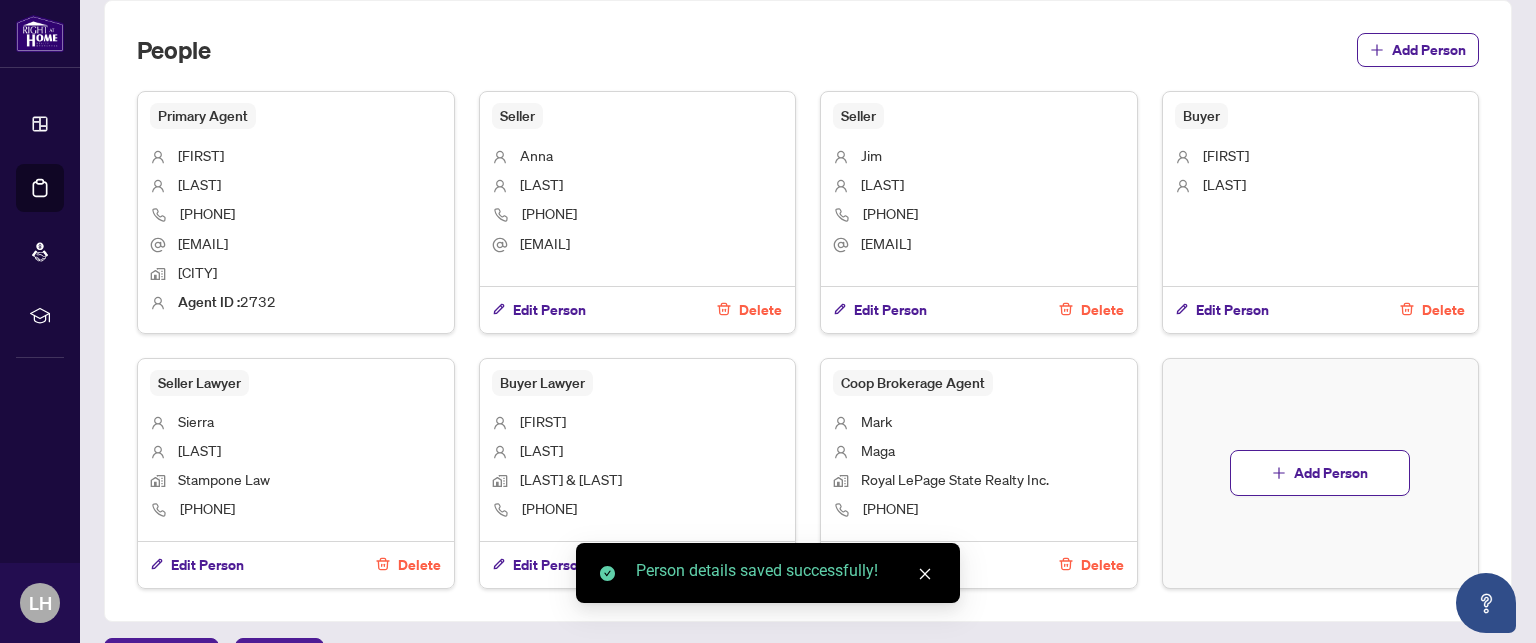 scroll, scrollTop: 1404, scrollLeft: 0, axis: vertical 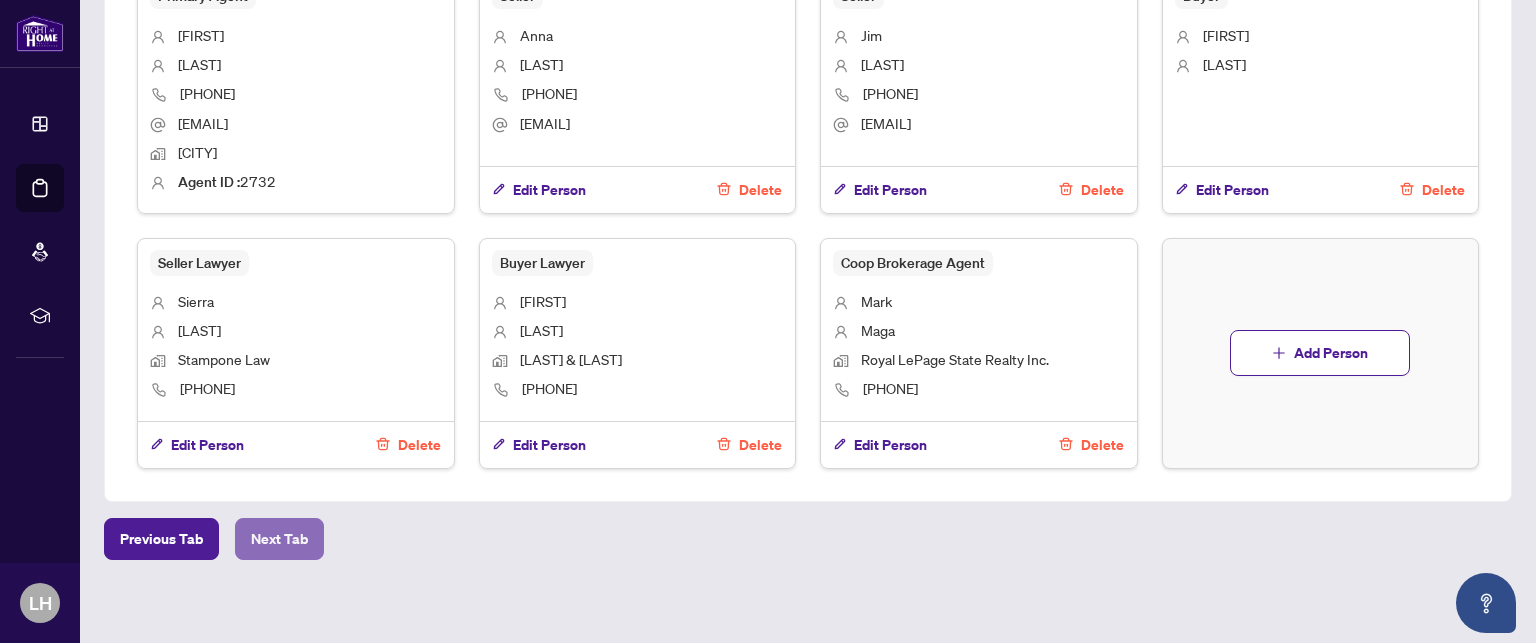 click on "Next Tab" at bounding box center (279, 539) 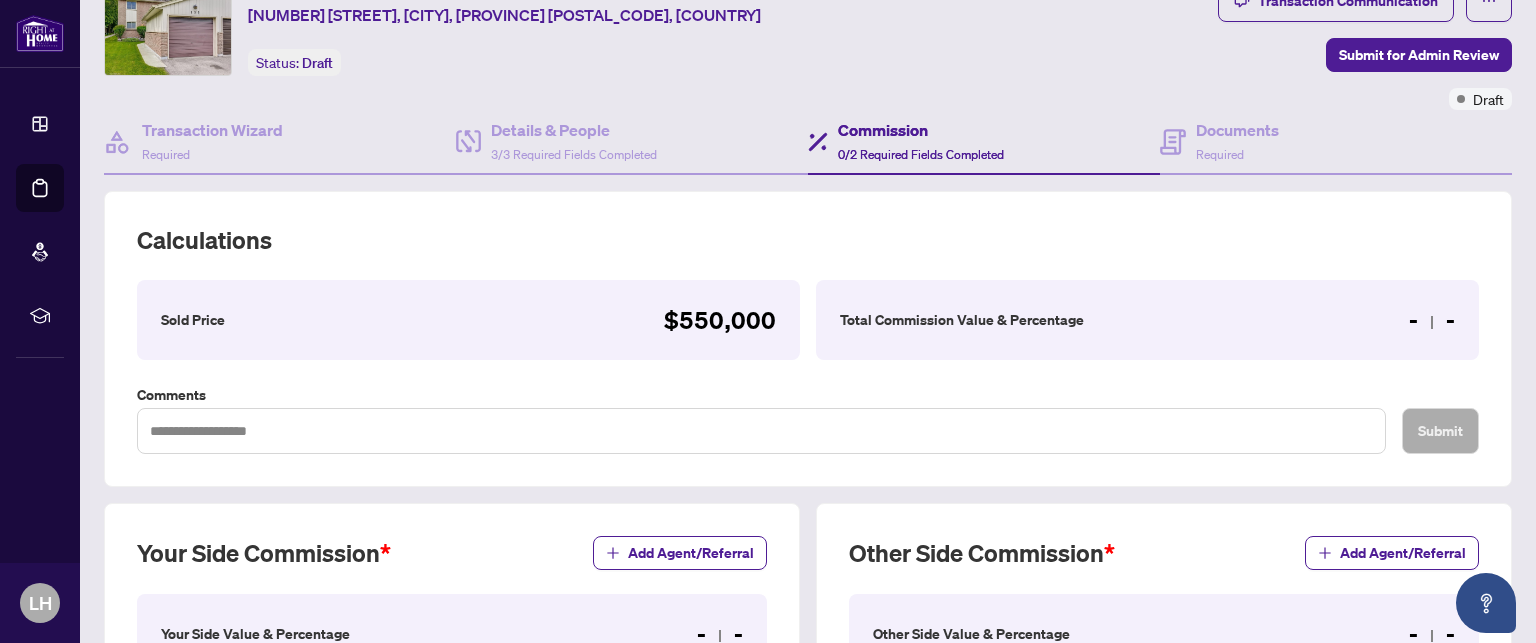 scroll, scrollTop: 544, scrollLeft: 0, axis: vertical 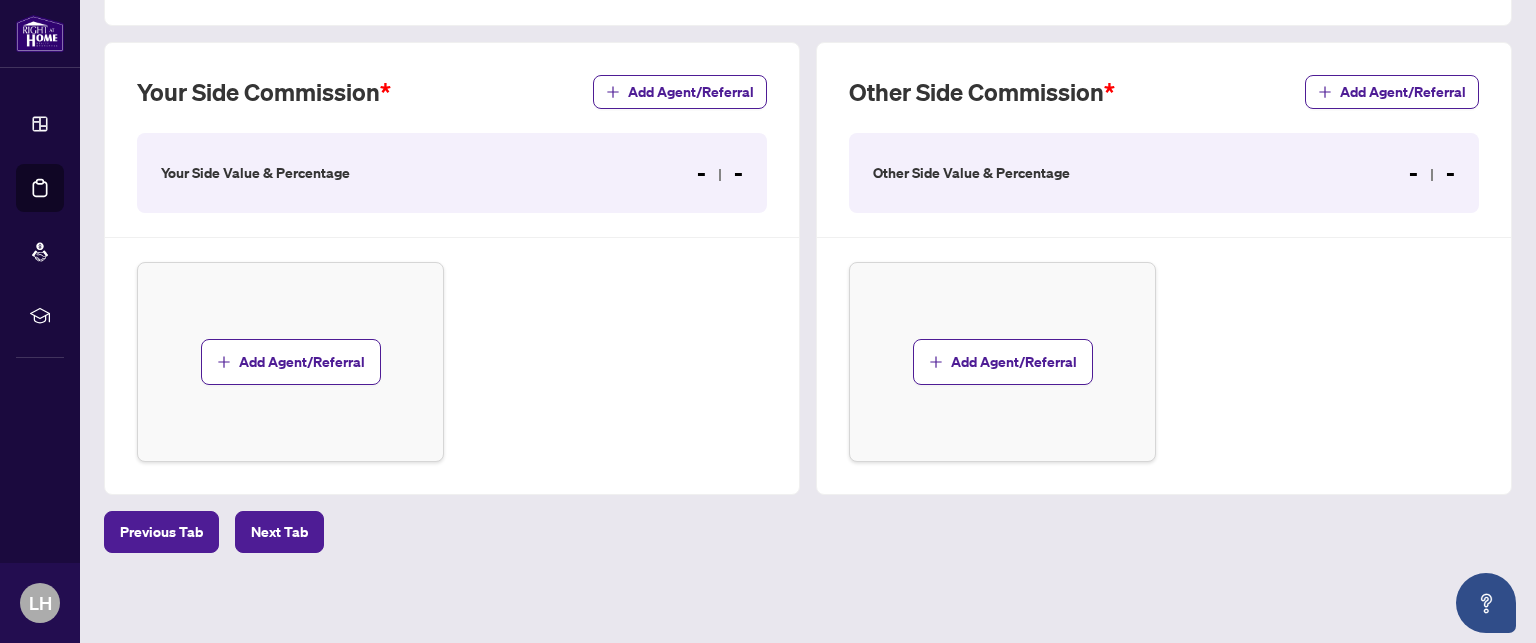 click on "-     -" at bounding box center (720, 173) 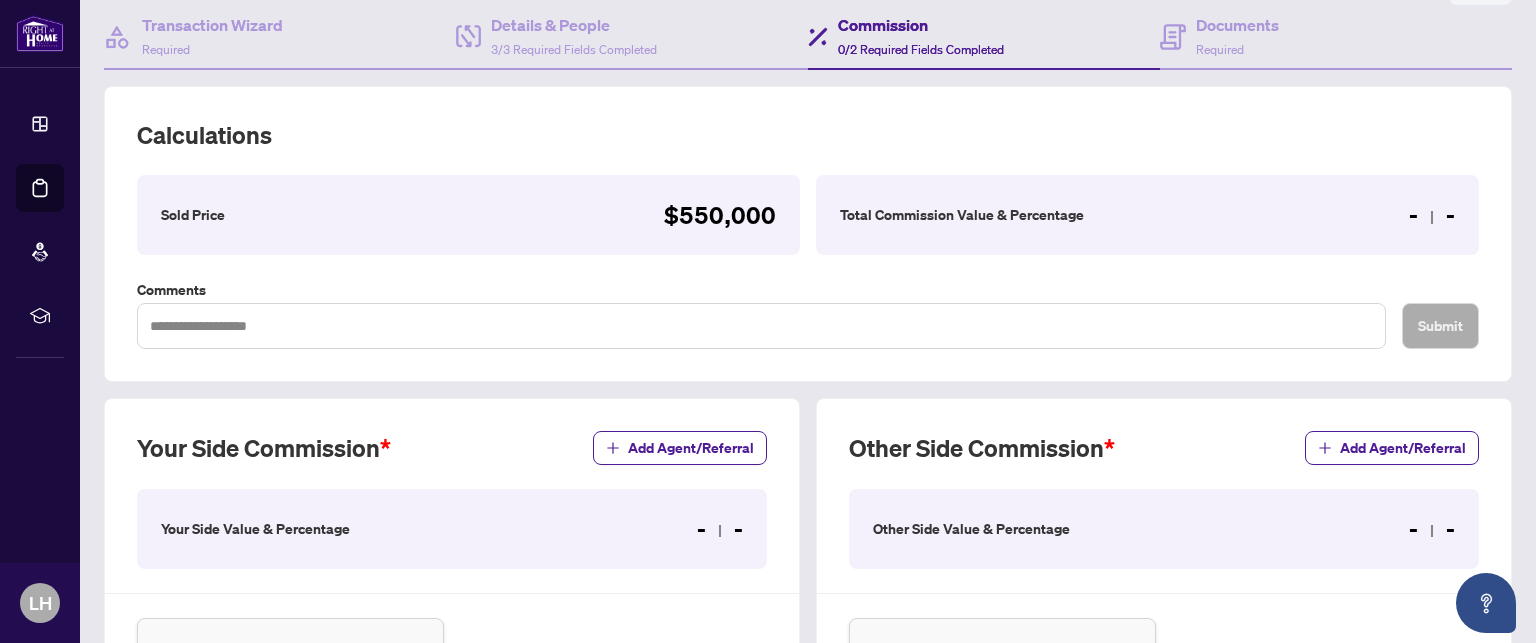 scroll, scrollTop: 187, scrollLeft: 0, axis: vertical 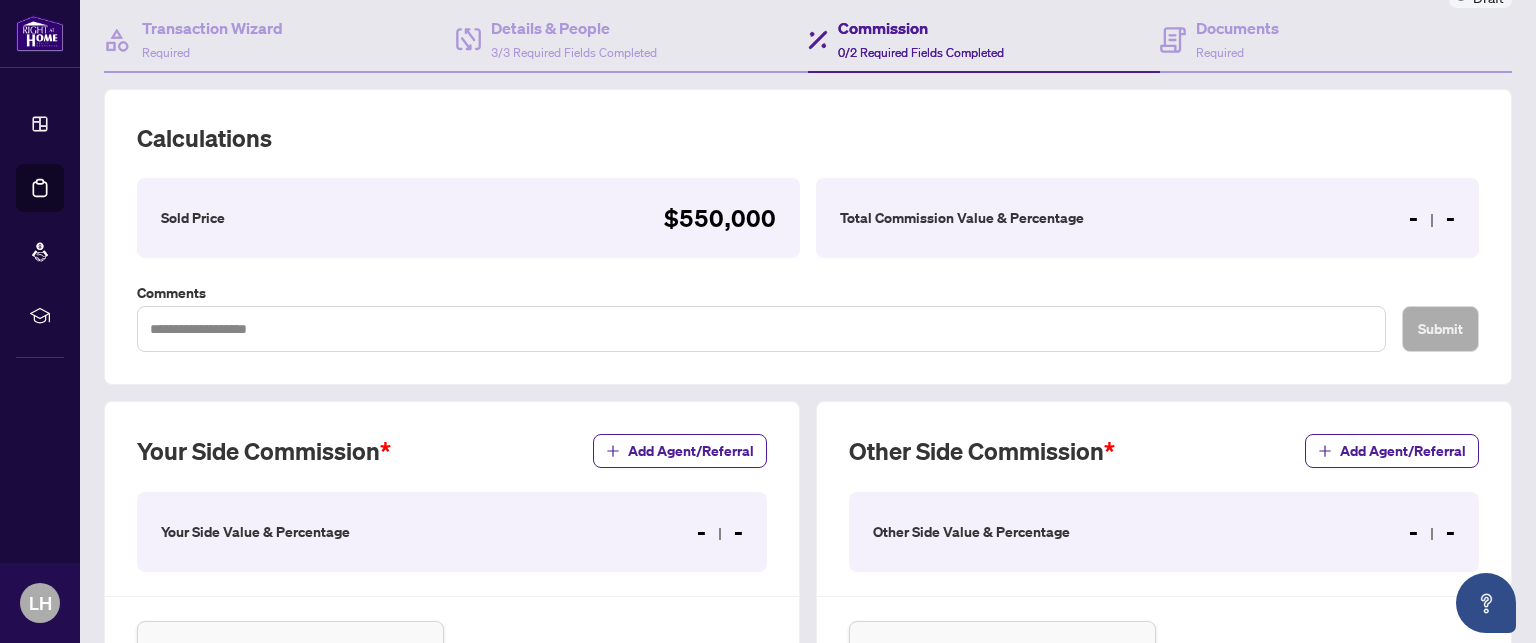 click on "-     -" at bounding box center (1432, 218) 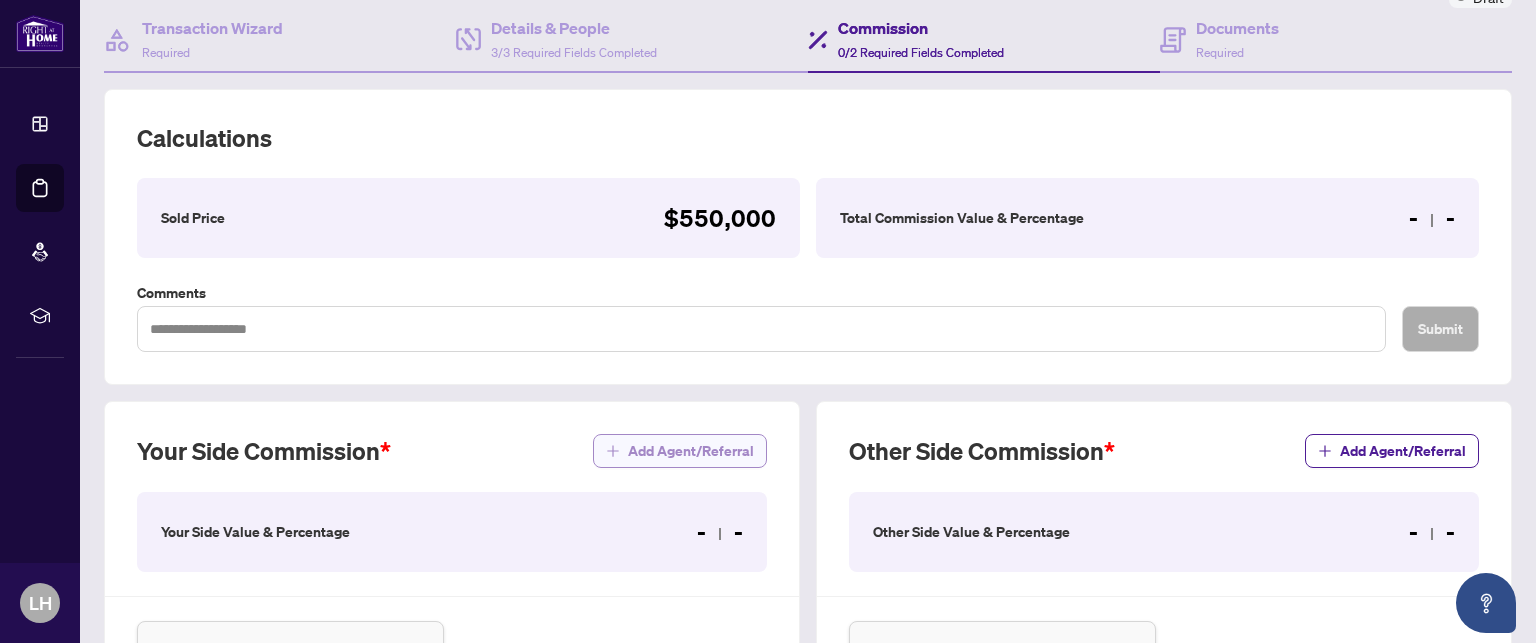 click on "Add Agent/Referral" at bounding box center [691, 451] 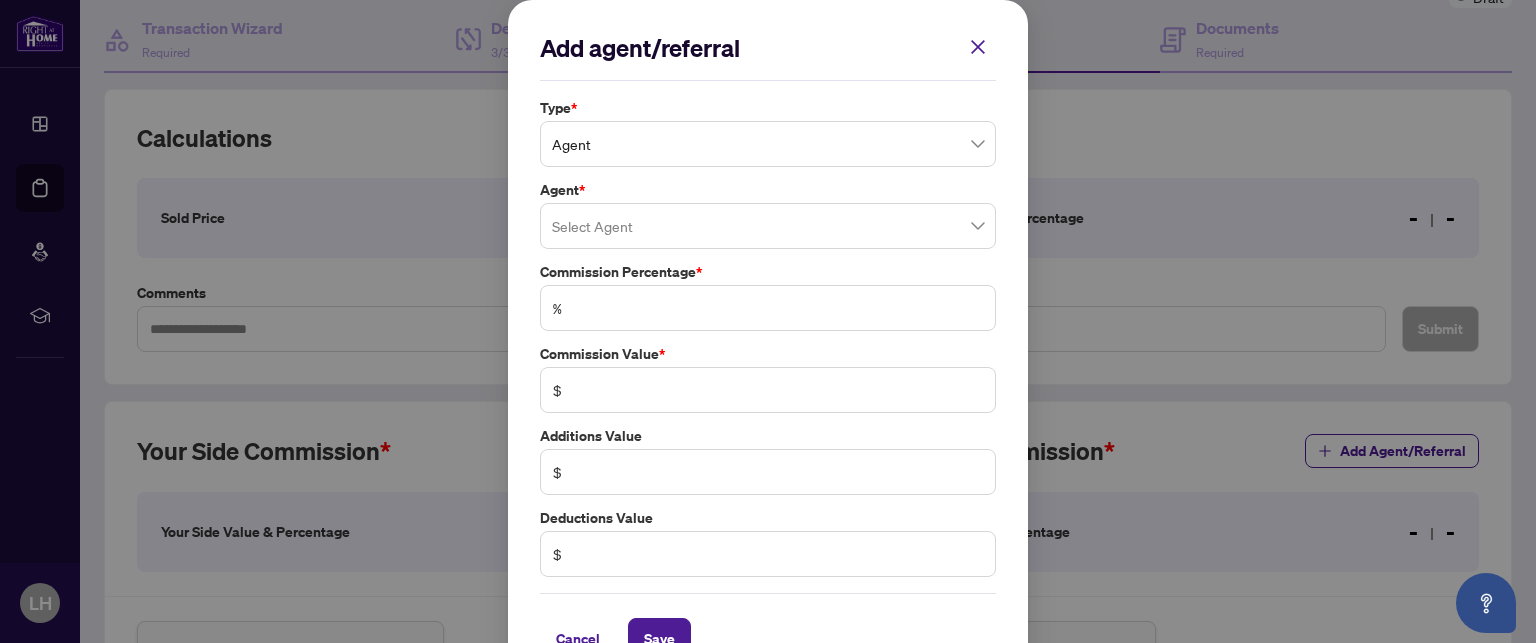 click at bounding box center (768, 226) 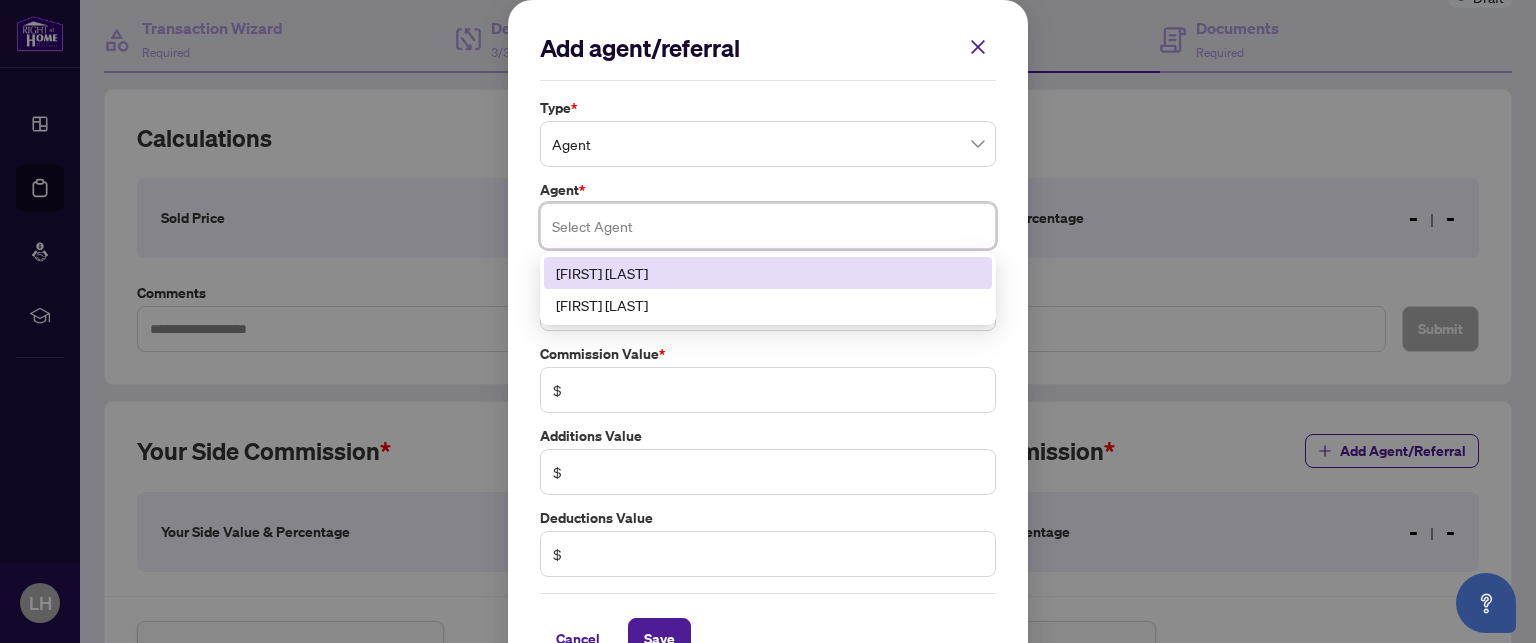 click on "[FIRST] [LAST]" at bounding box center [768, 273] 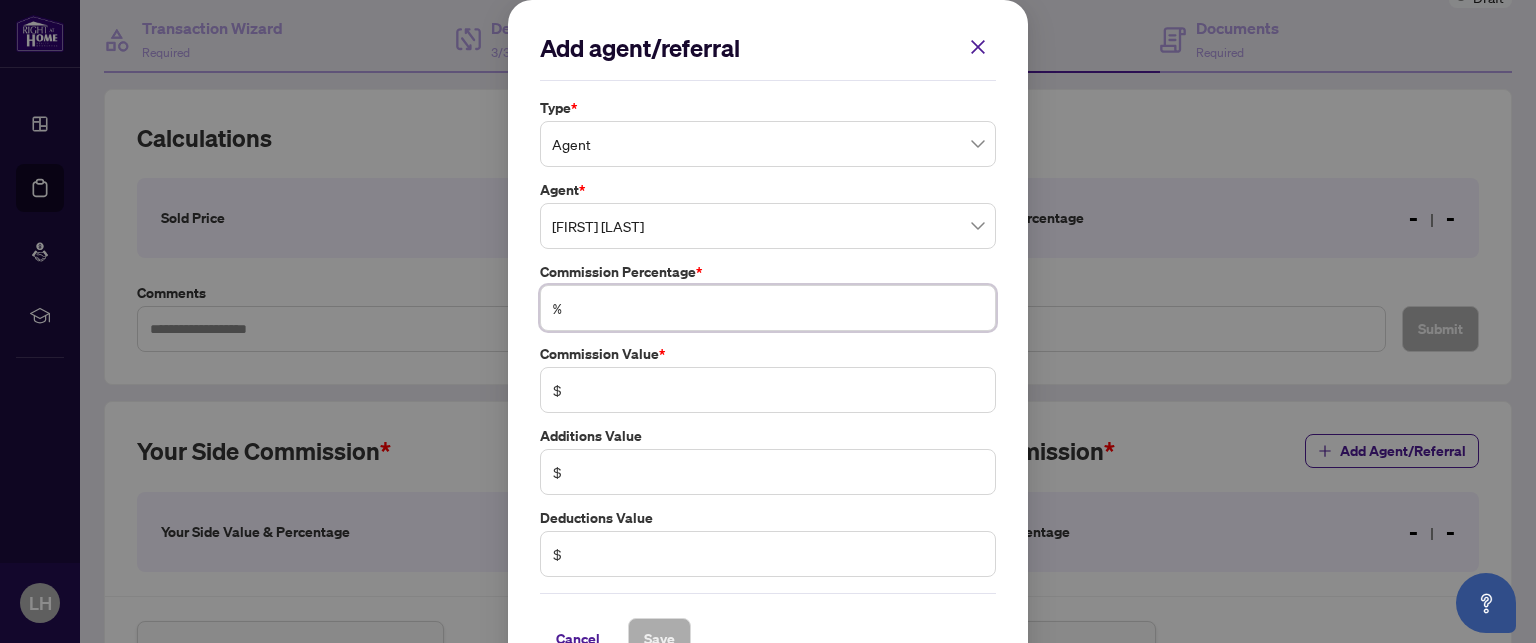 click at bounding box center [778, 308] 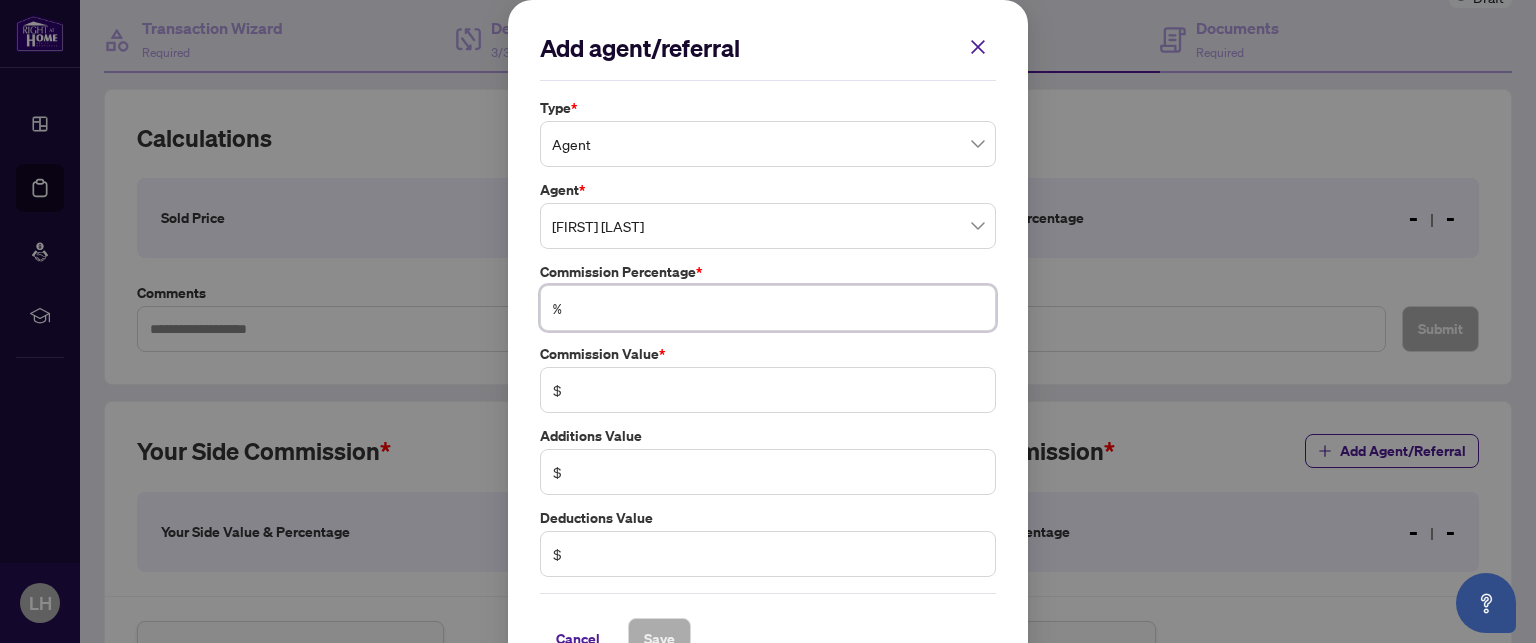 type on "*" 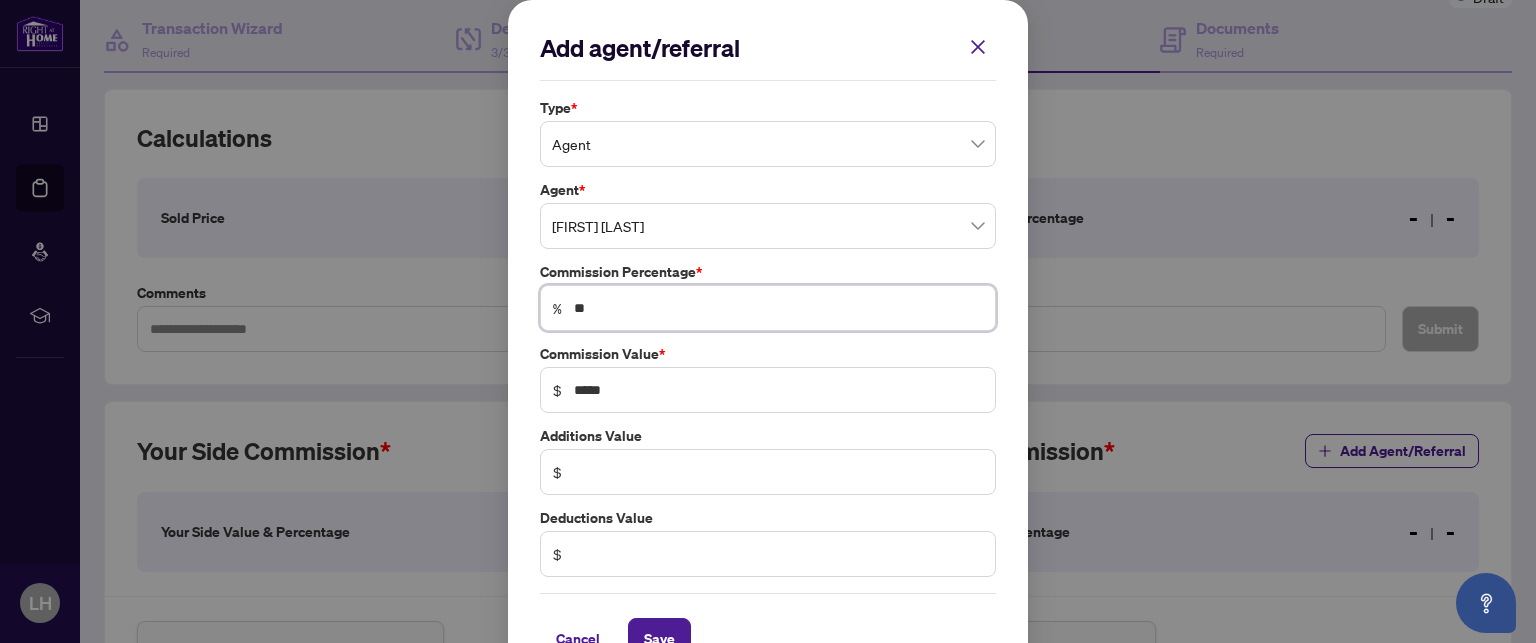 type on "***" 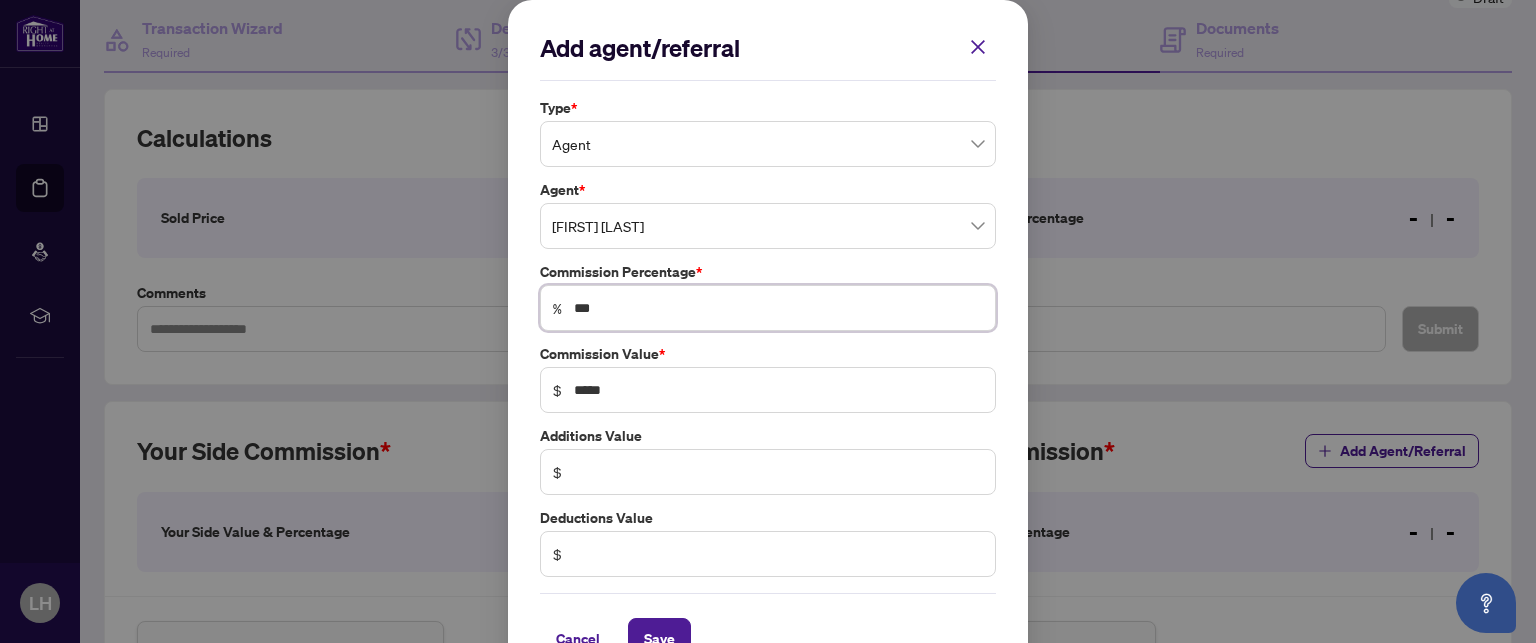 type on "*****" 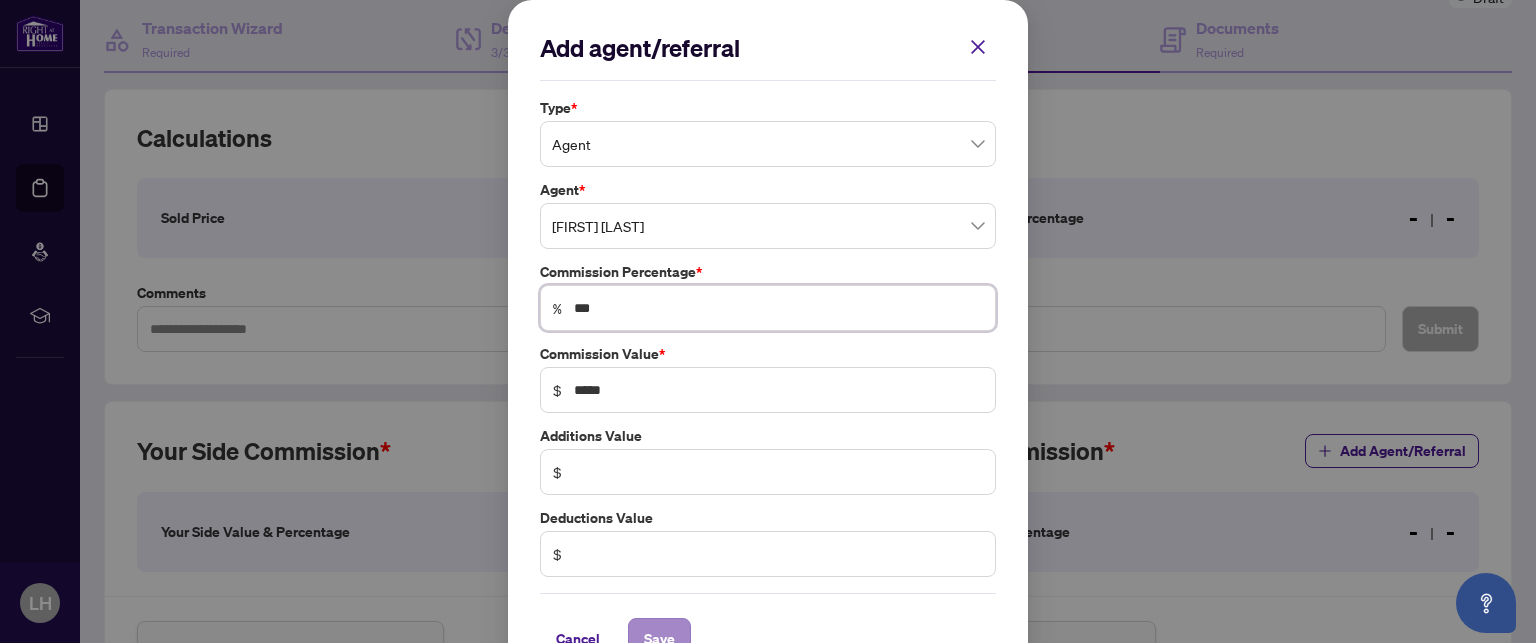 type on "***" 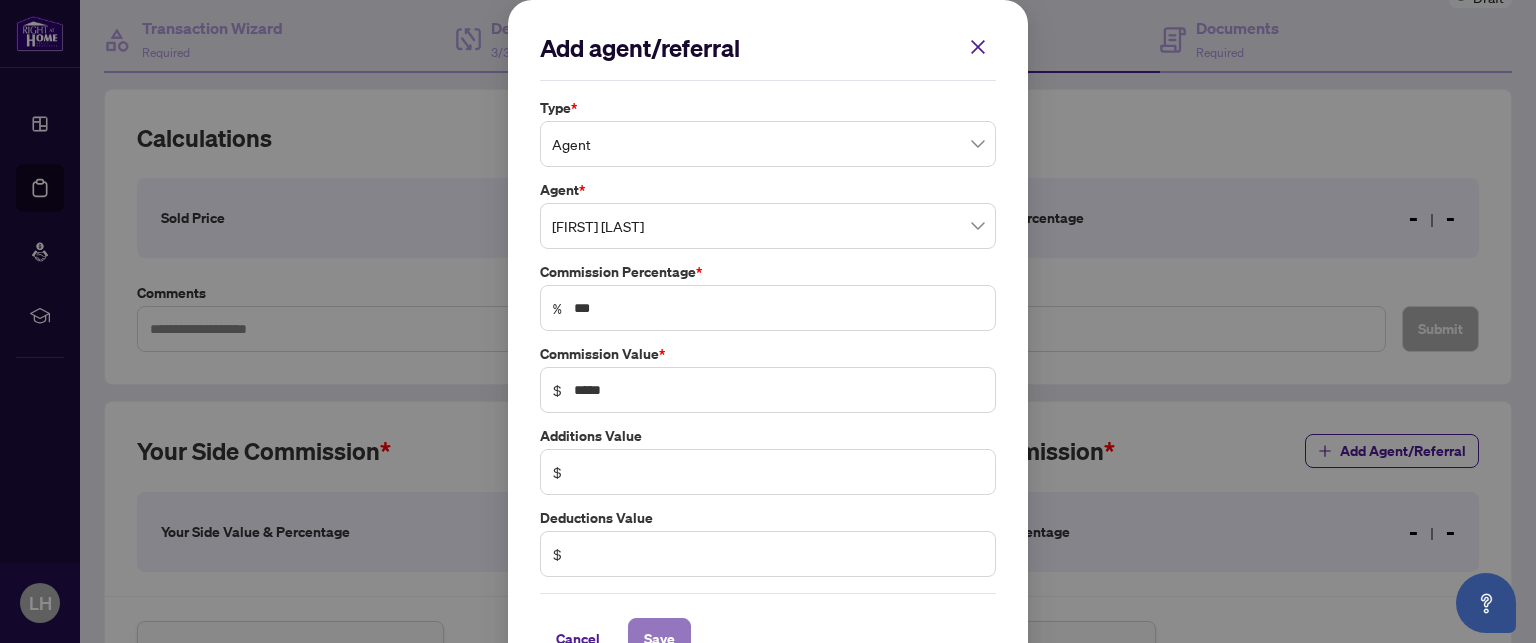 click on "Save" at bounding box center [659, 639] 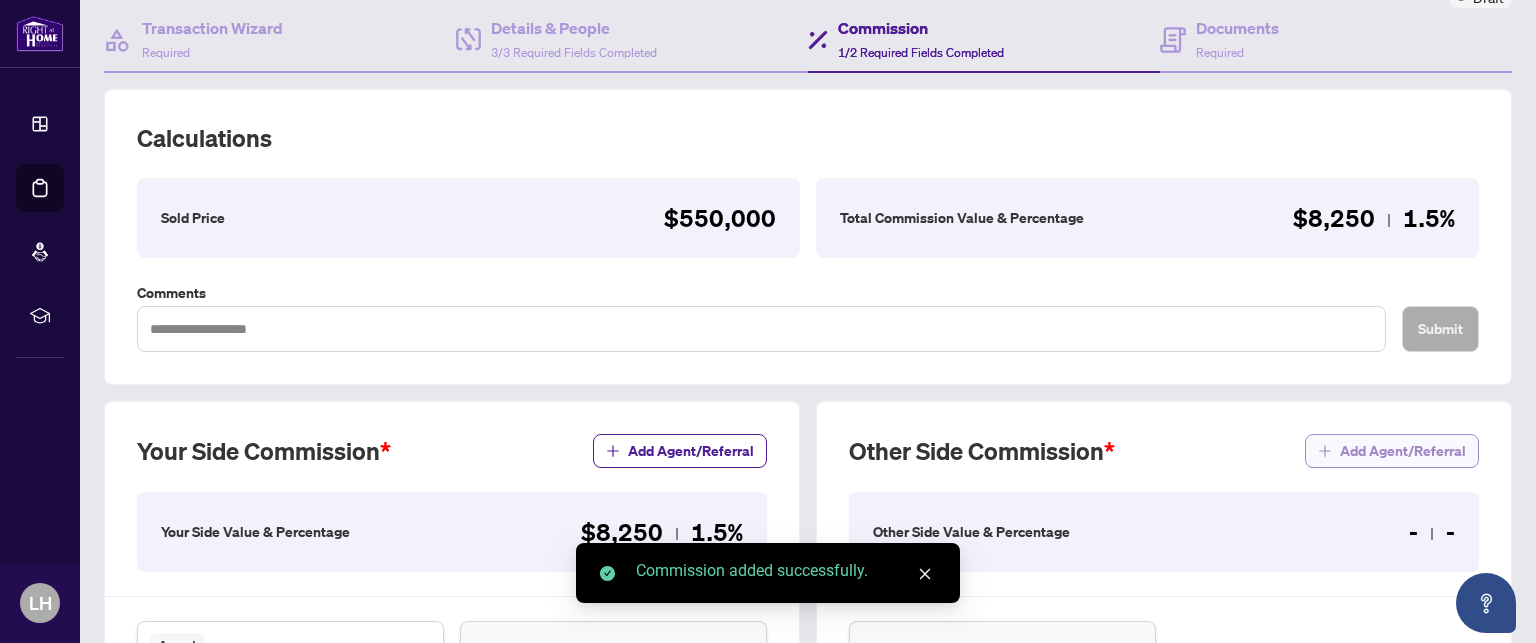 click on "Add Agent/Referral" at bounding box center [1403, 451] 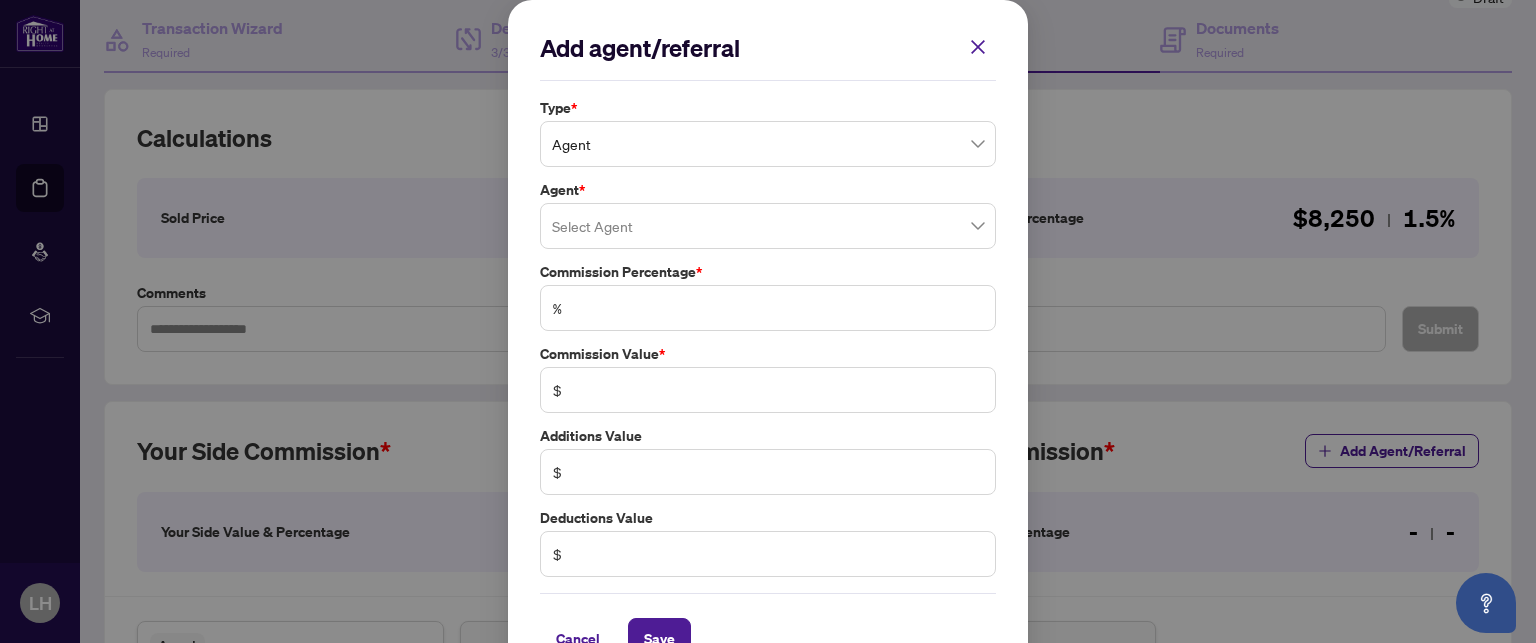 click at bounding box center [768, 226] 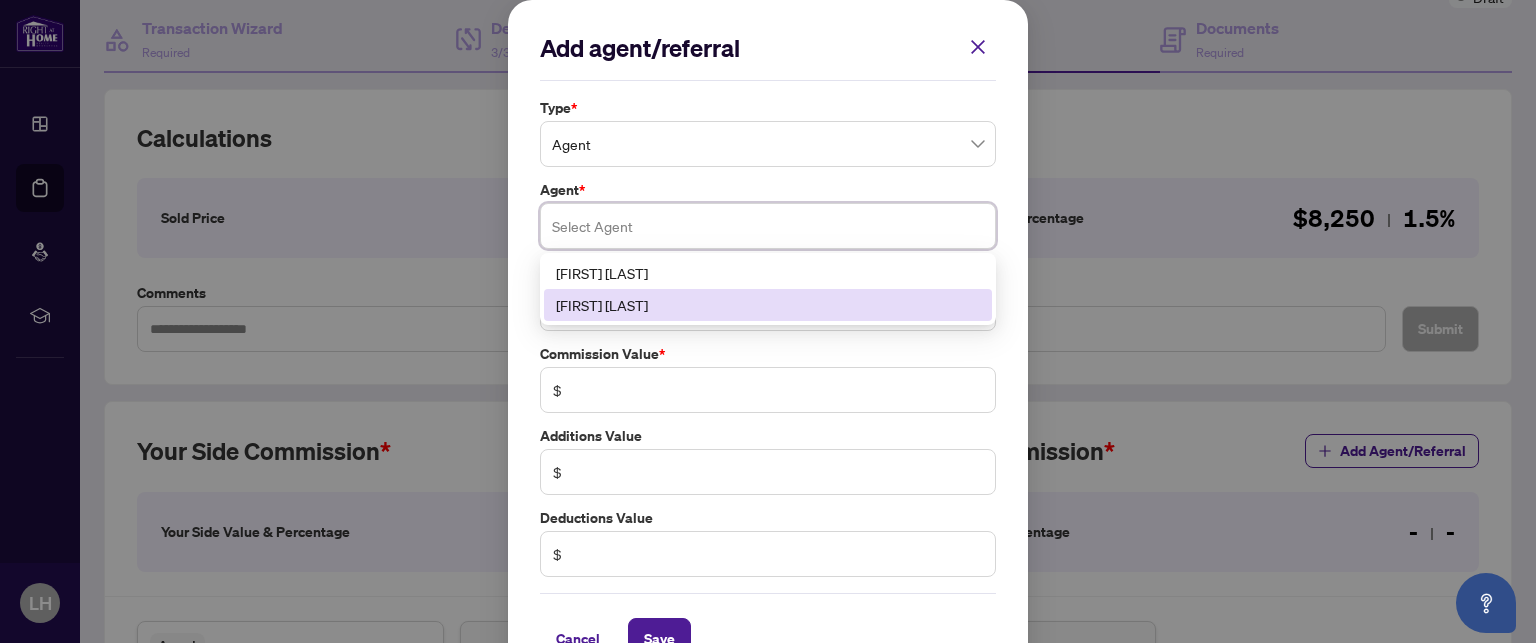 click on "[FIRST] [LAST]" at bounding box center [768, 305] 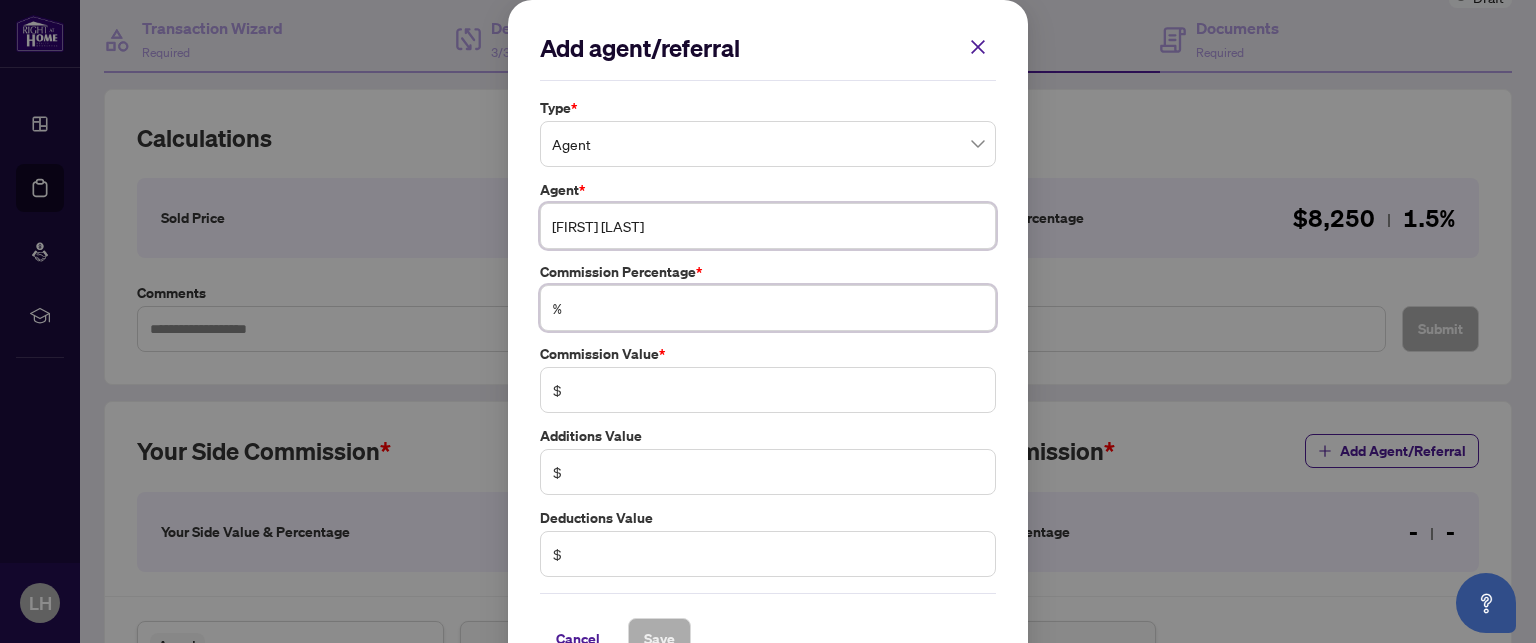 click at bounding box center [778, 308] 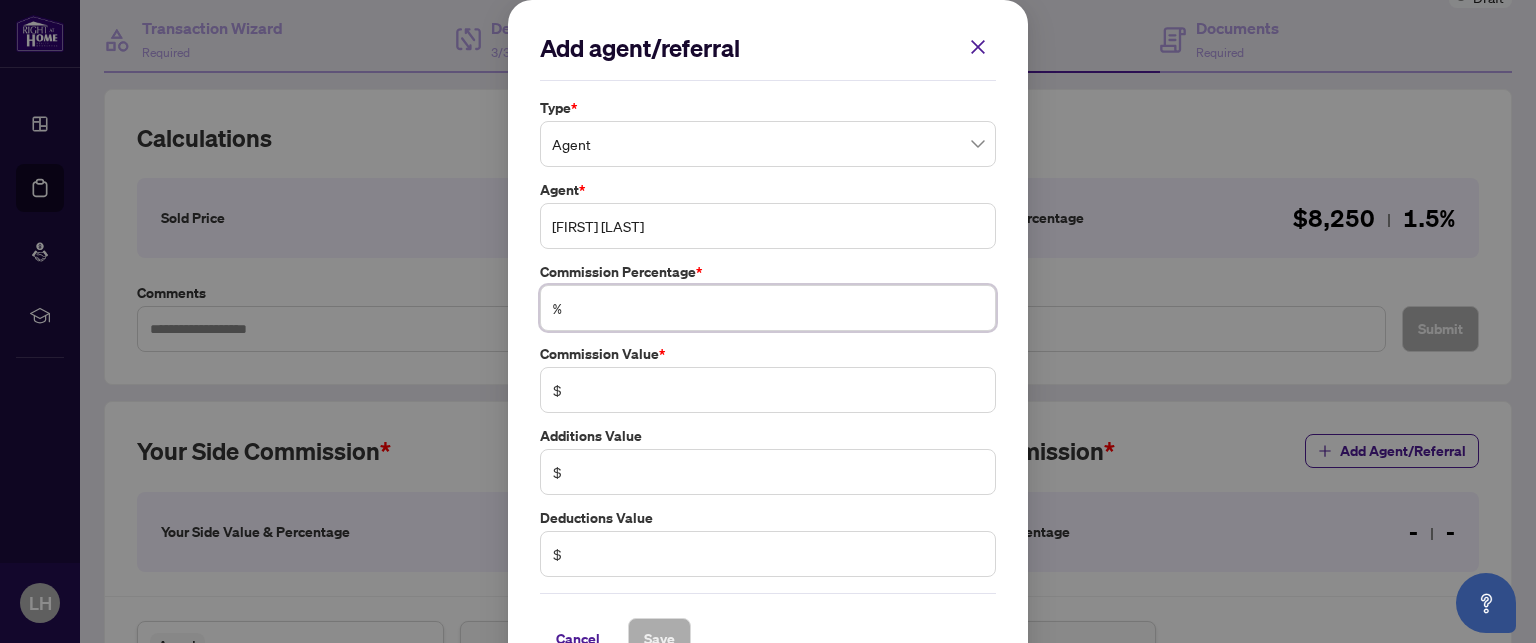 type on "*" 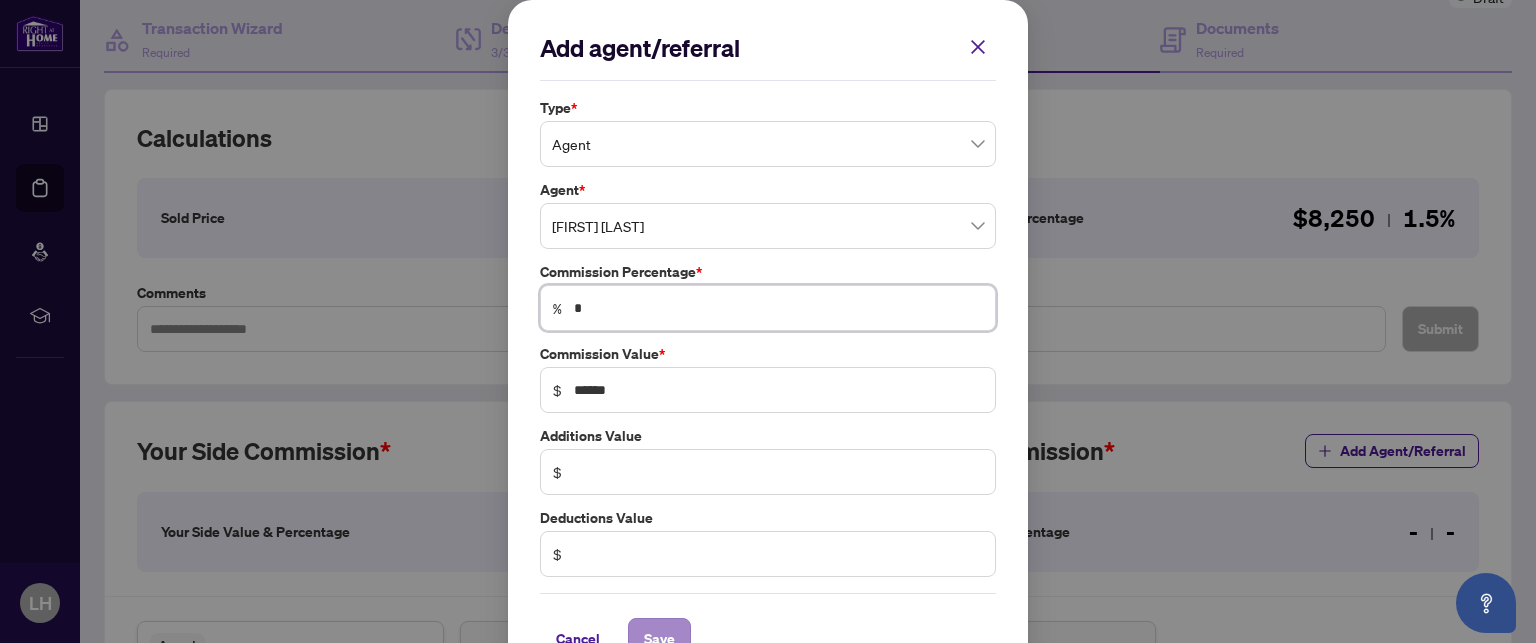 type on "*" 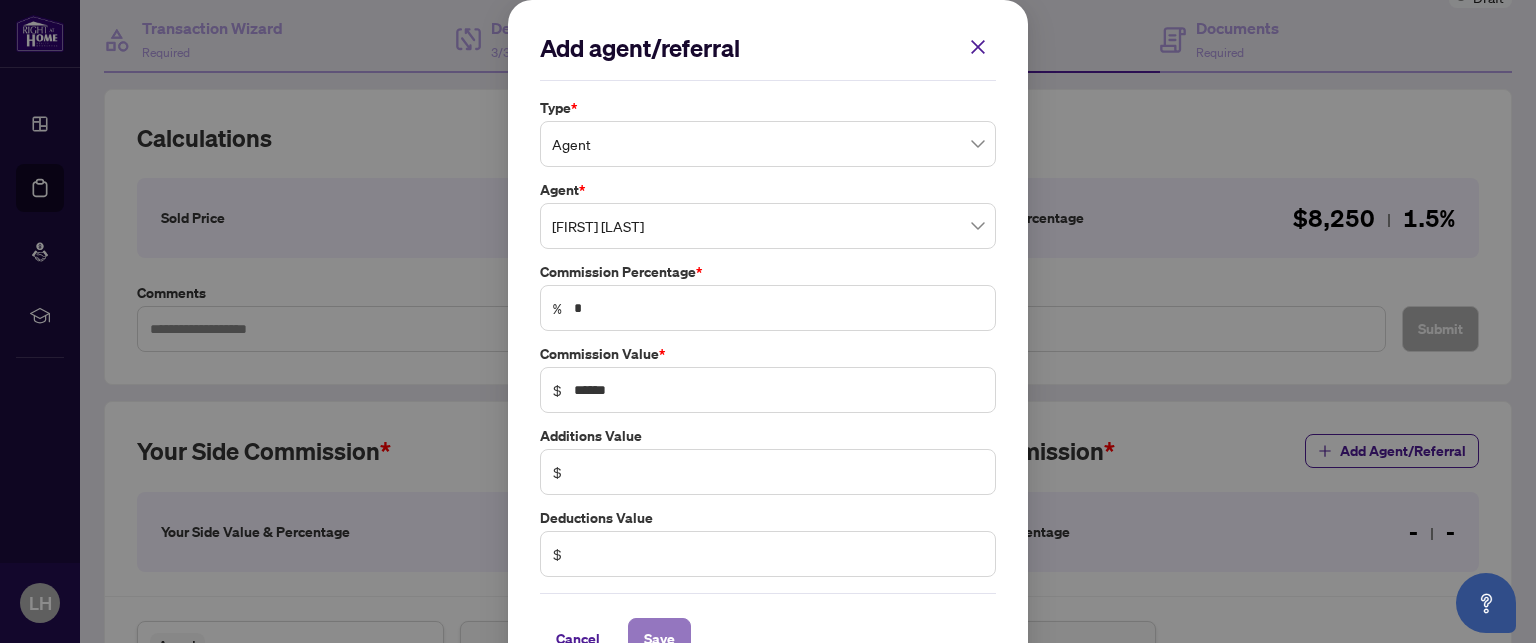 click on "Save" at bounding box center [659, 639] 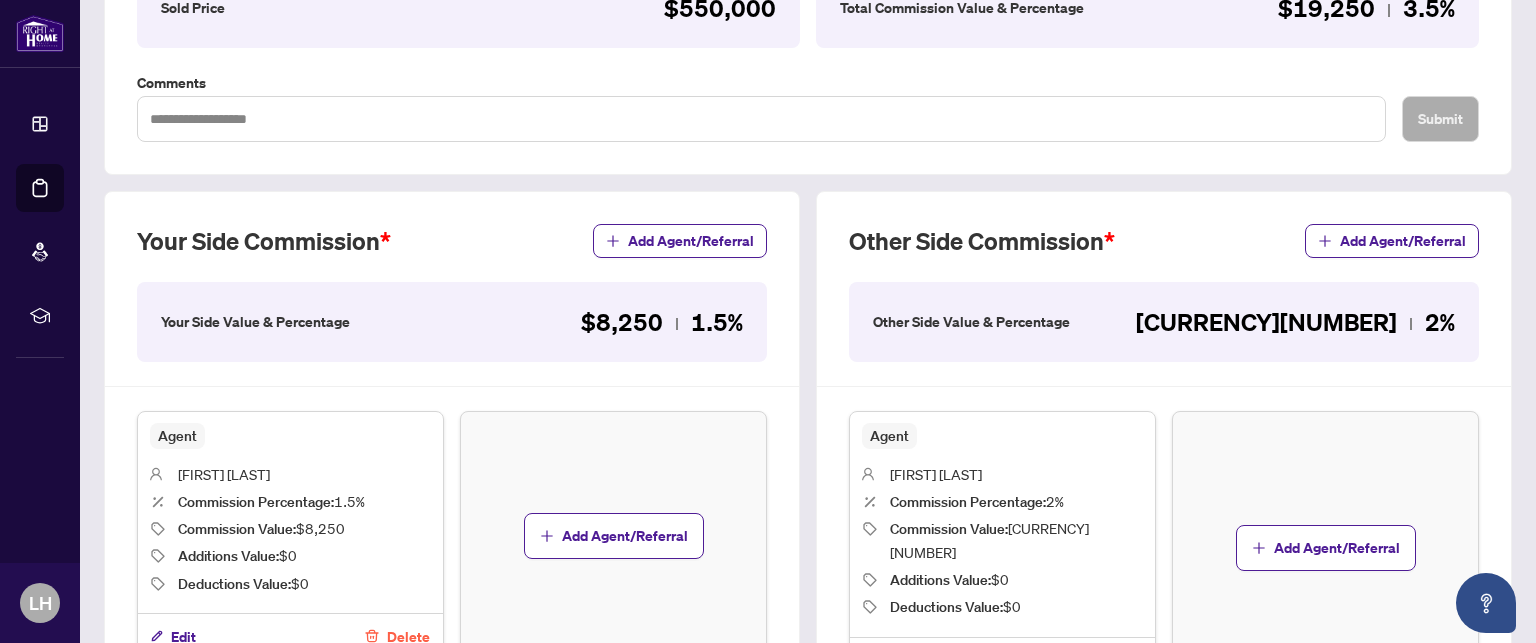 scroll, scrollTop: 396, scrollLeft: 0, axis: vertical 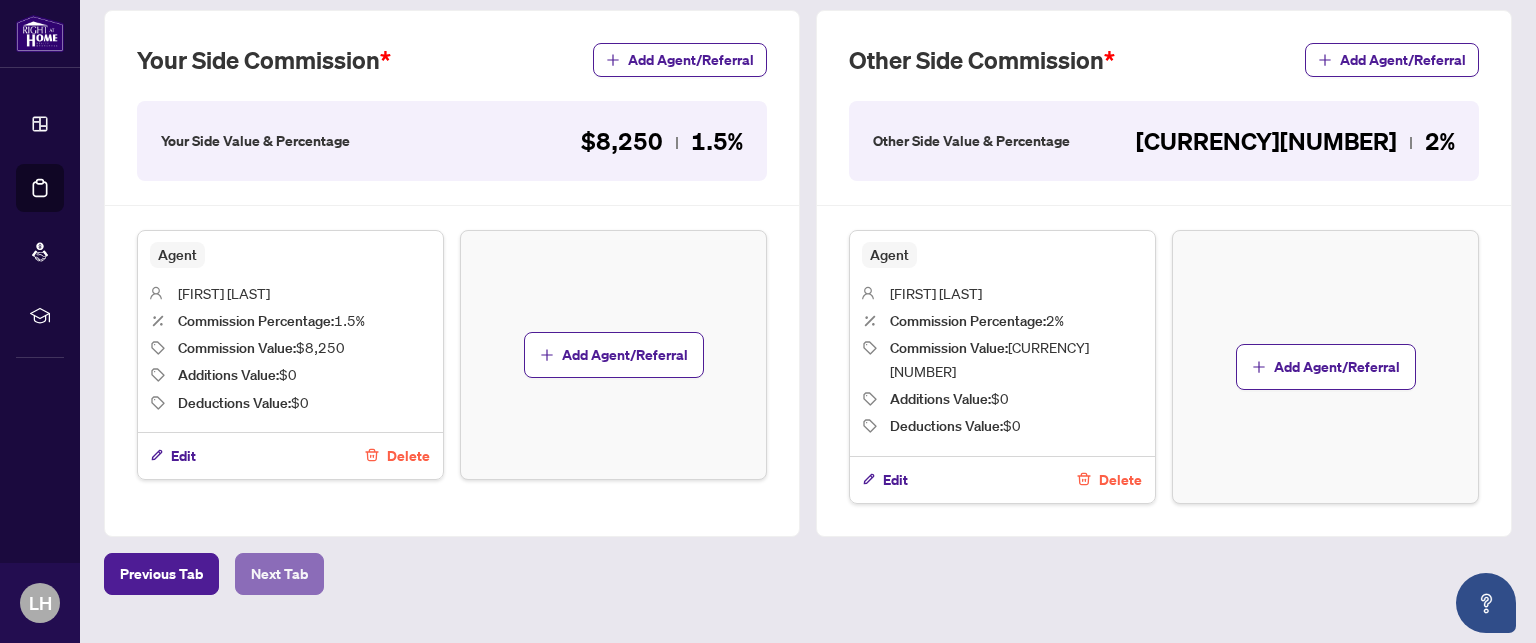 click on "Next Tab" at bounding box center (279, 574) 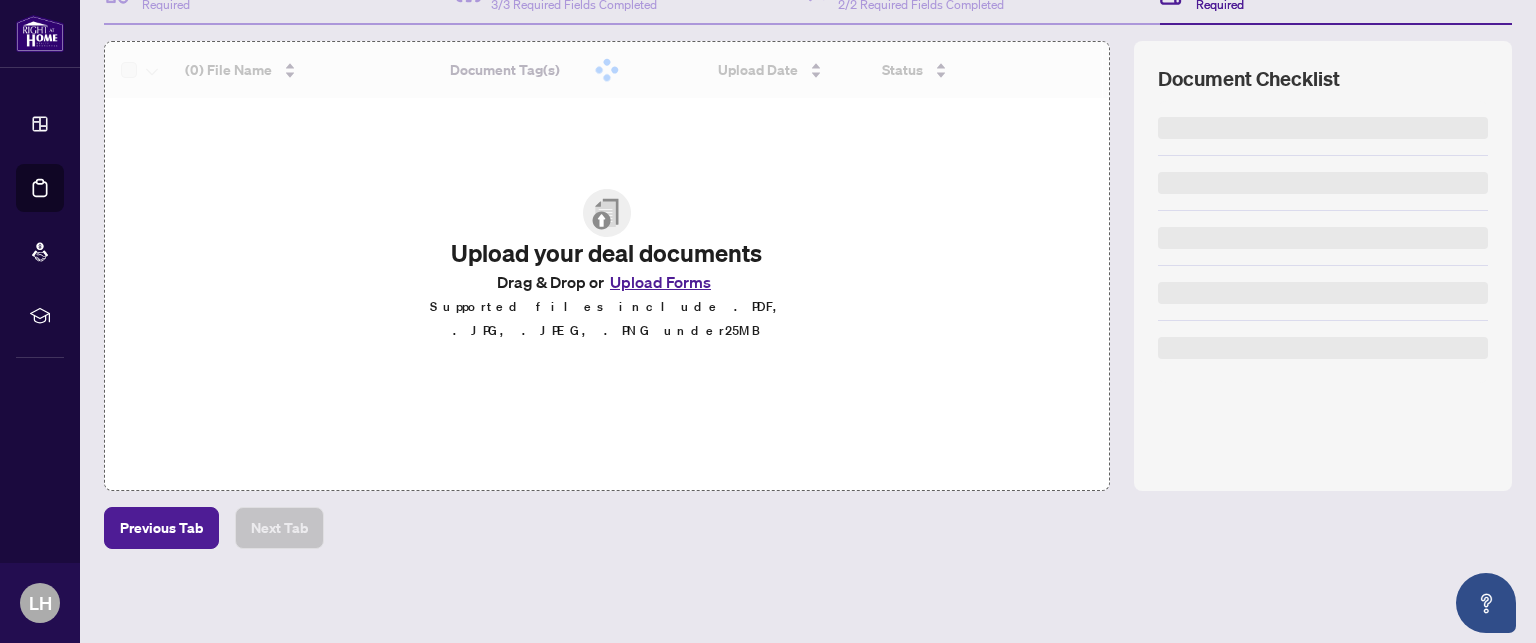 scroll, scrollTop: 0, scrollLeft: 0, axis: both 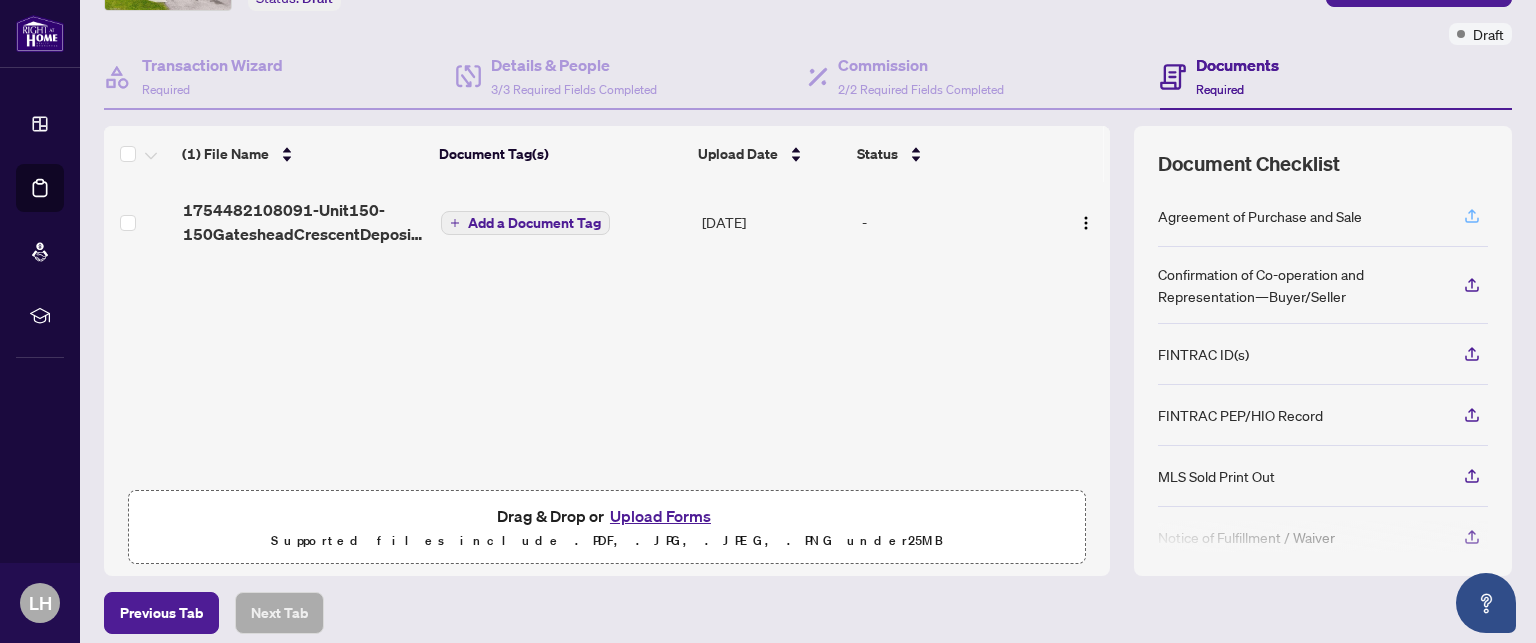 click 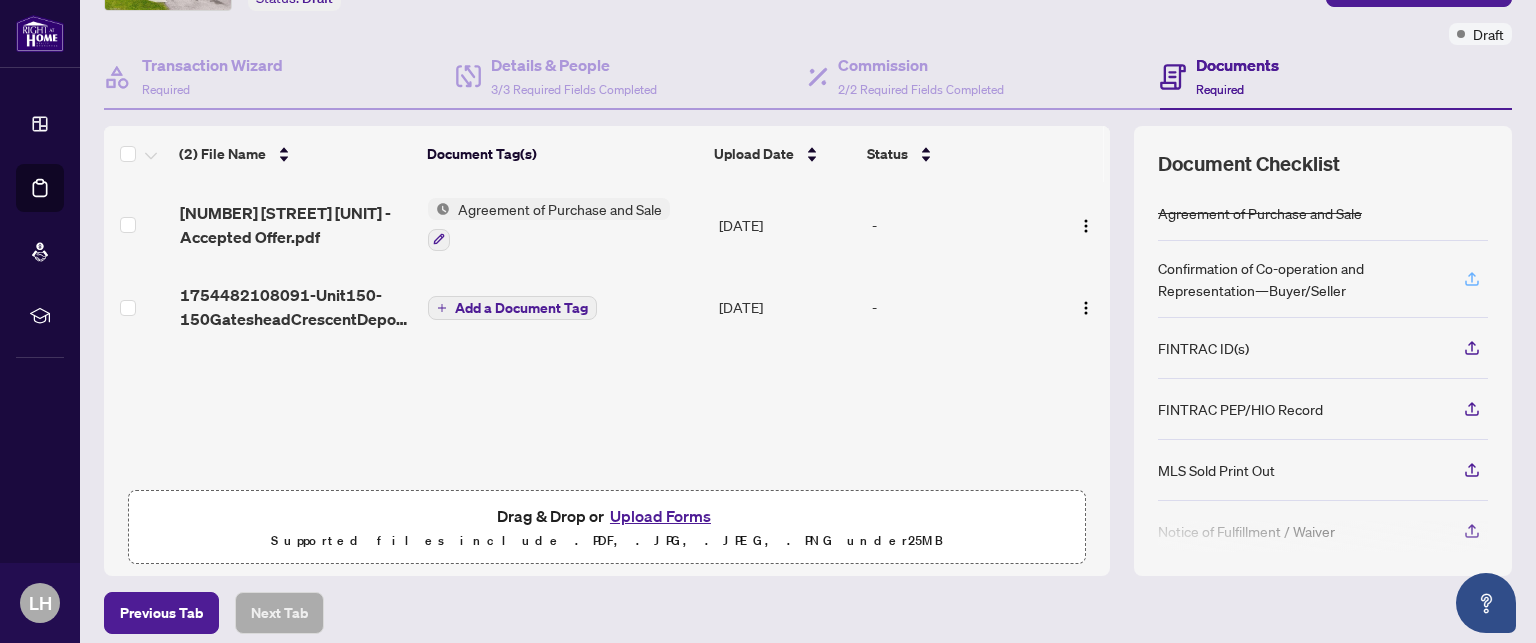 click 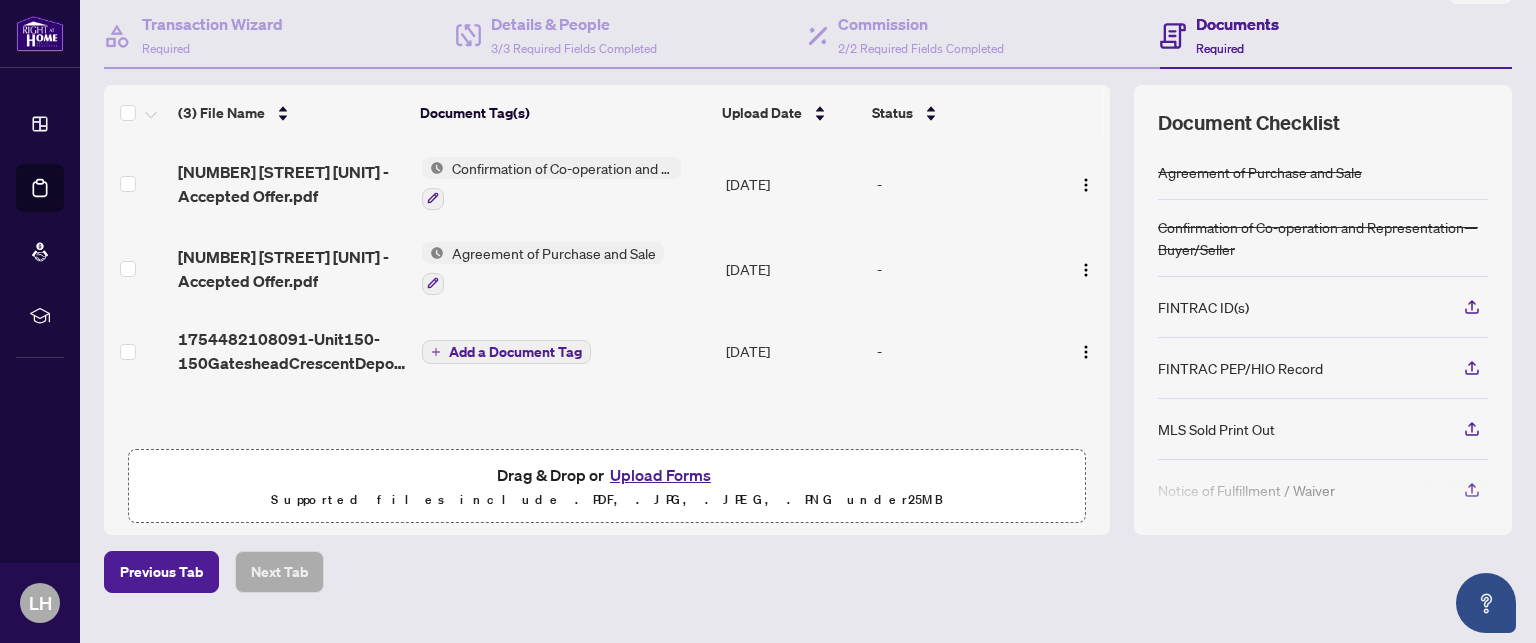 scroll, scrollTop: 230, scrollLeft: 0, axis: vertical 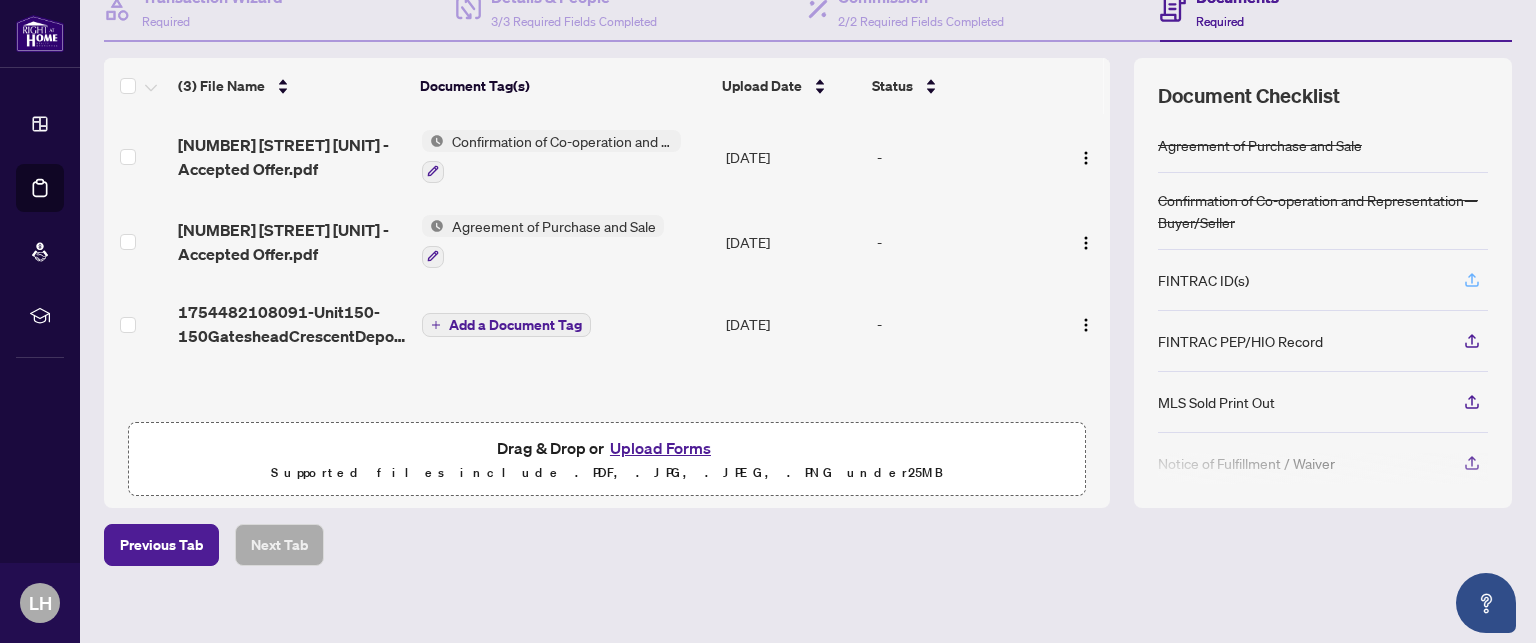 click 